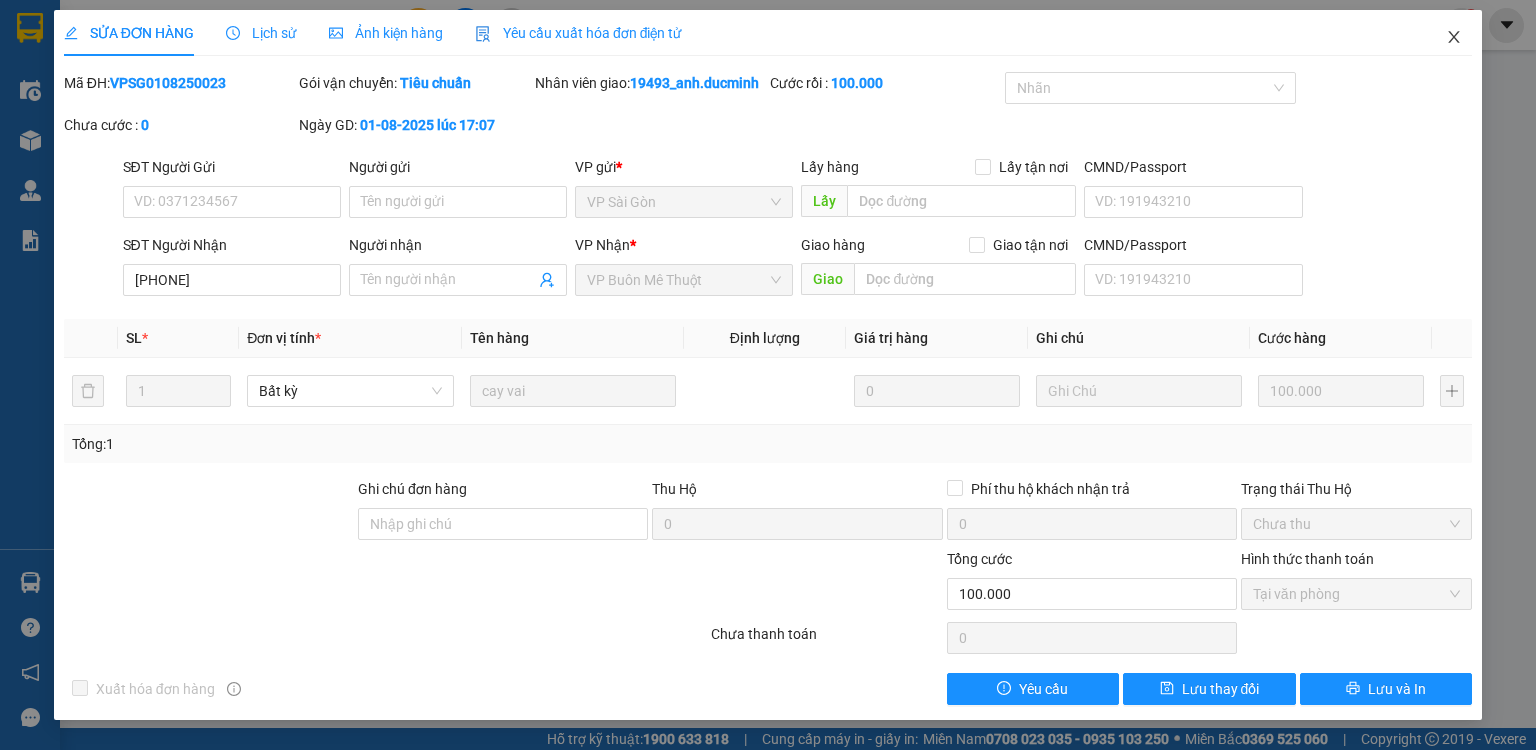 scroll, scrollTop: 0, scrollLeft: 0, axis: both 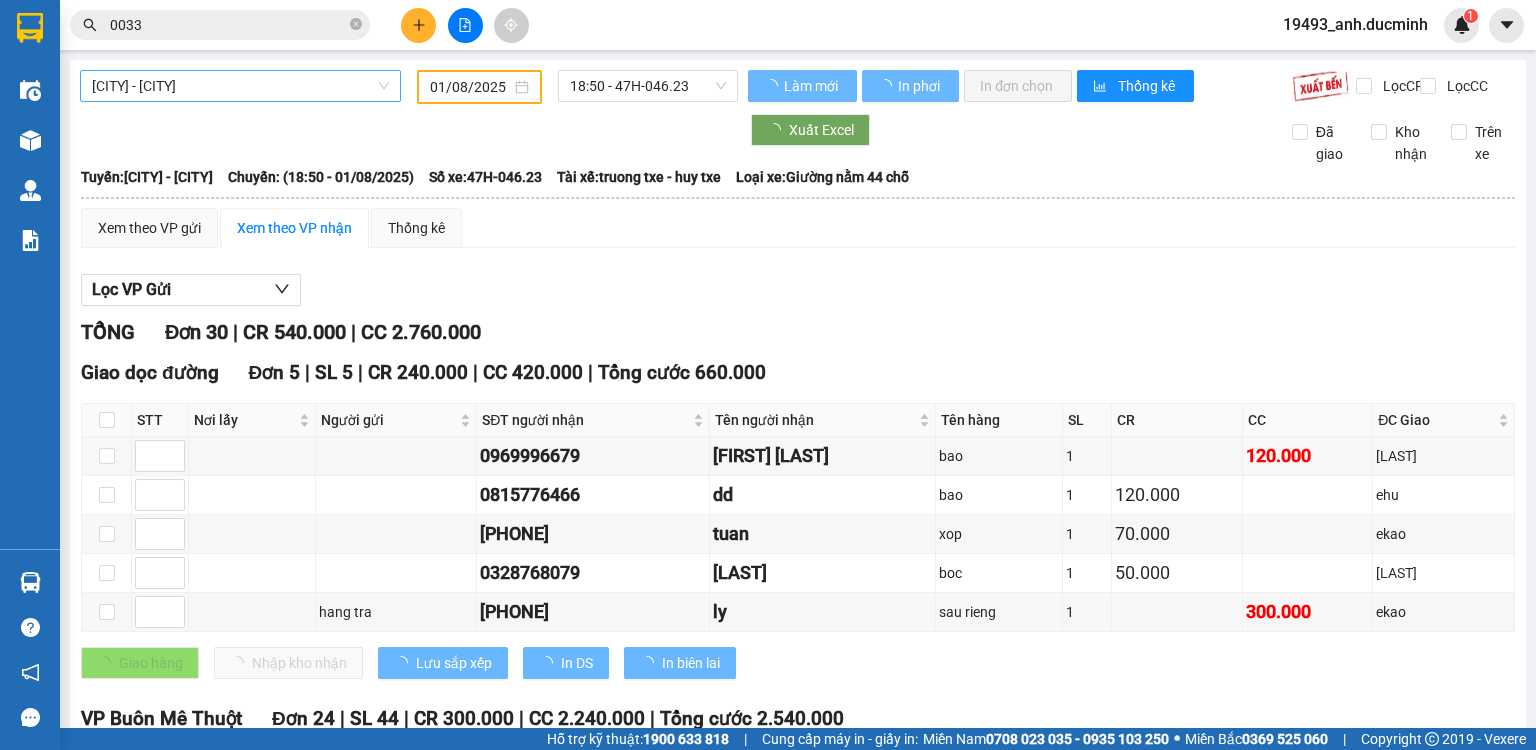 click on "[CITY] - [CITY]" at bounding box center [240, 86] 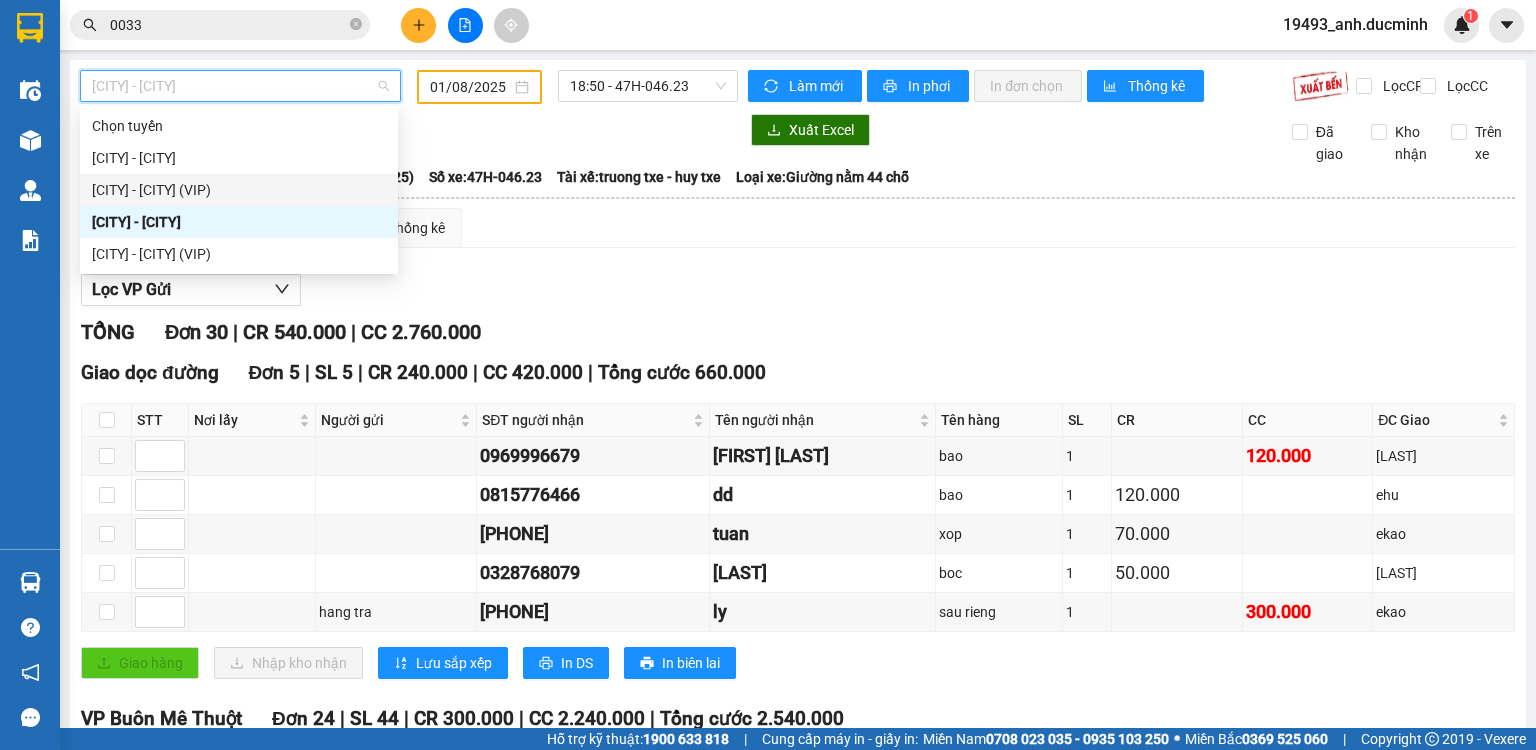 click on "[CITY] - [CITY] (VIP)" at bounding box center [239, 190] 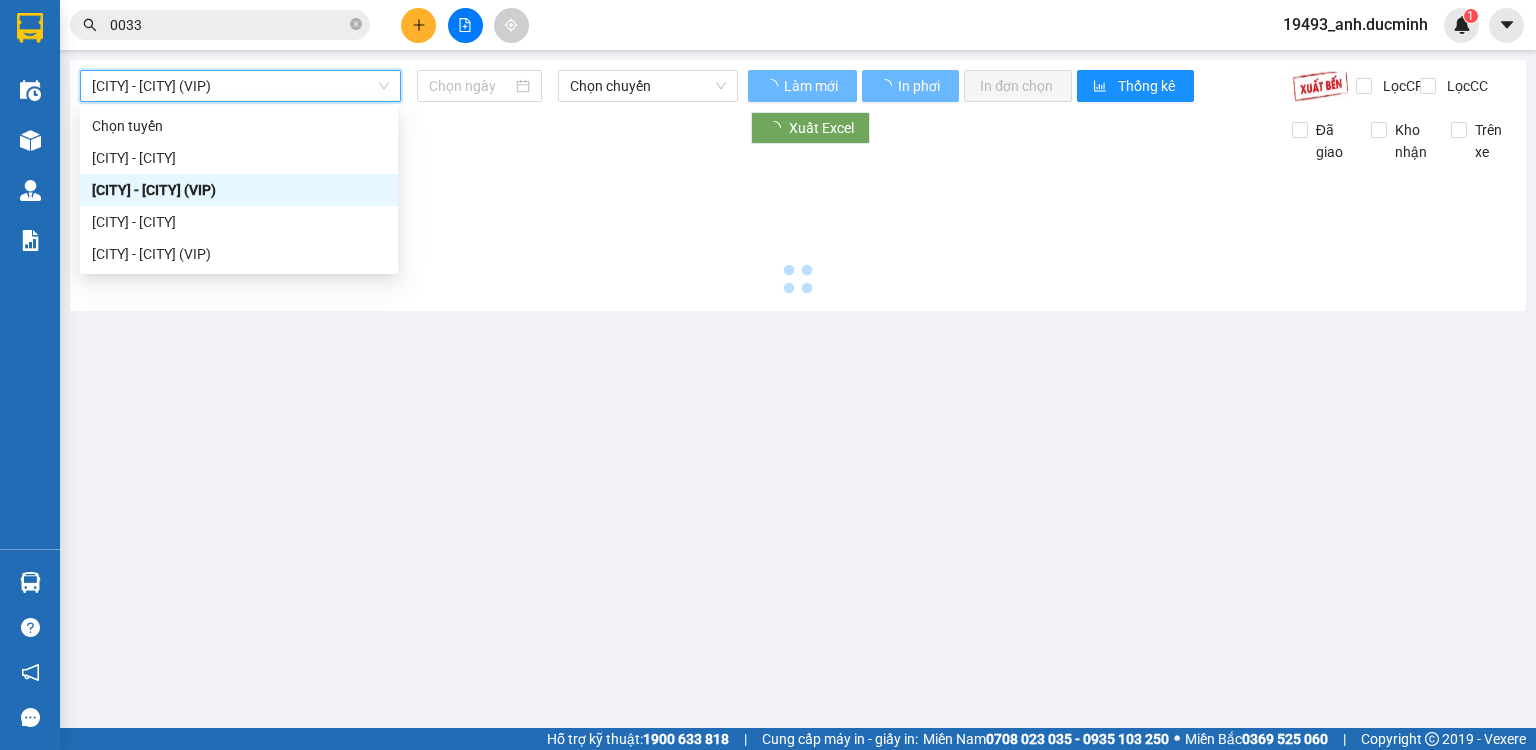 type on "02/08/2025" 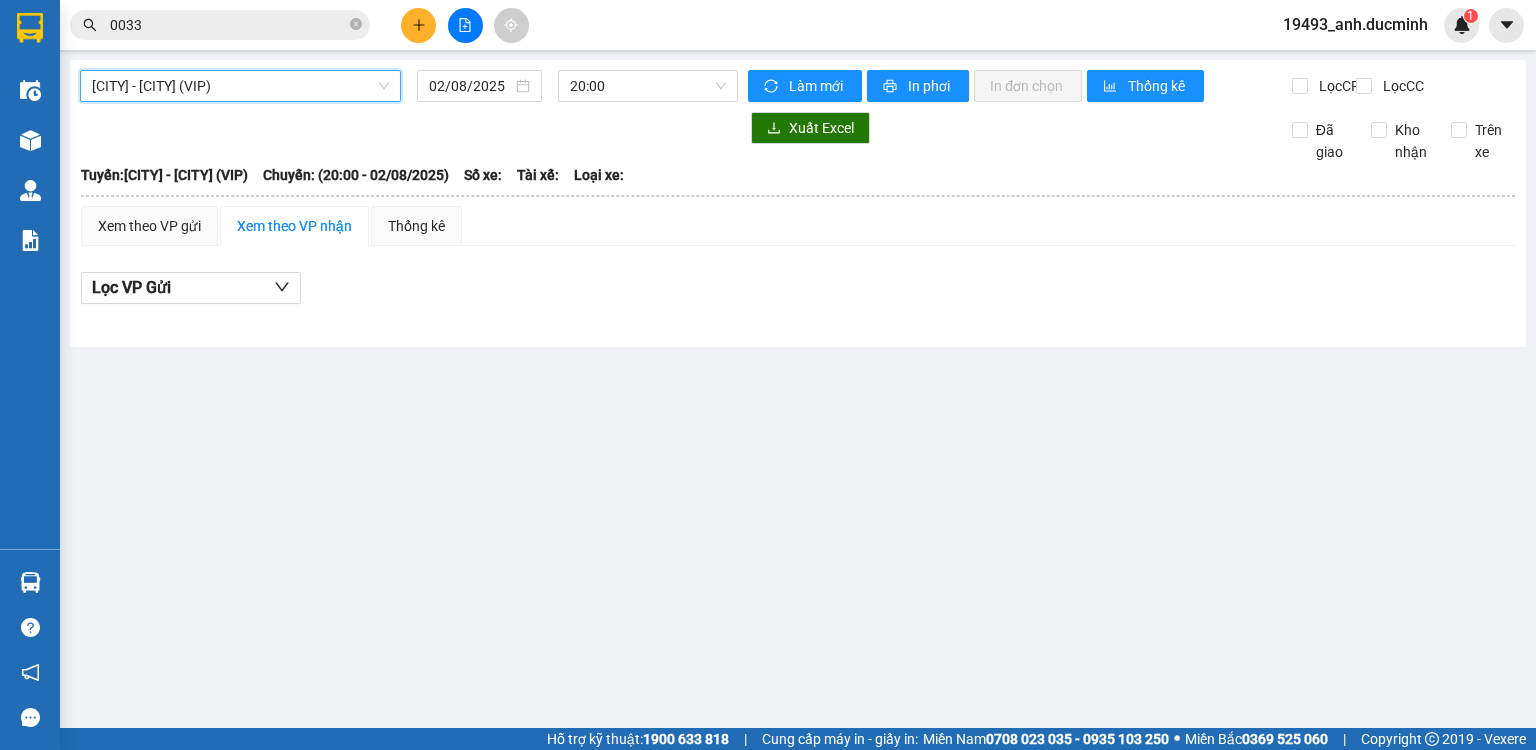 click at bounding box center (418, 25) 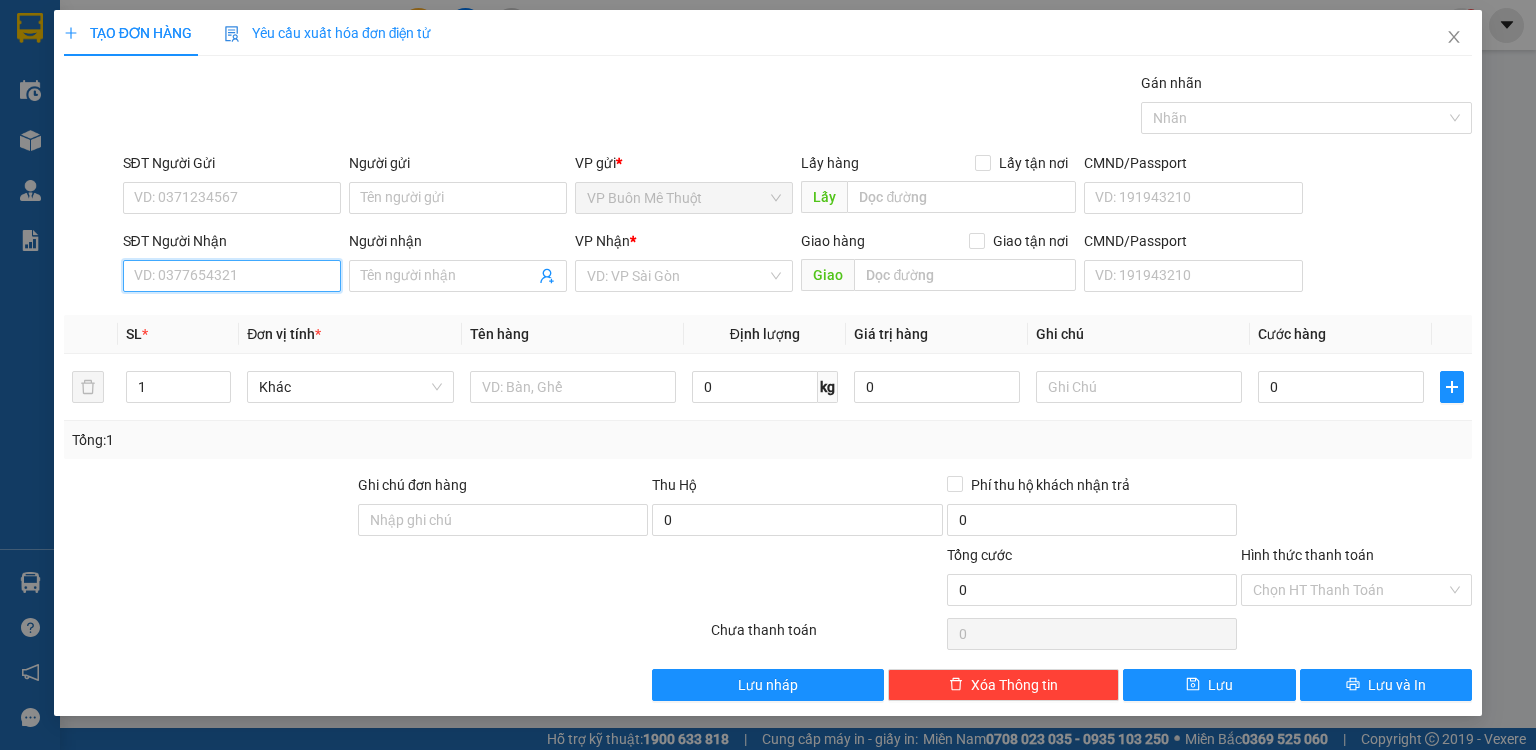 click on "SĐT Người Nhận" at bounding box center [232, 276] 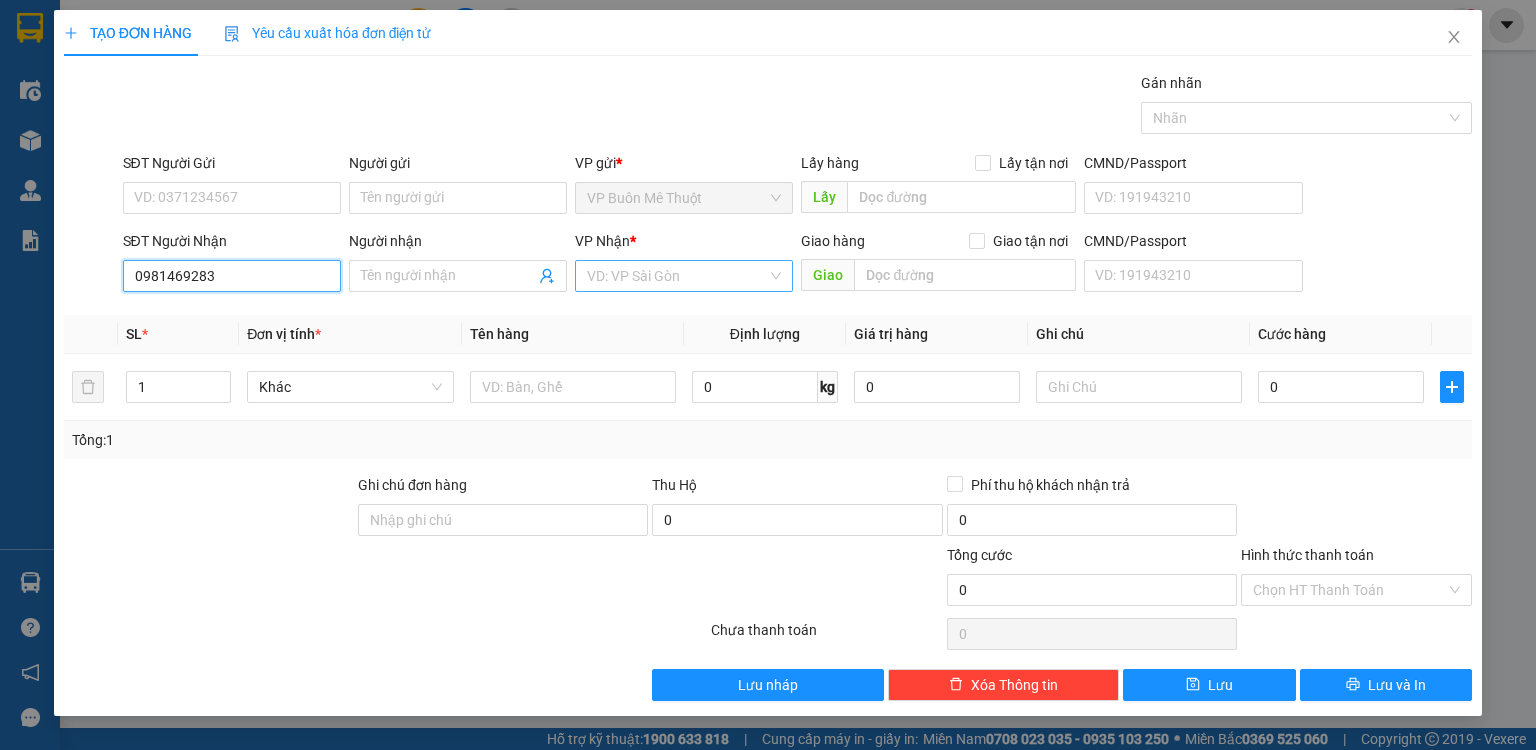 type on "0981469283" 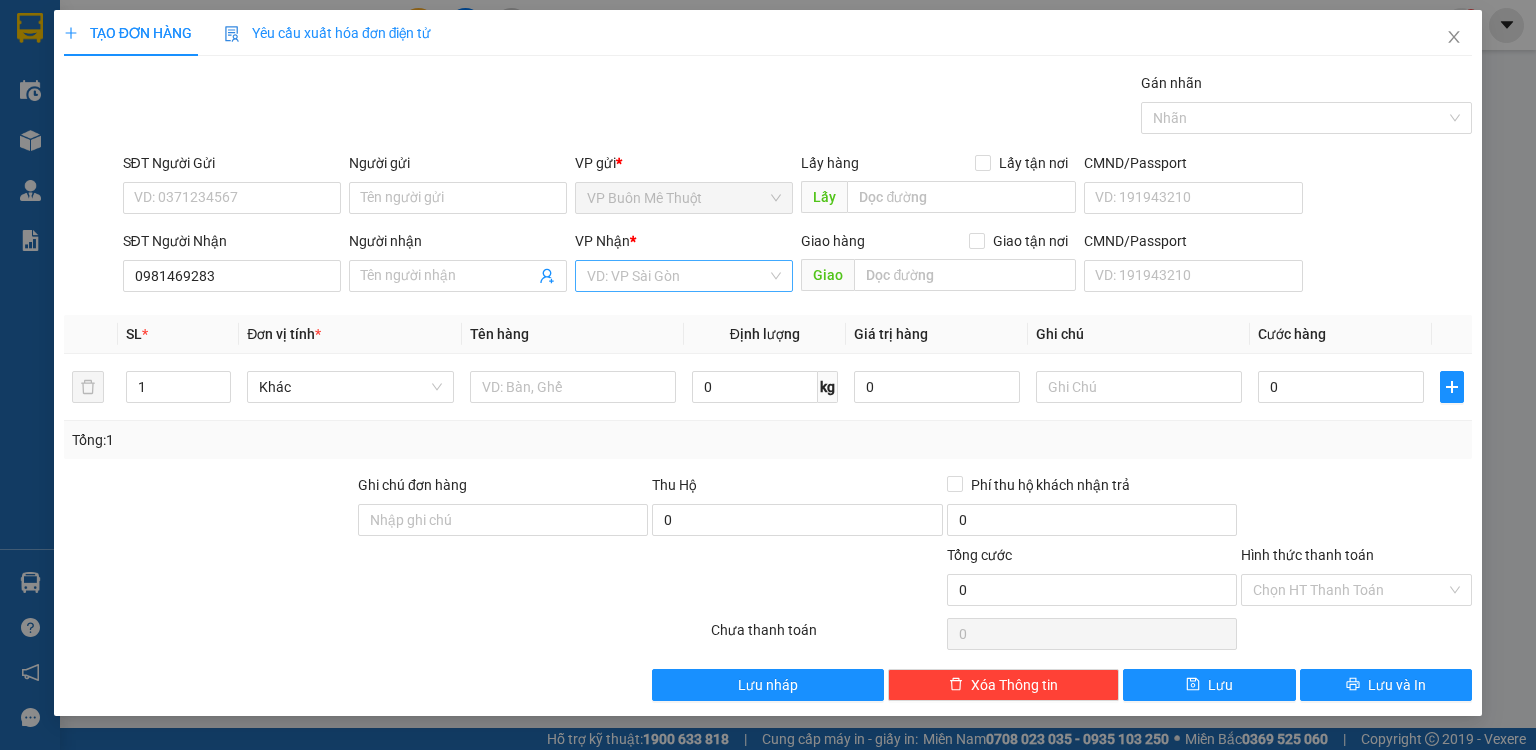 click at bounding box center [677, 276] 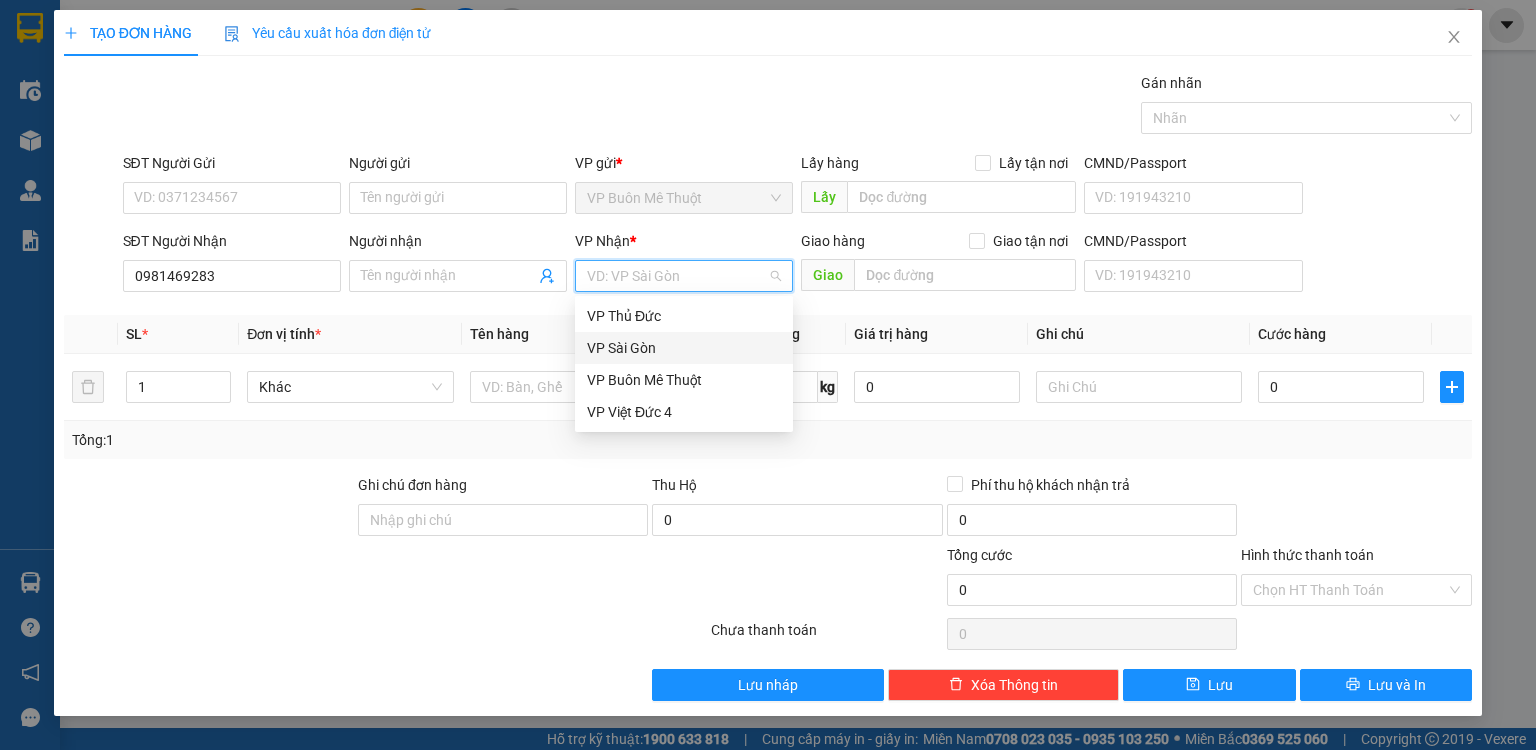 drag, startPoint x: 642, startPoint y: 347, endPoint x: 554, endPoint y: 318, distance: 92.65527 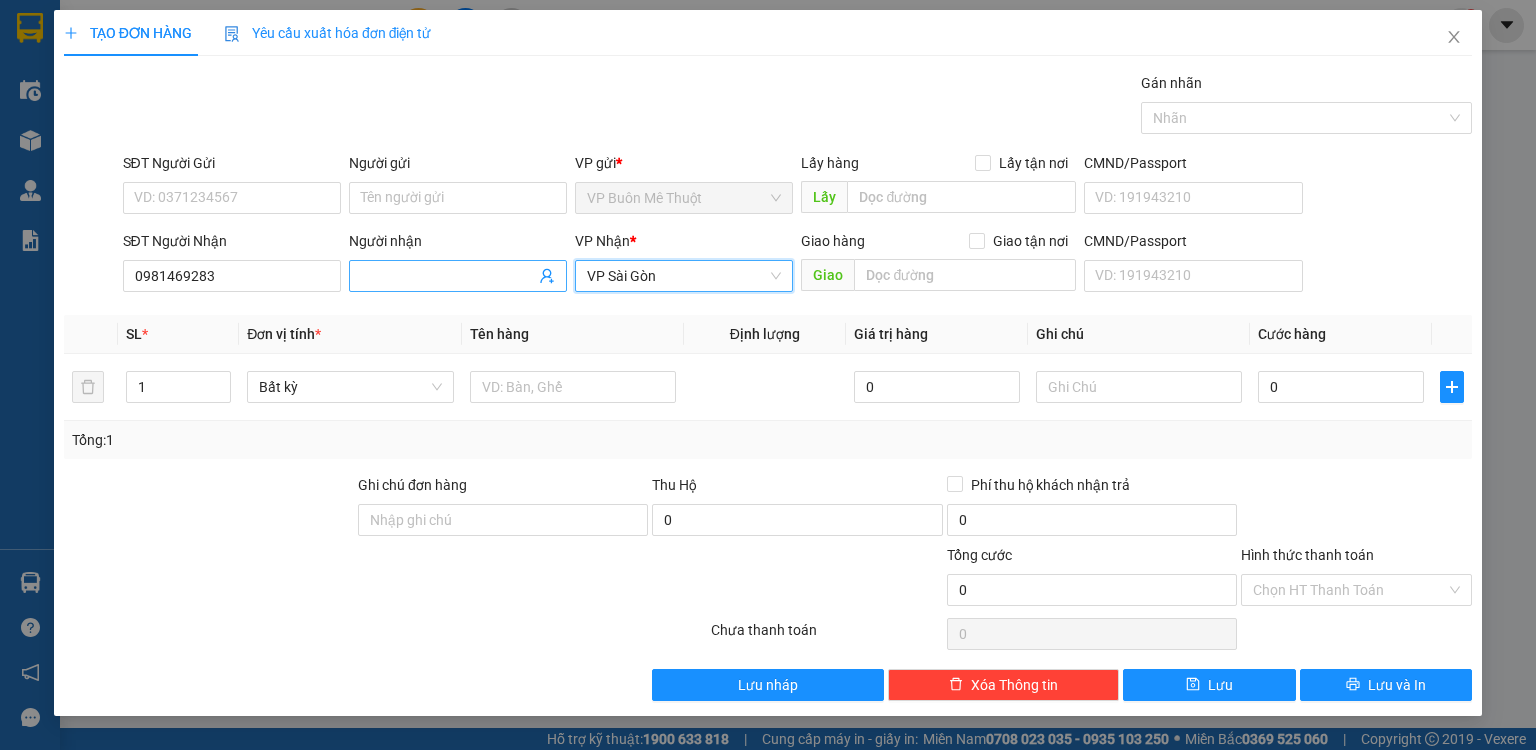click on "Người nhận" at bounding box center [448, 276] 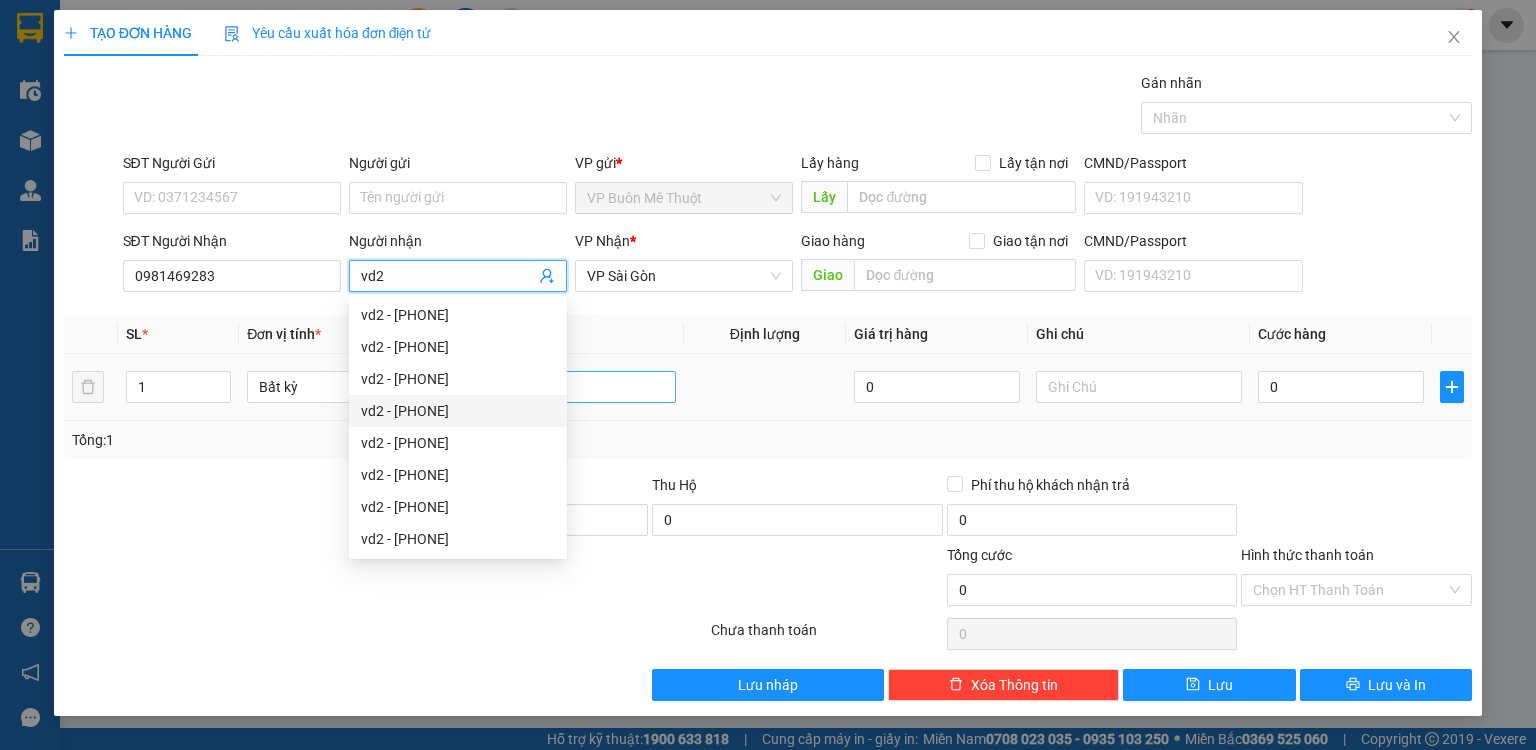 type on "vd2" 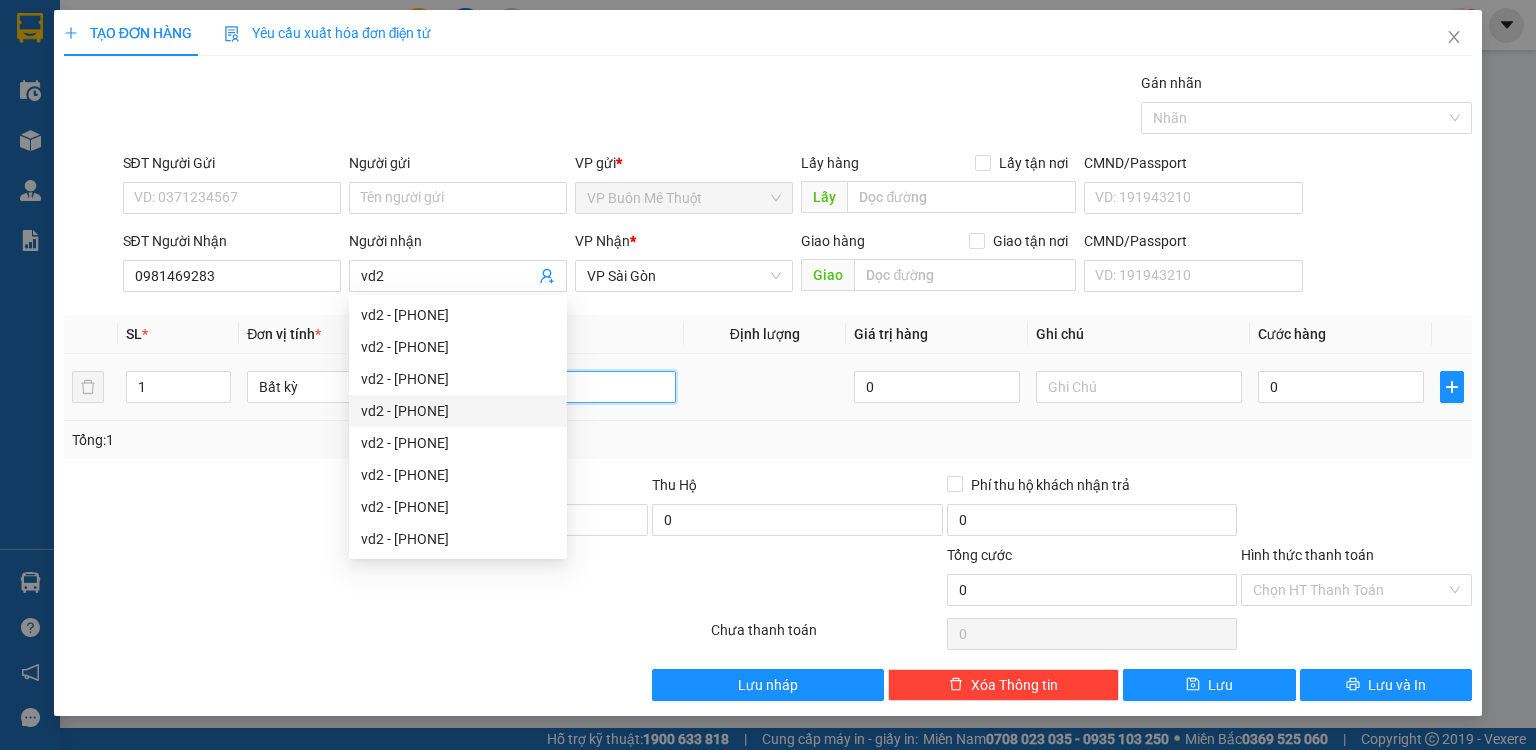 click at bounding box center [573, 387] 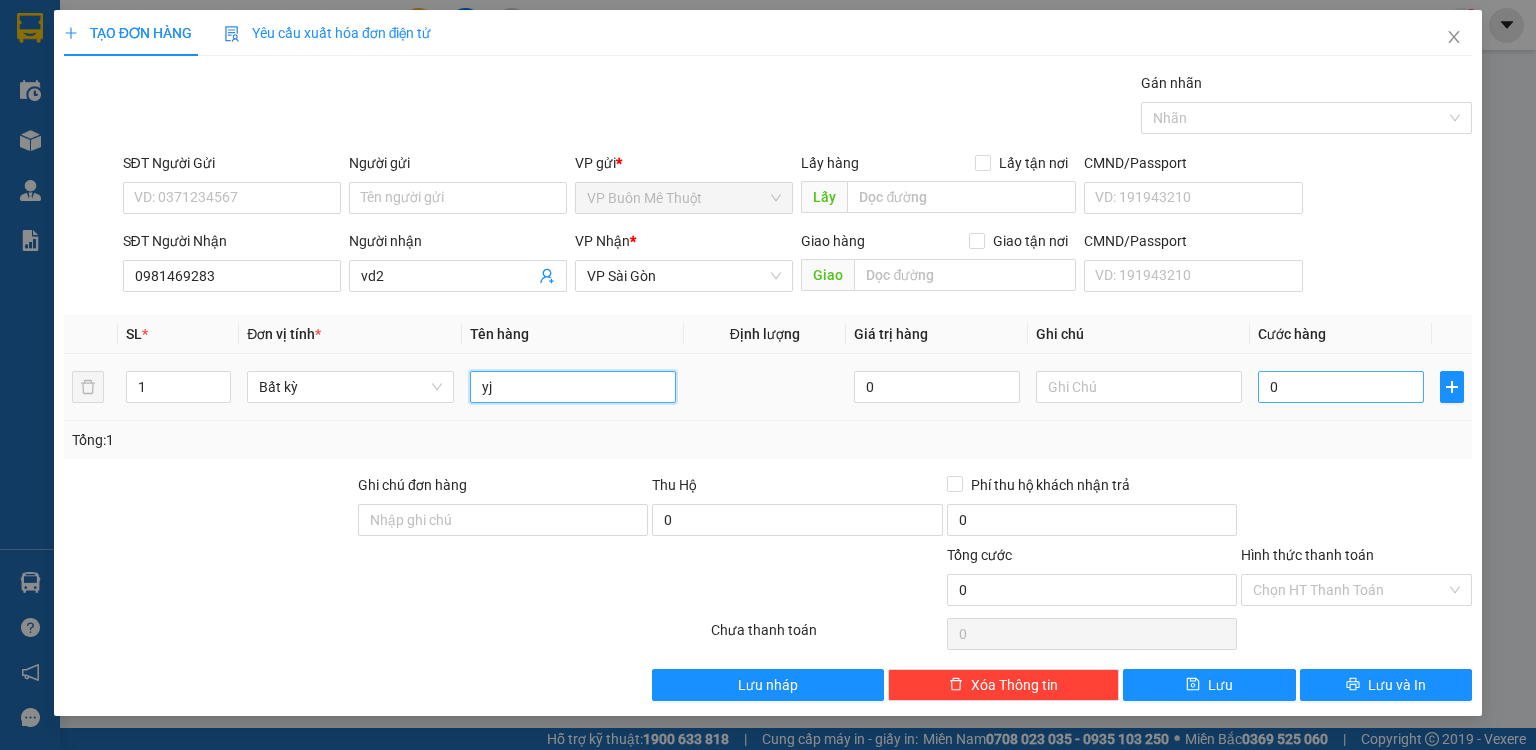 type on "yj" 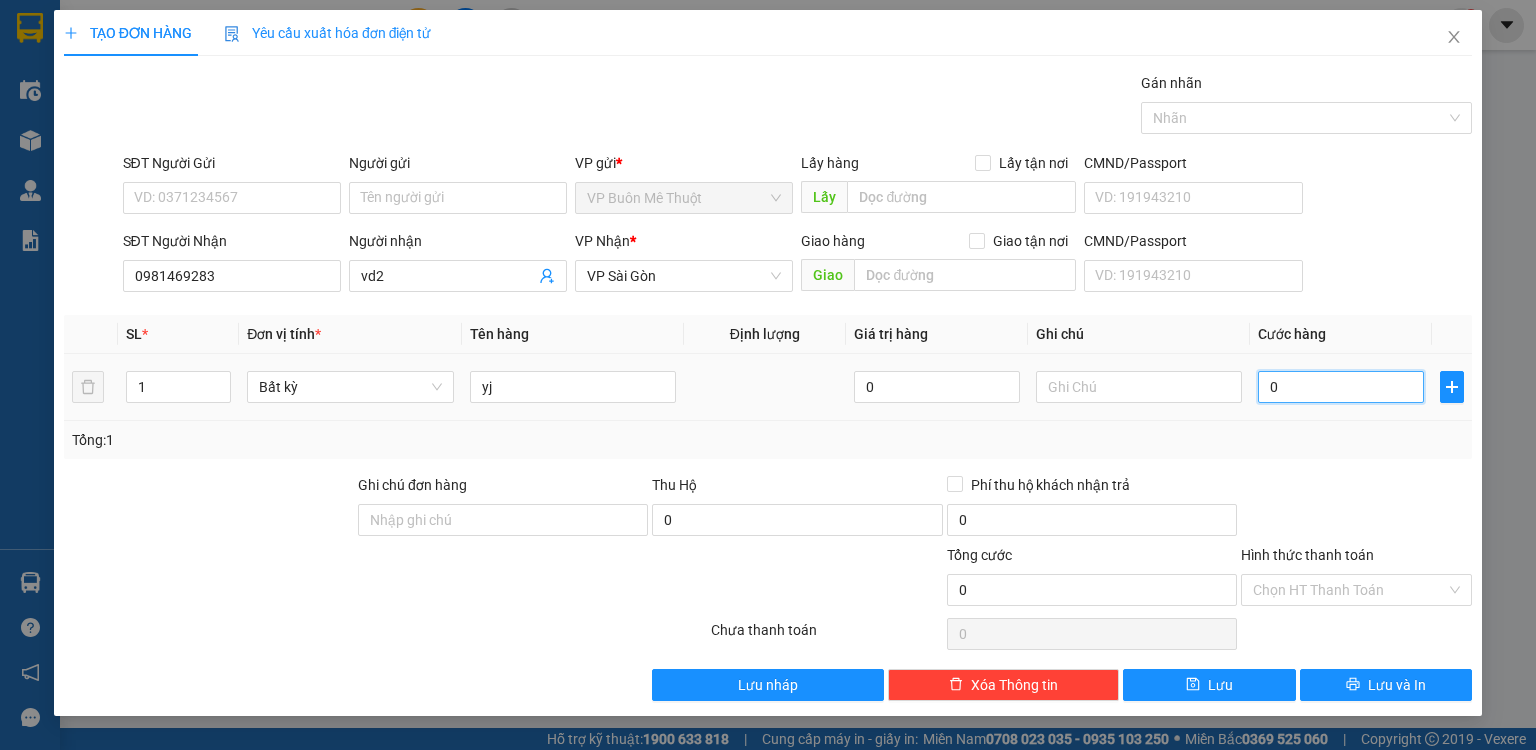 click on "0" at bounding box center [1341, 387] 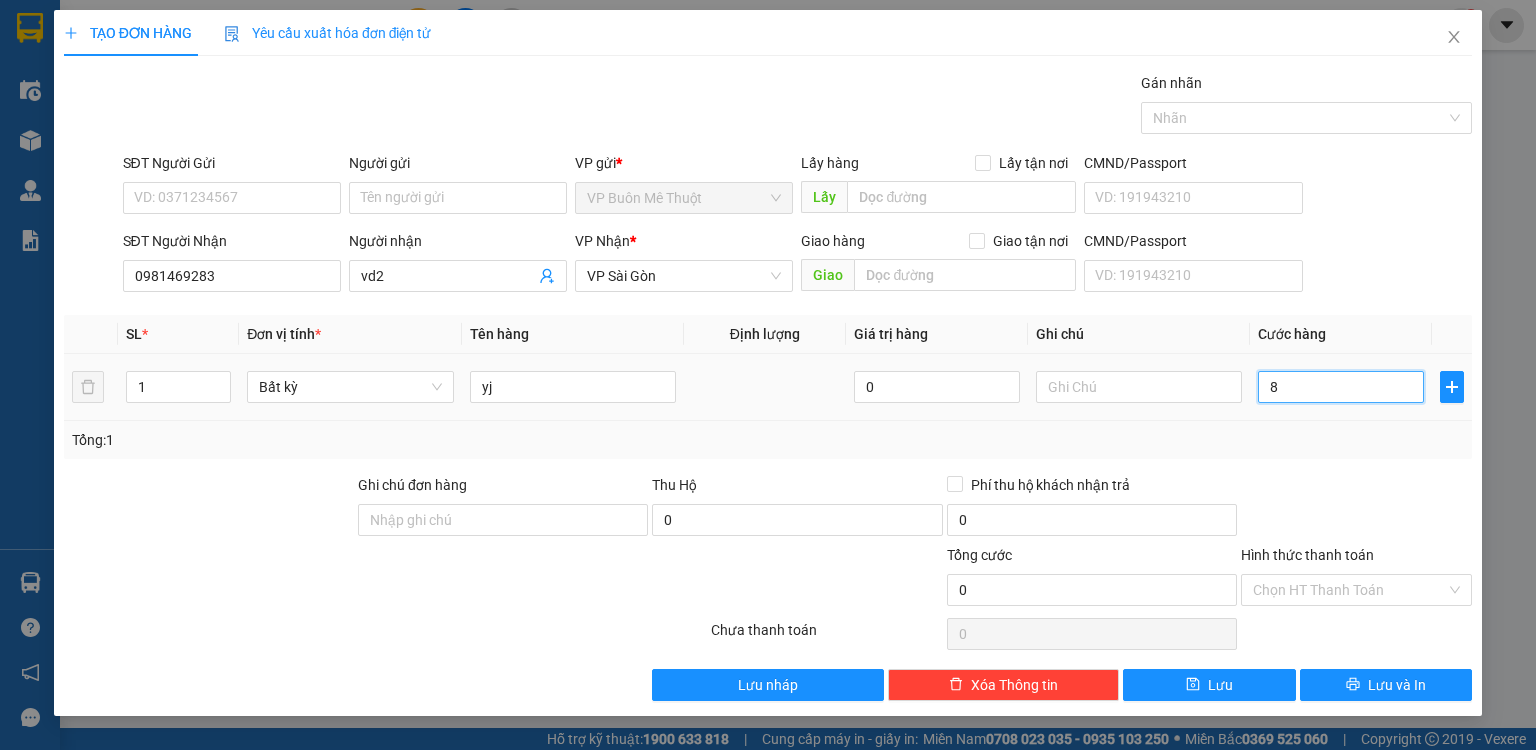 type on "8" 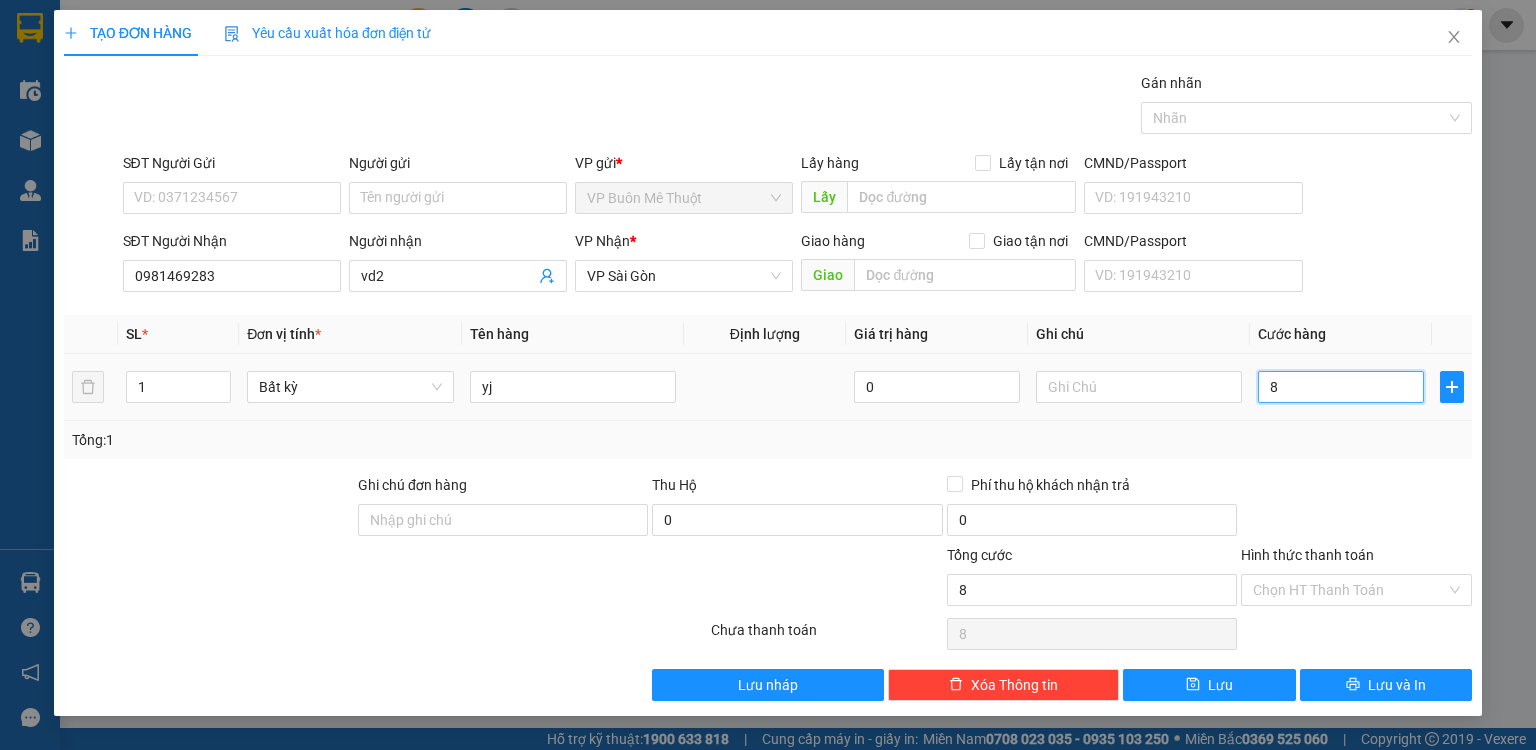 type on "80" 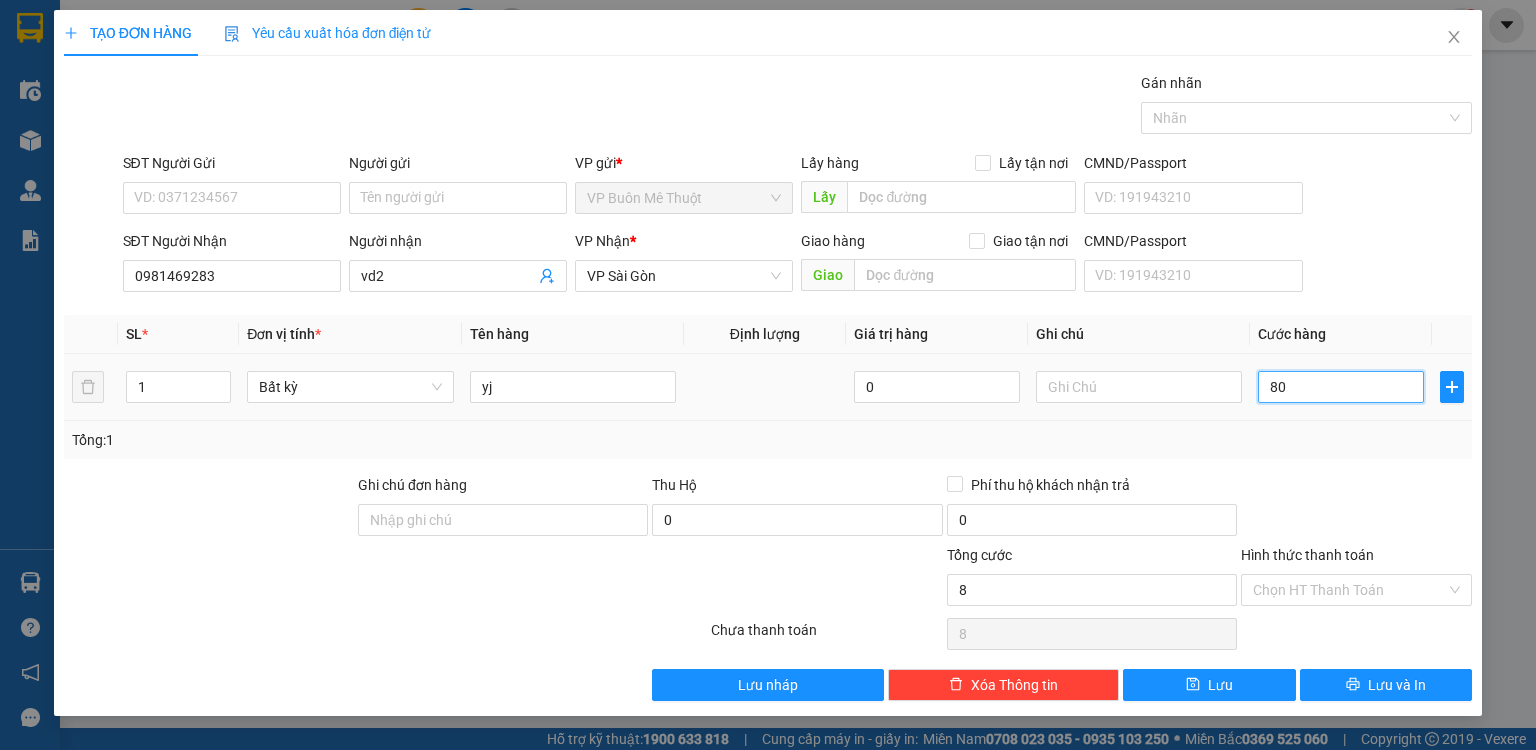type on "80" 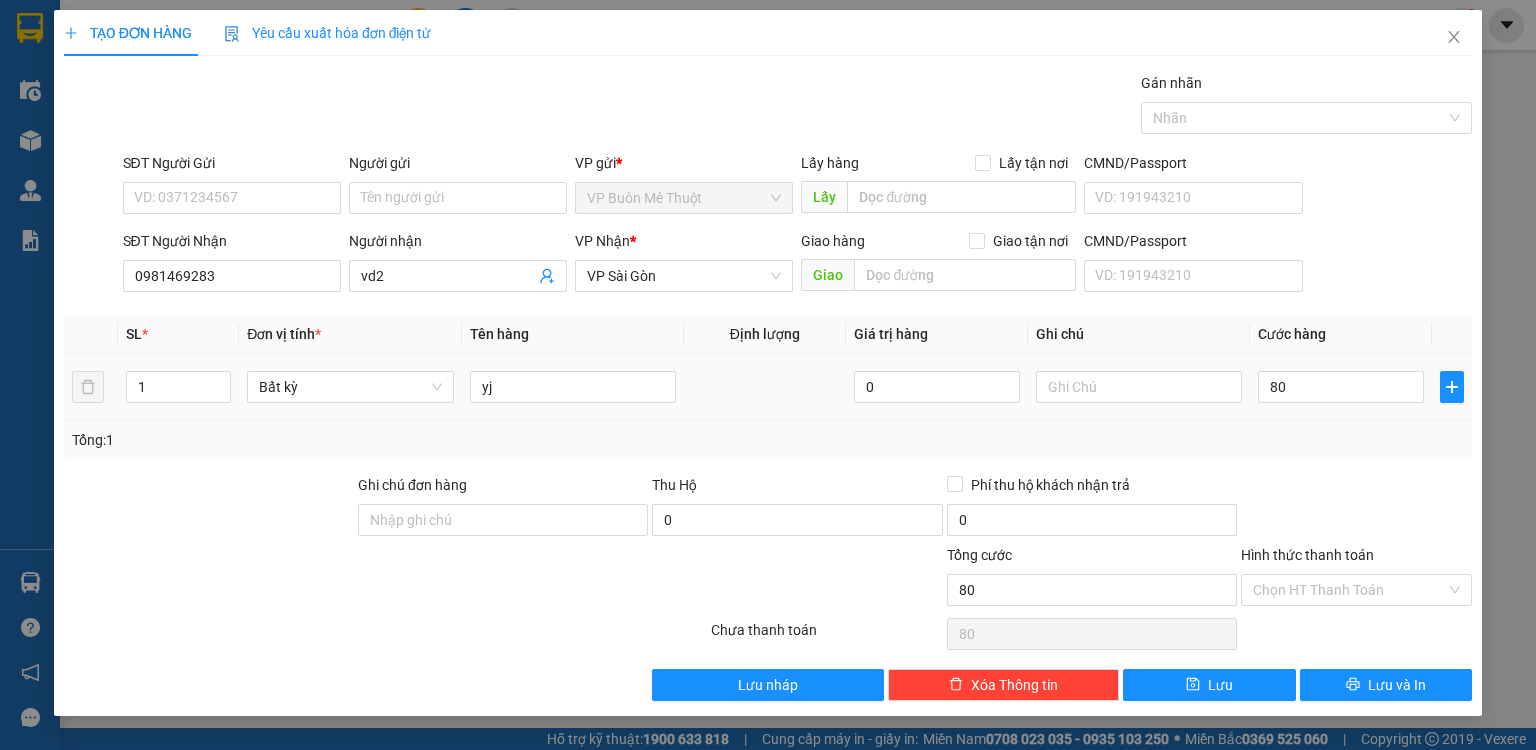 type on "80.000" 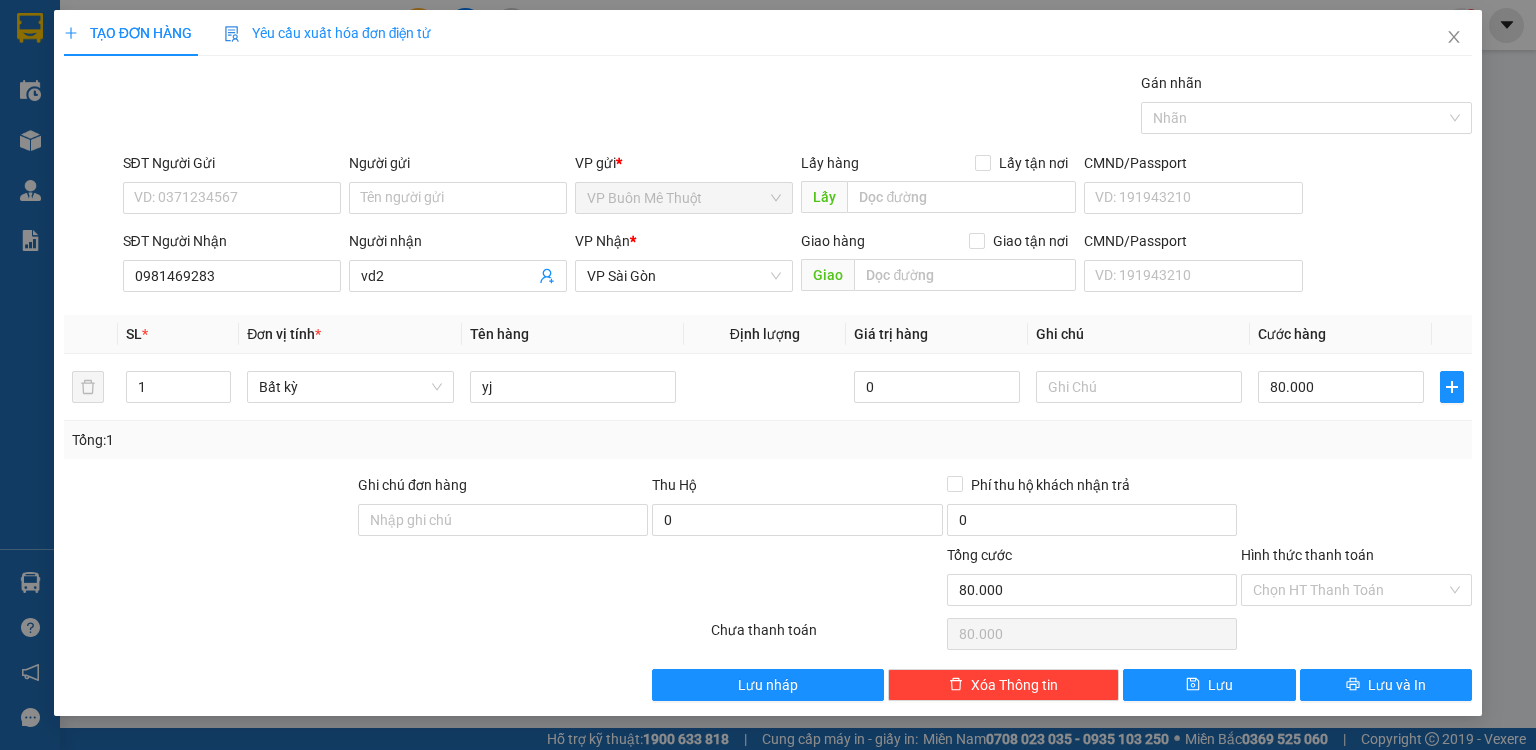 click on "Tổng:  1" at bounding box center (768, 440) 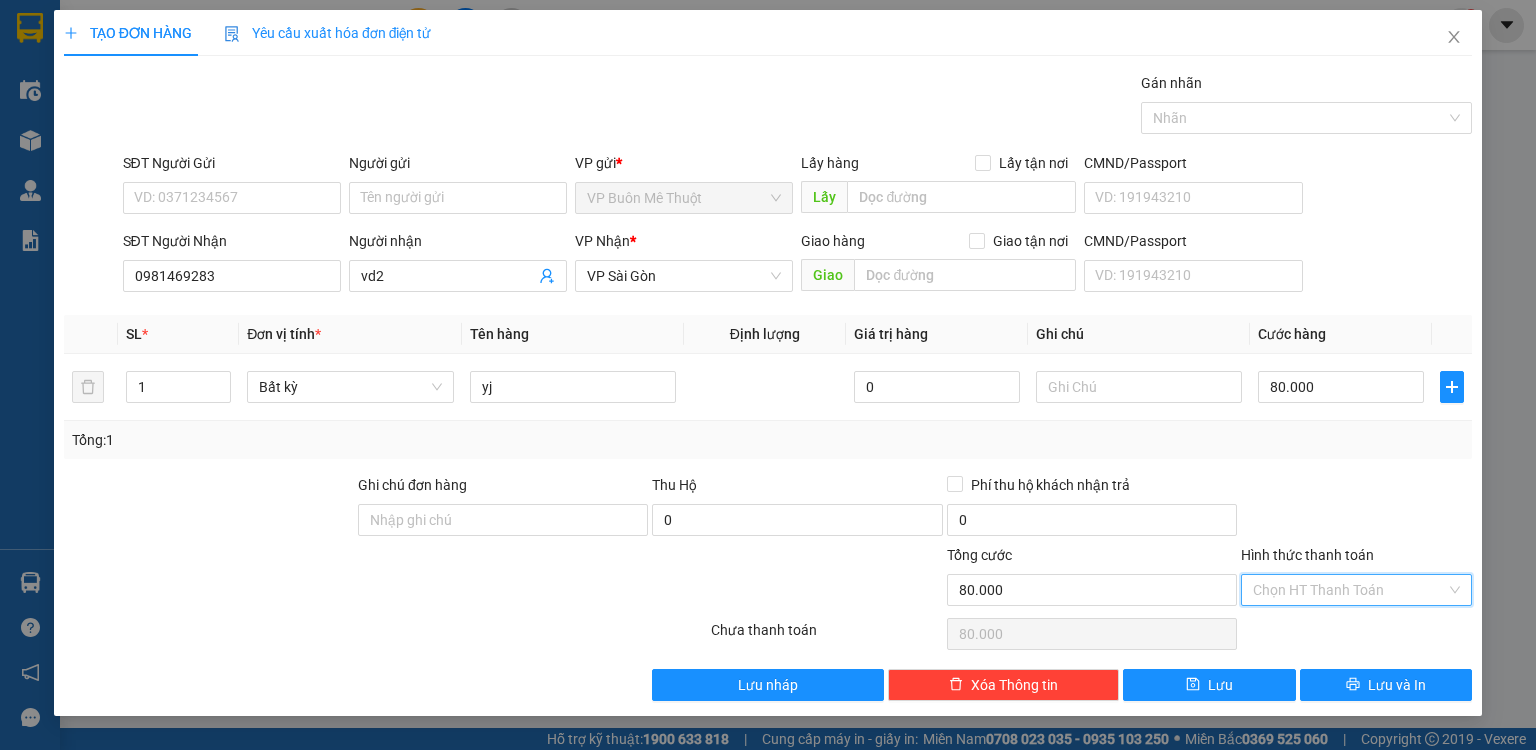 drag, startPoint x: 1276, startPoint y: 579, endPoint x: 1271, endPoint y: 619, distance: 40.311287 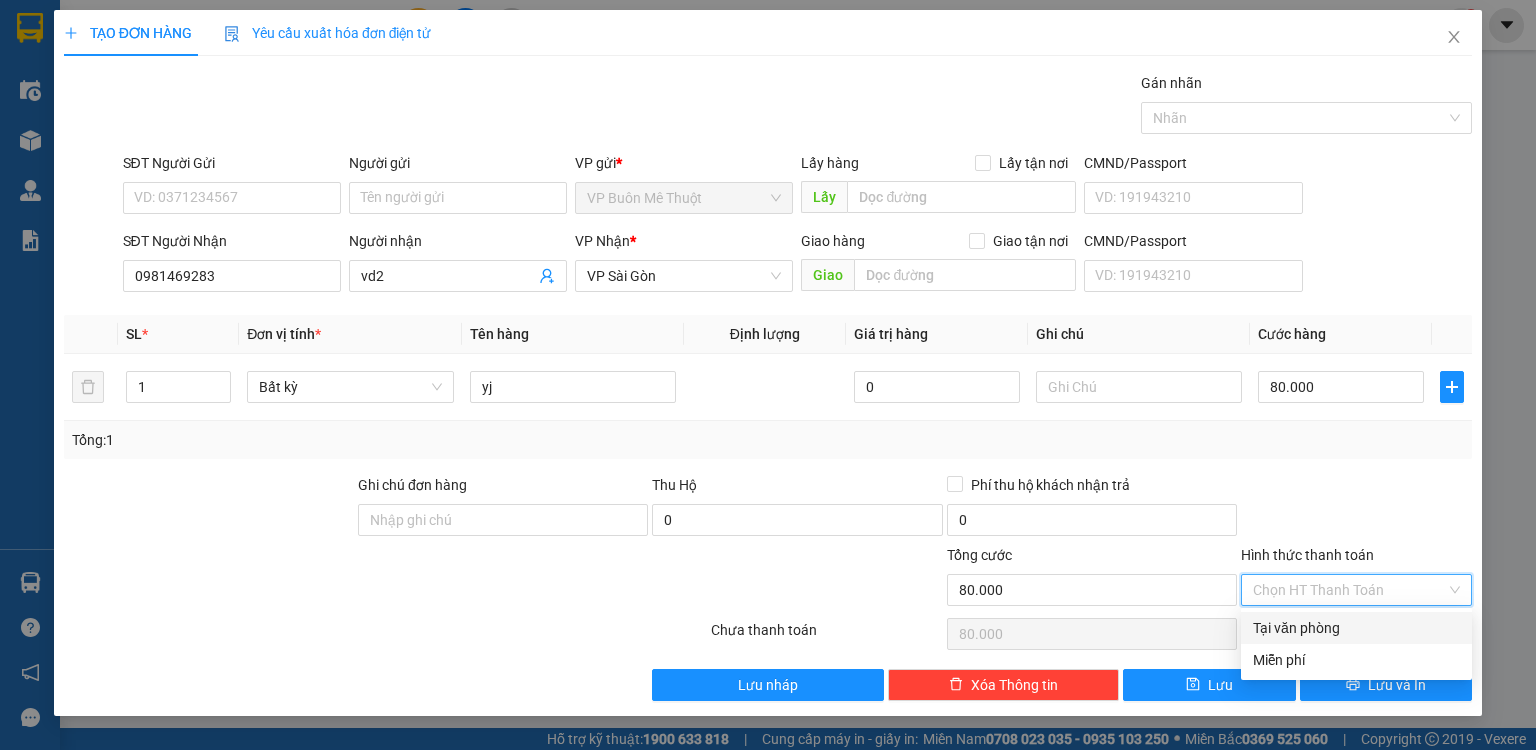 drag, startPoint x: 1272, startPoint y: 626, endPoint x: 1262, endPoint y: 658, distance: 33.526108 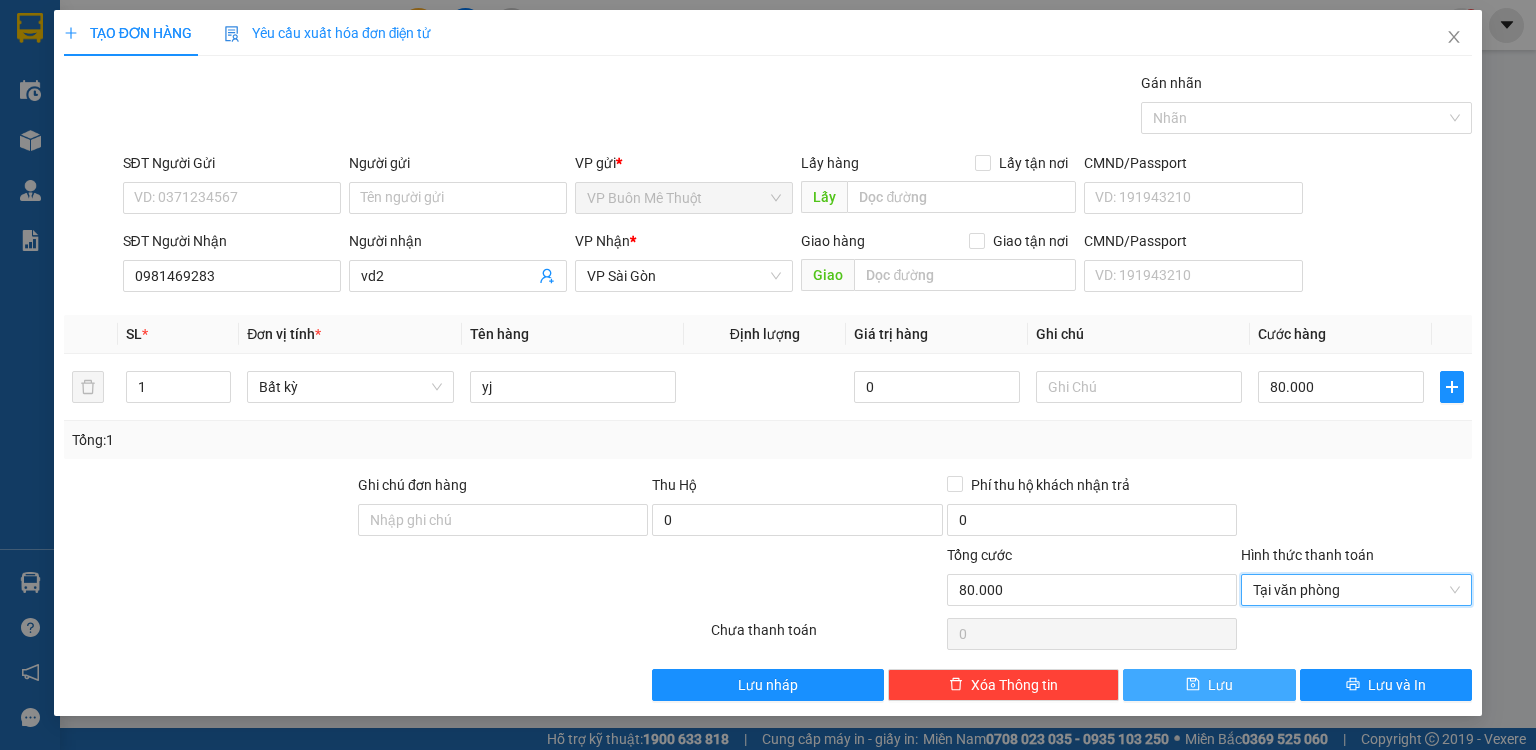 click on "Lưu" at bounding box center [1209, 685] 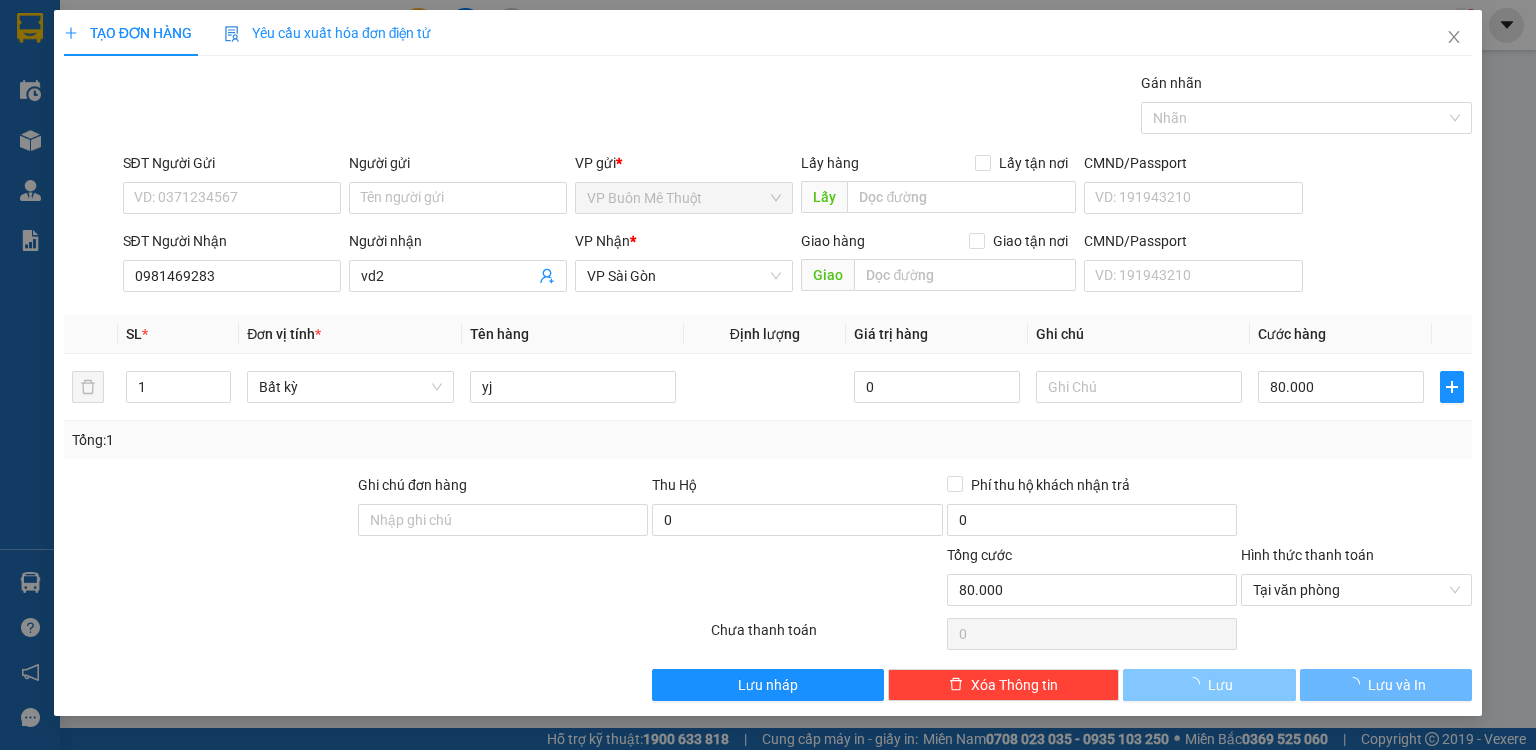 type 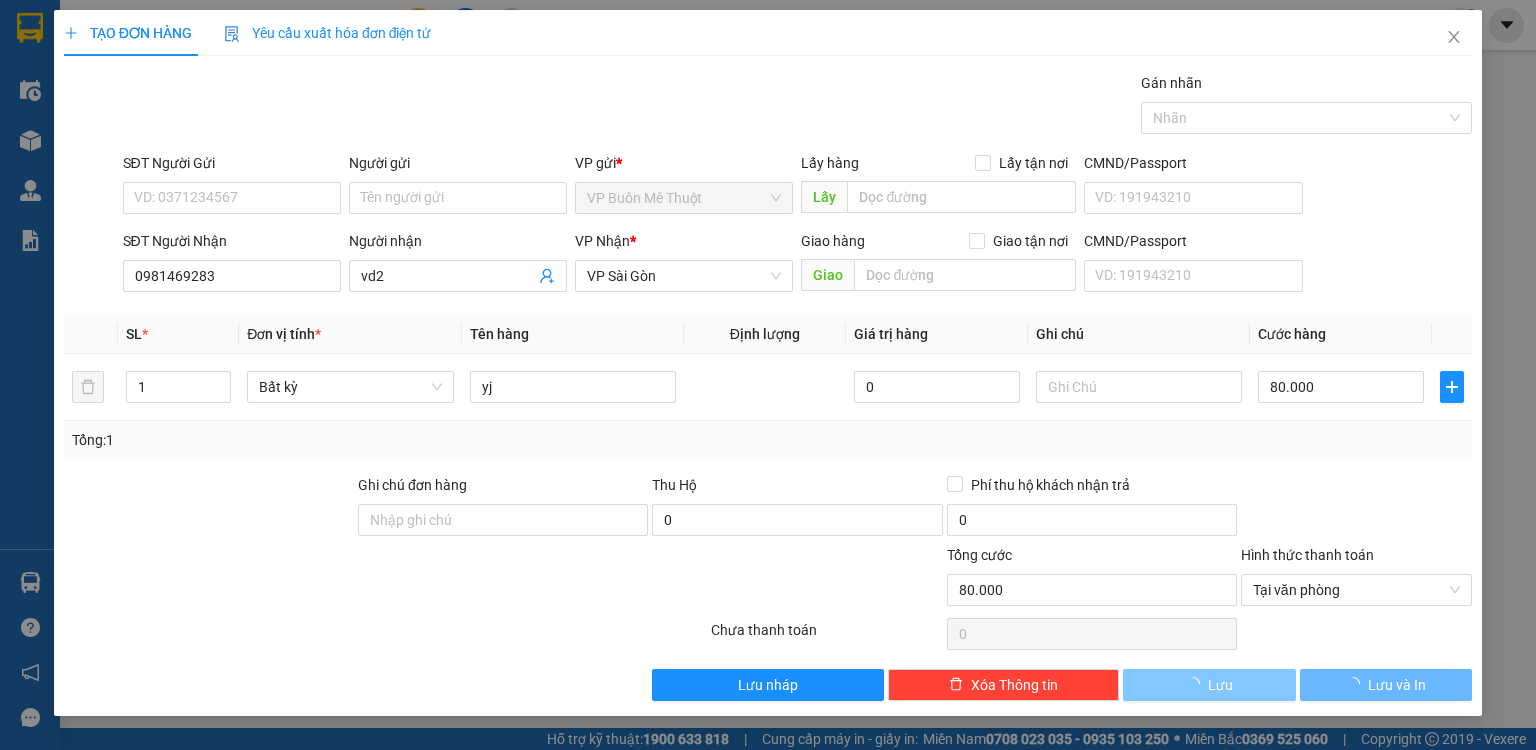 type 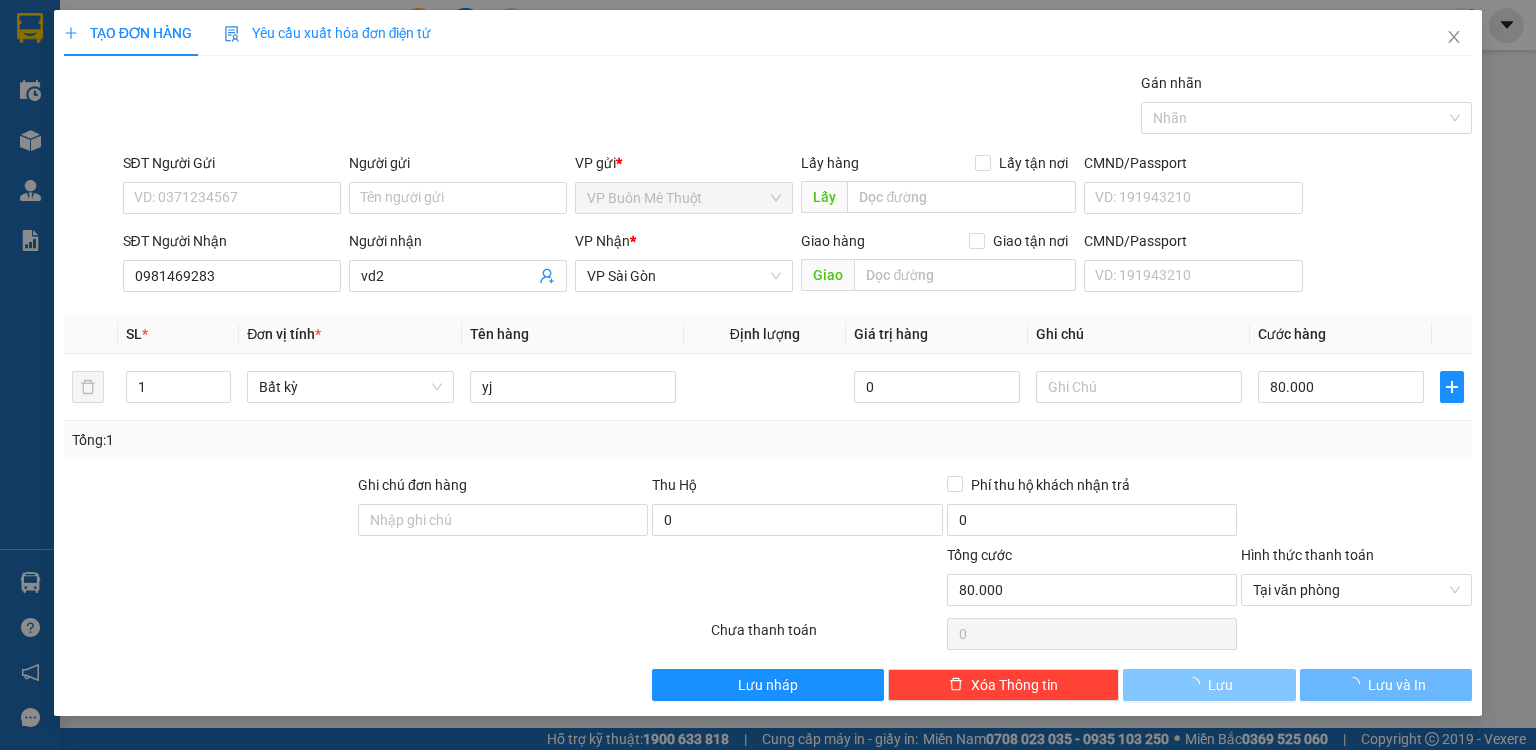 type 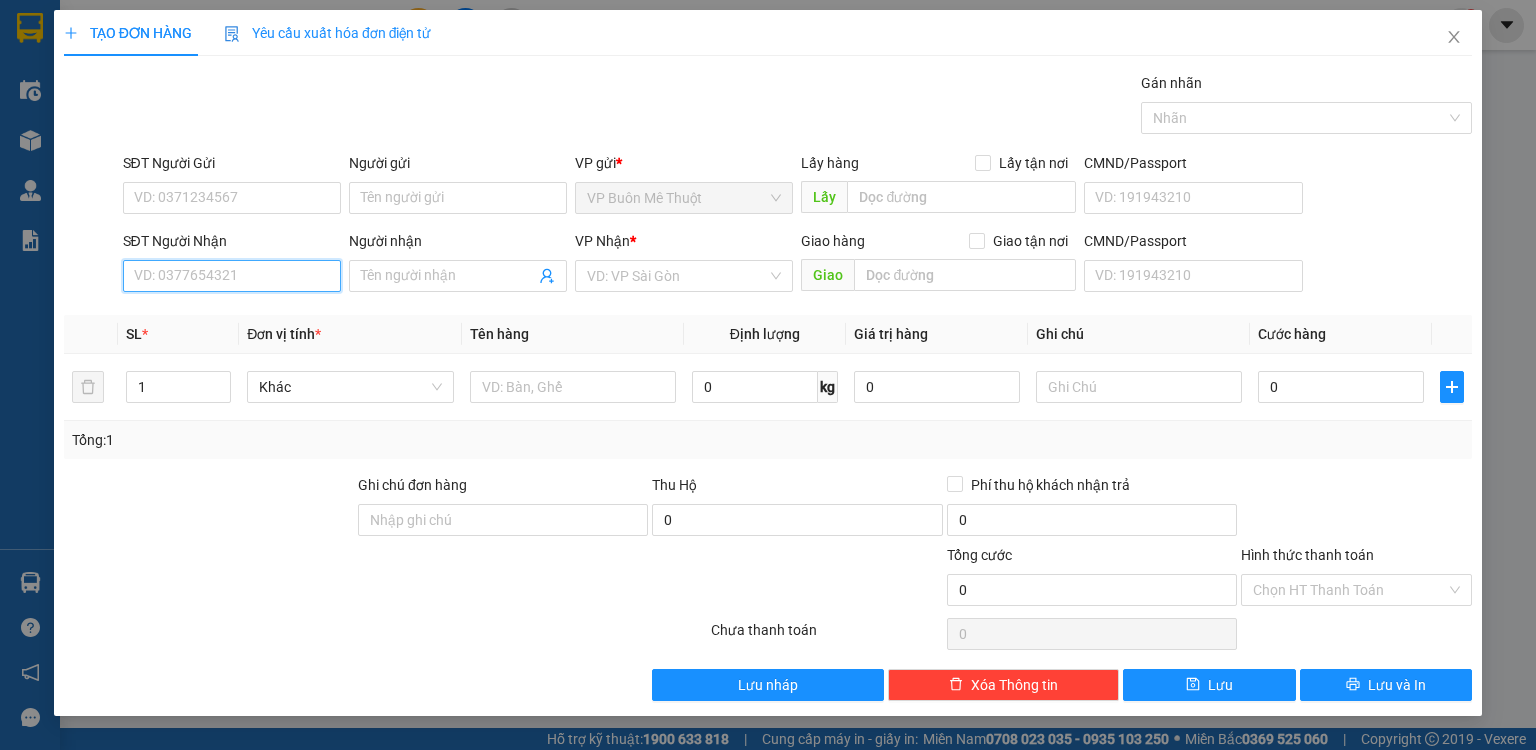 click on "SĐT Người Nhận" at bounding box center (232, 276) 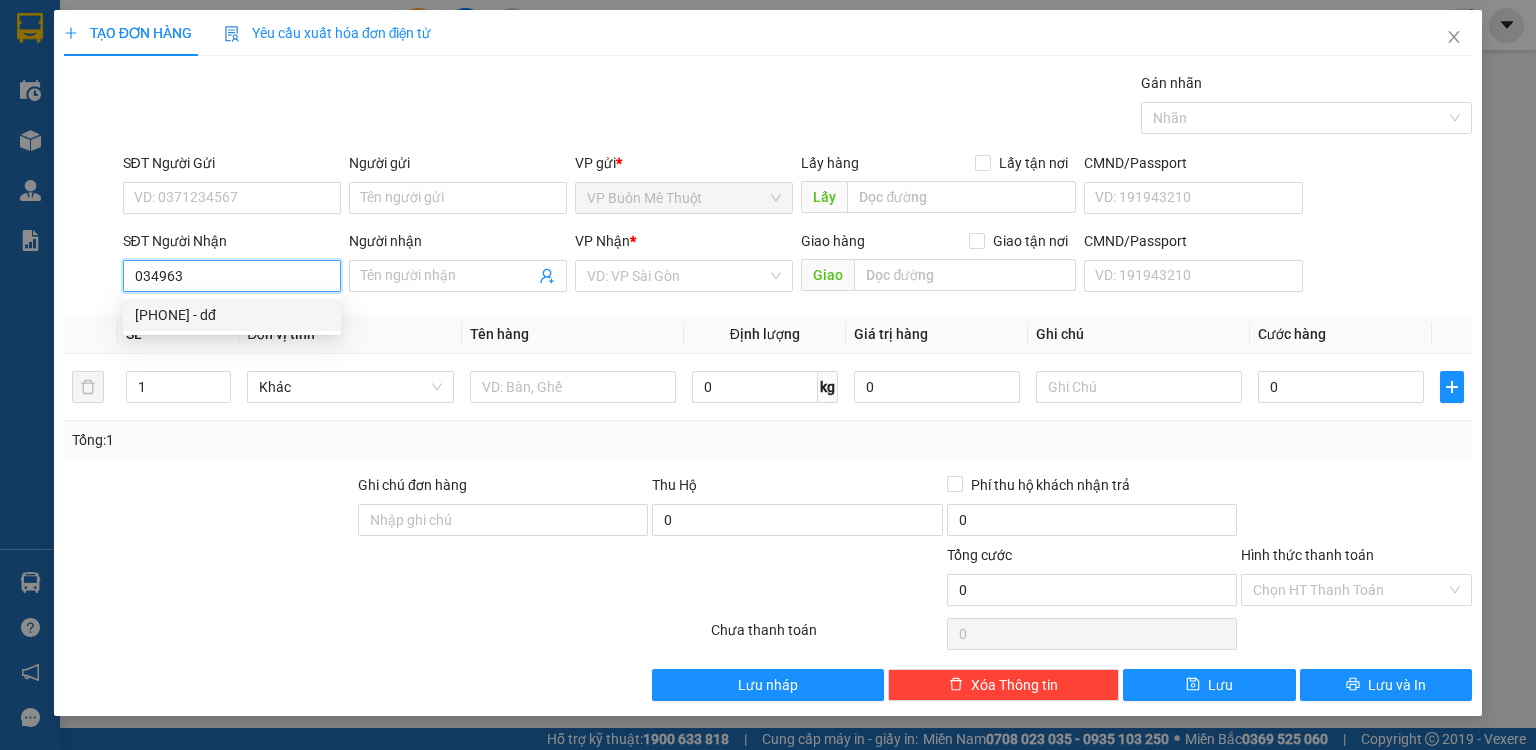click on "[PHONE] - dđ" at bounding box center [232, 315] 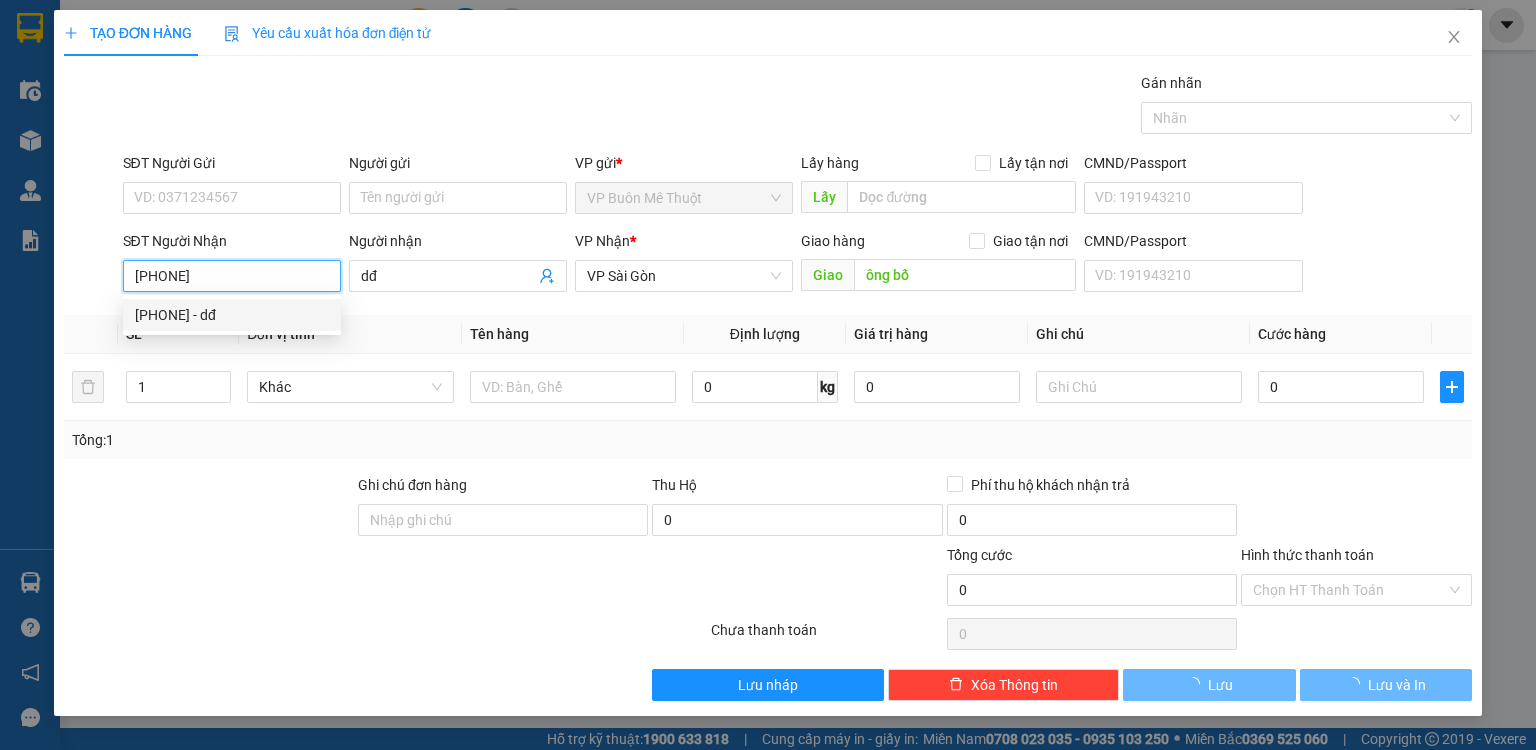 type on "80.000" 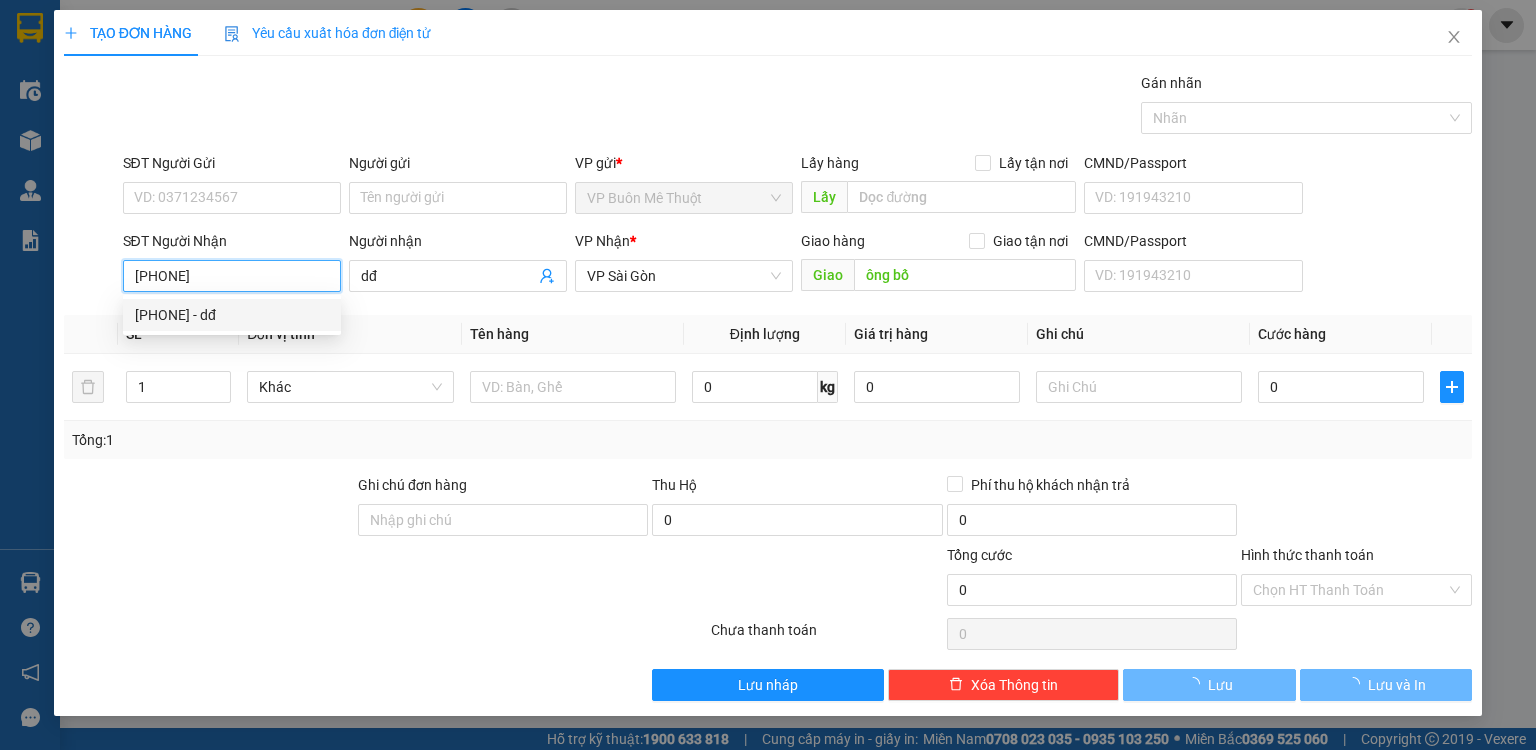 type on "80.000" 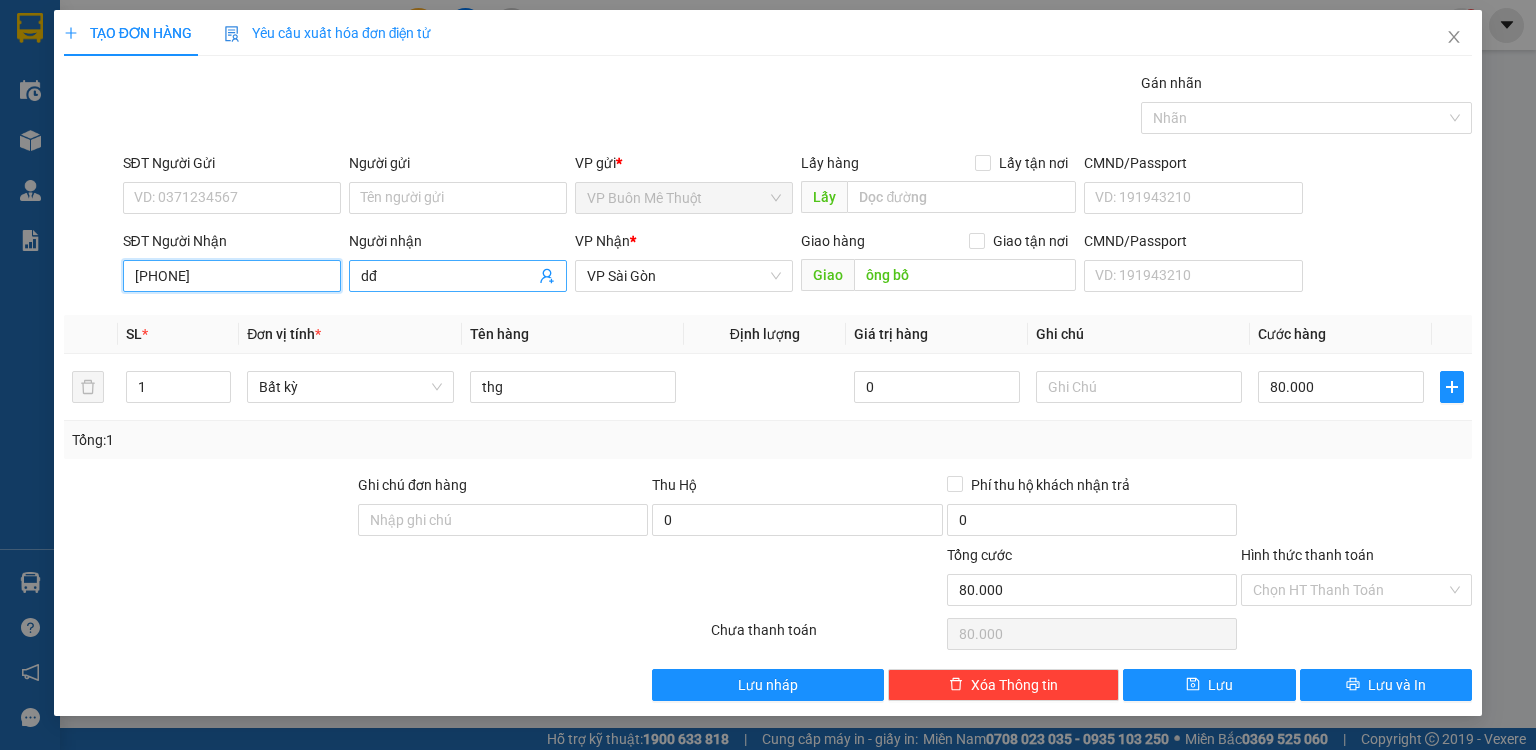 type on "[PHONE]" 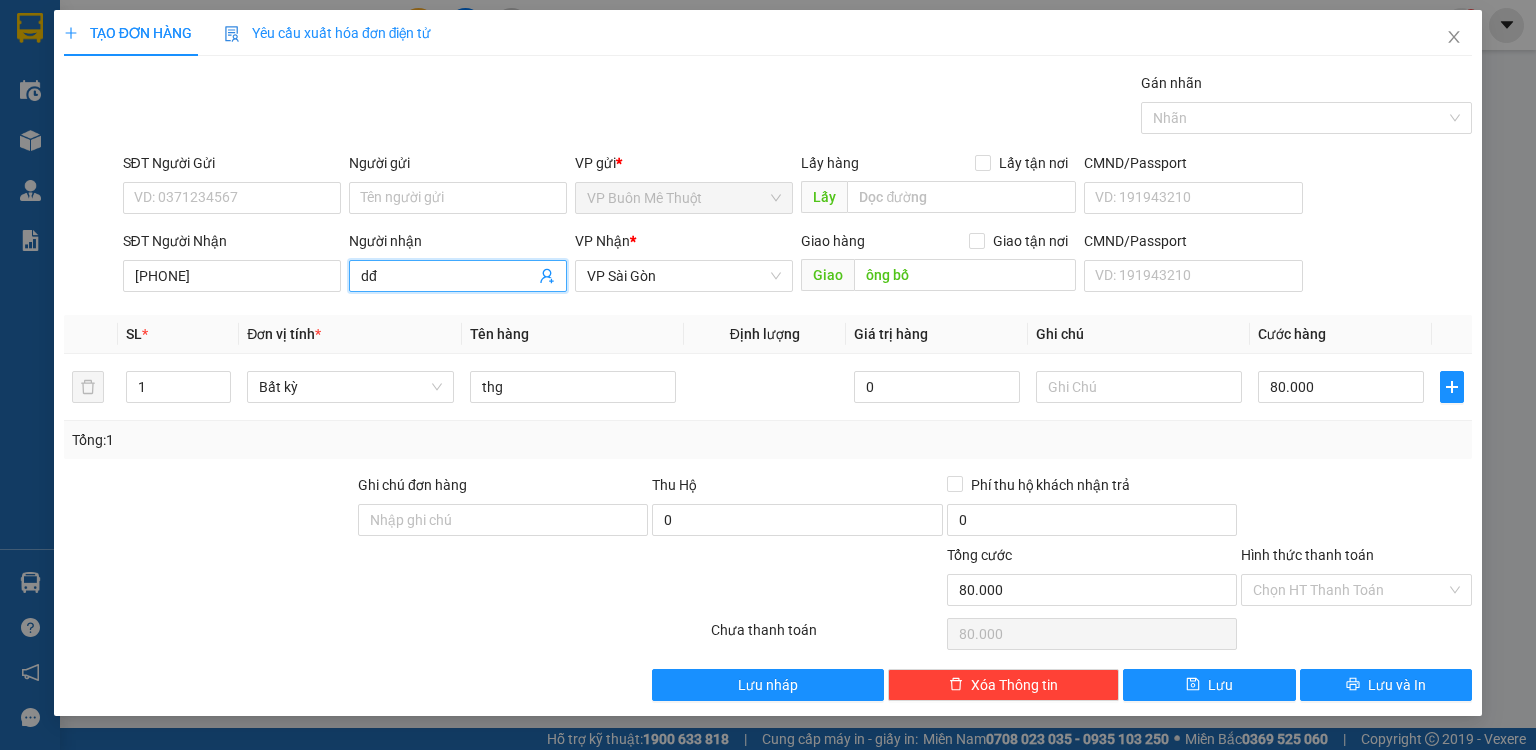 click on "dđ" at bounding box center [448, 276] 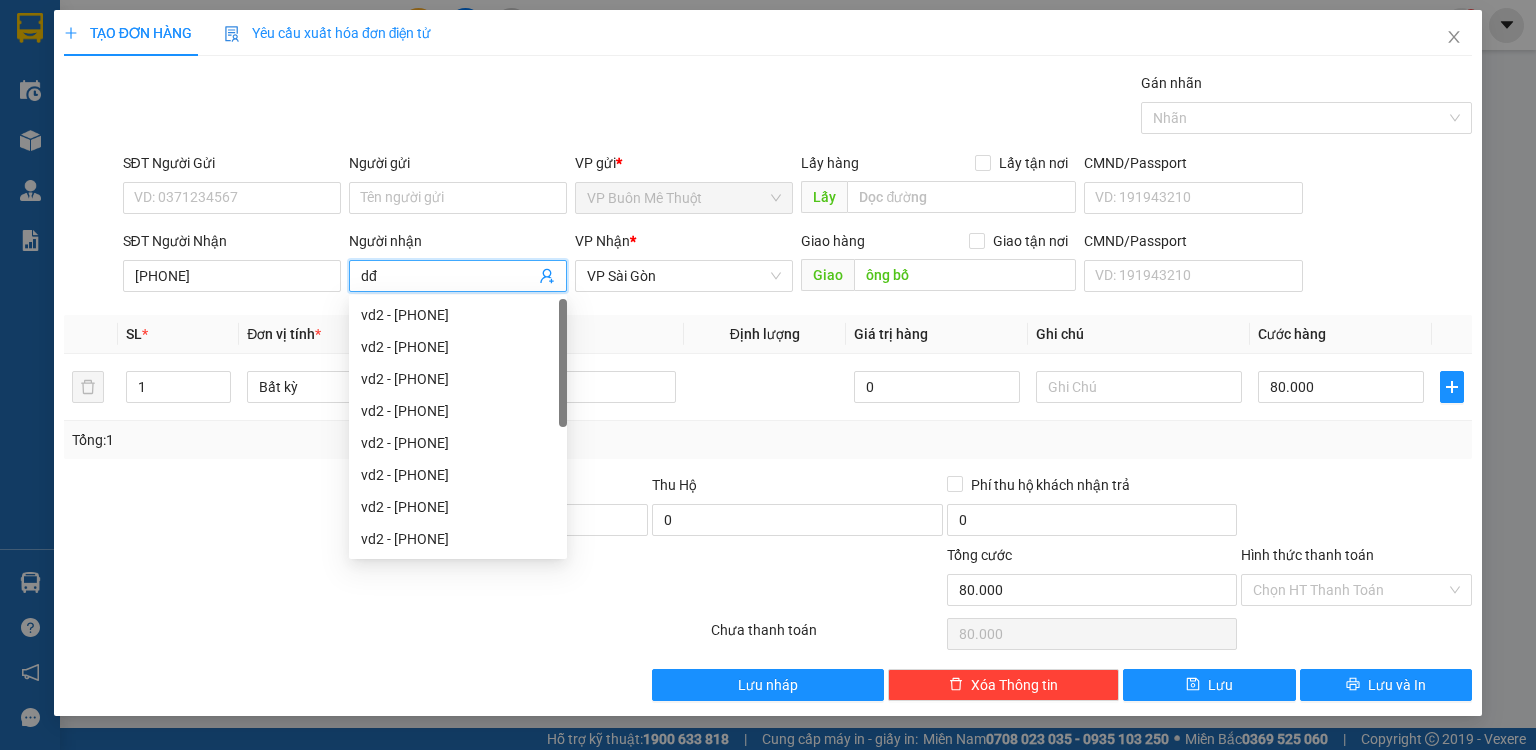 type on "d" 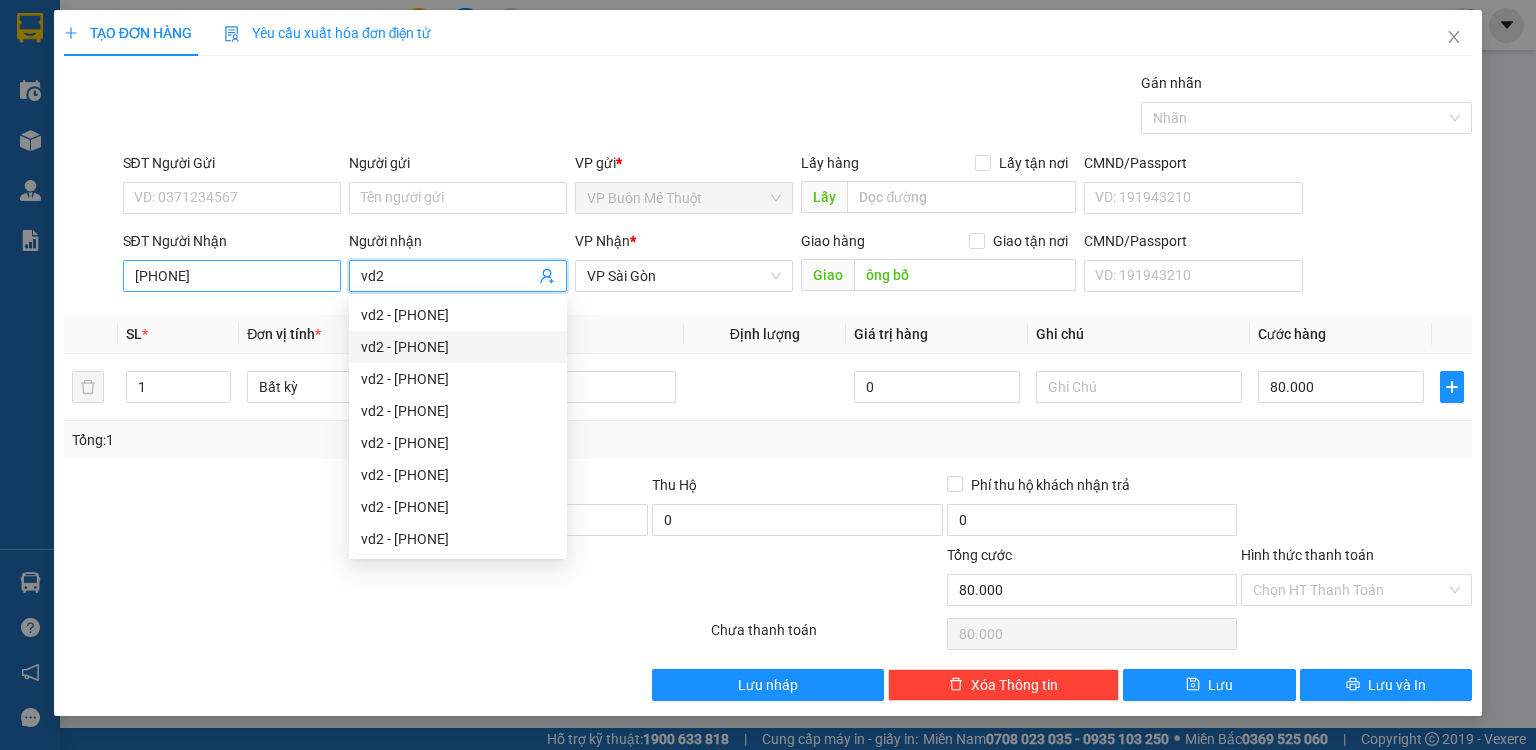 type on "vd2" 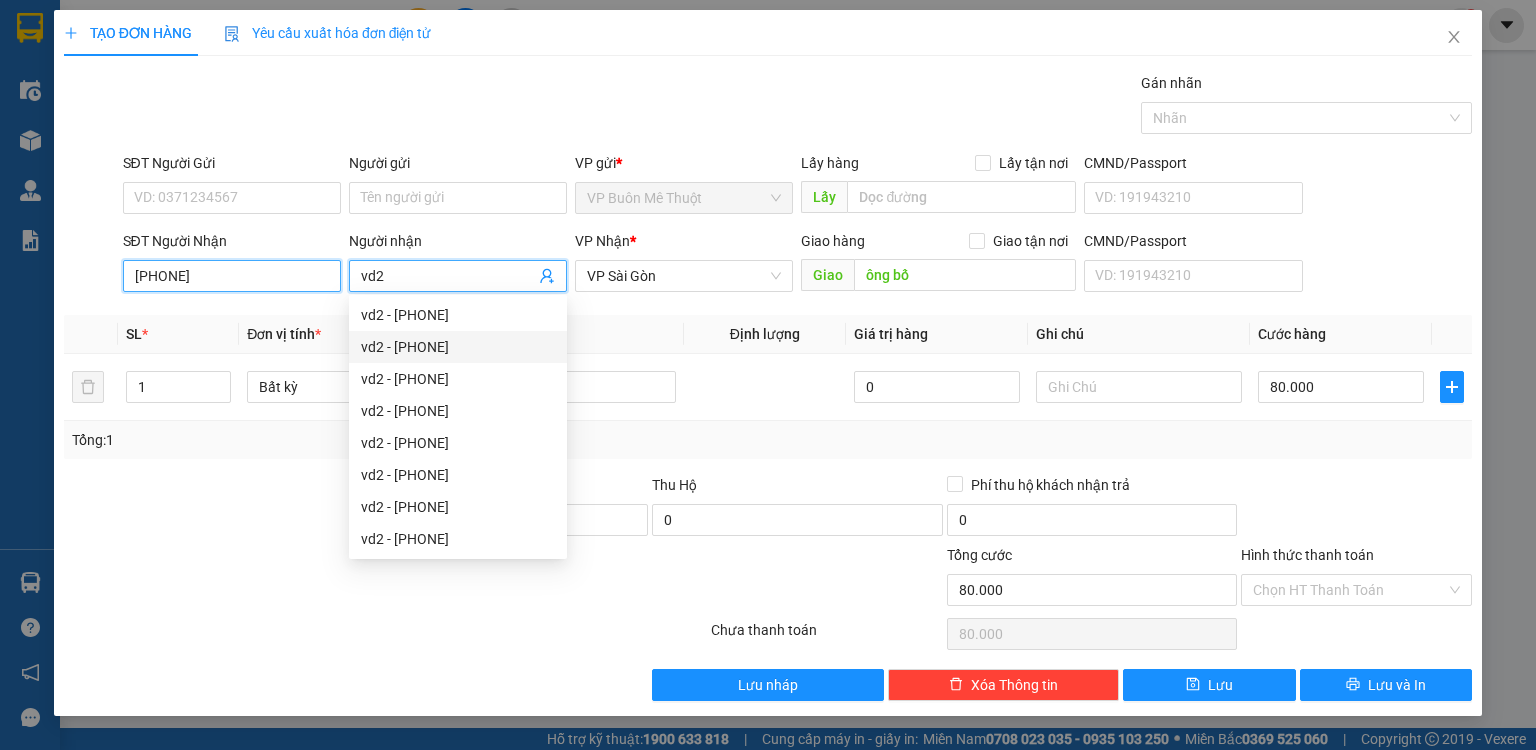 click on "[PHONE]" at bounding box center (232, 276) 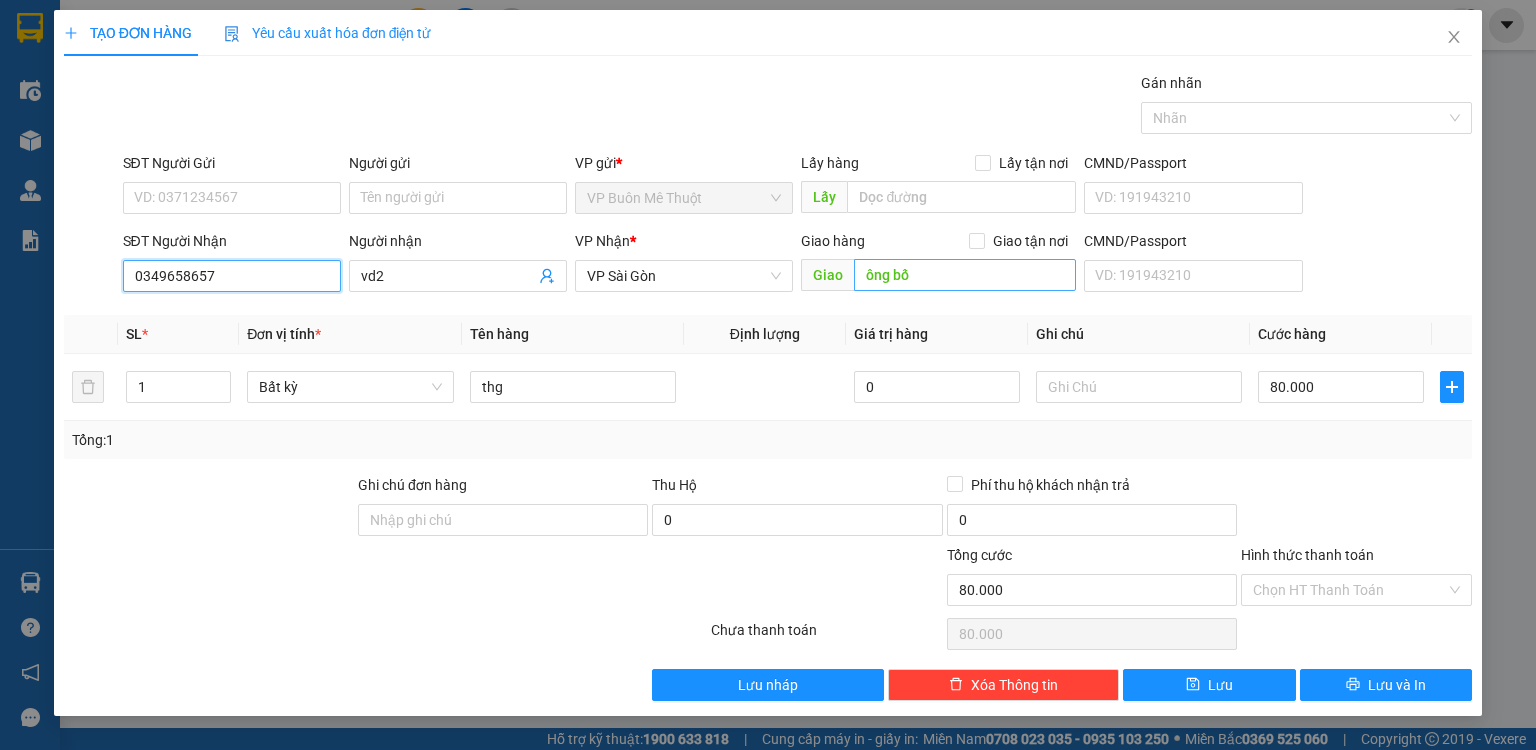 type on "0349658657" 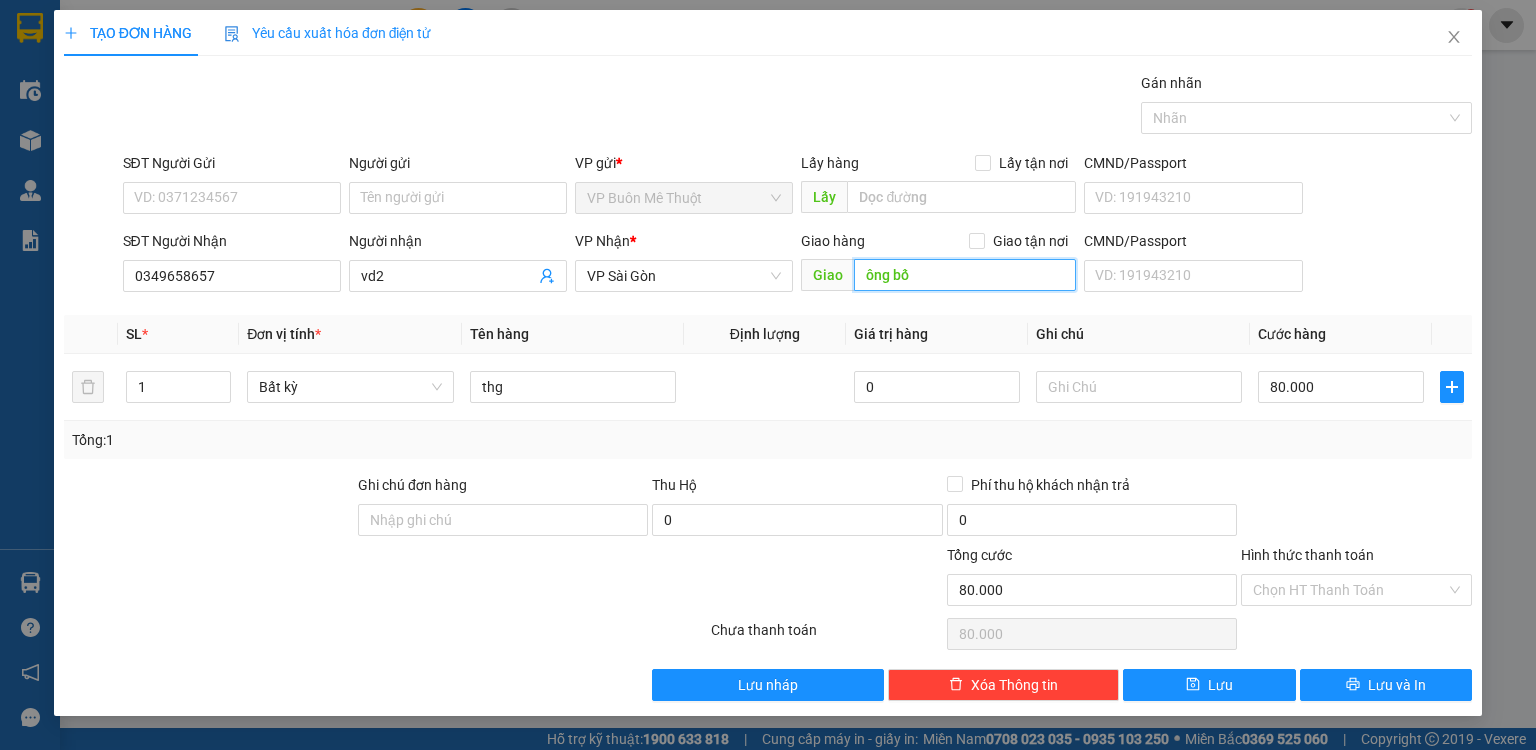 click on "ông bố" at bounding box center [965, 275] 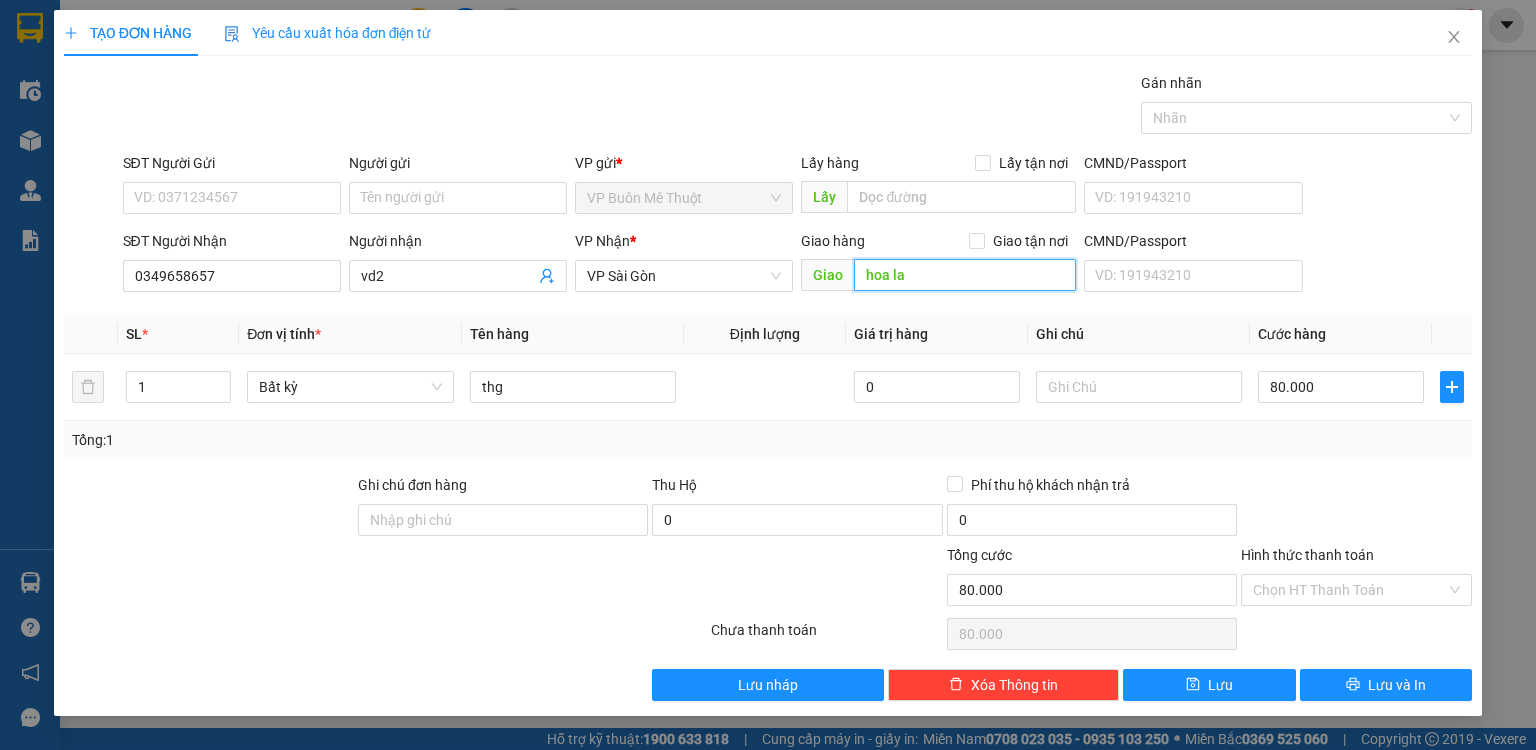 type on "hoa la" 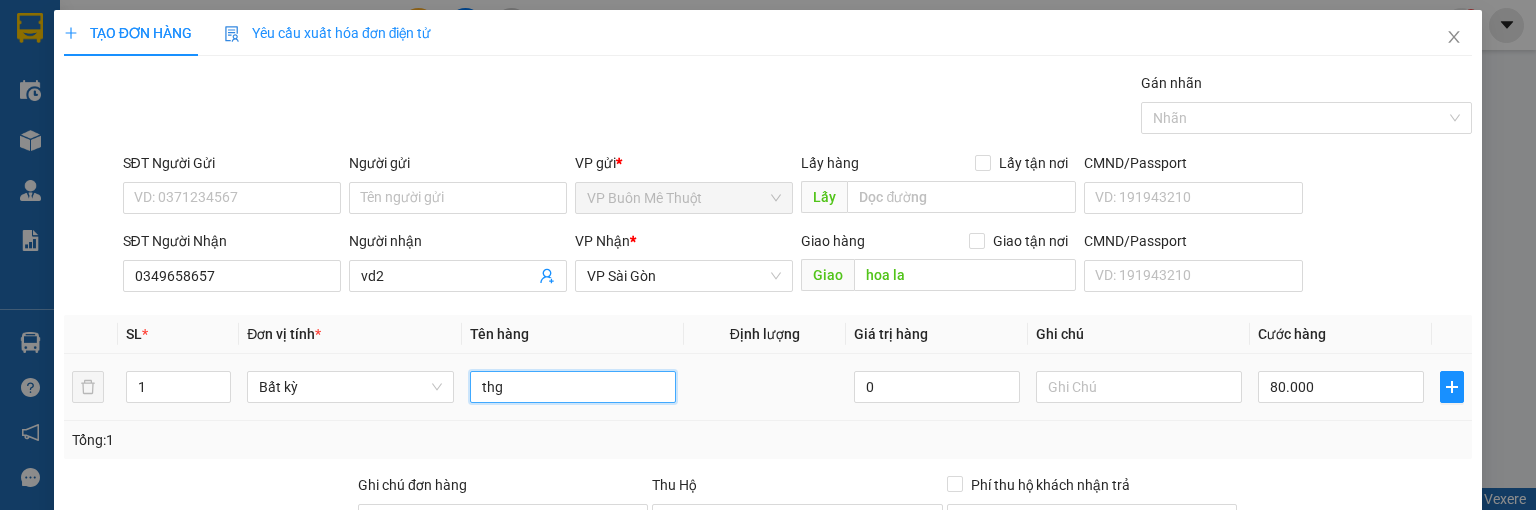click on "thg" at bounding box center (573, 387) 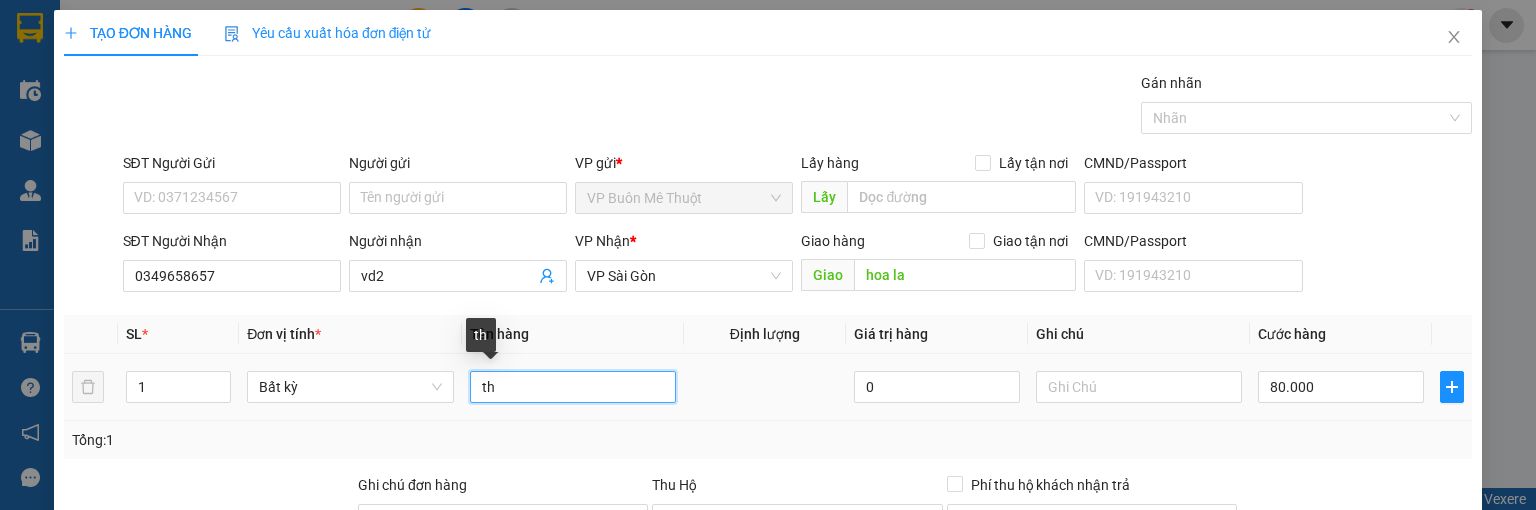 type on "t" 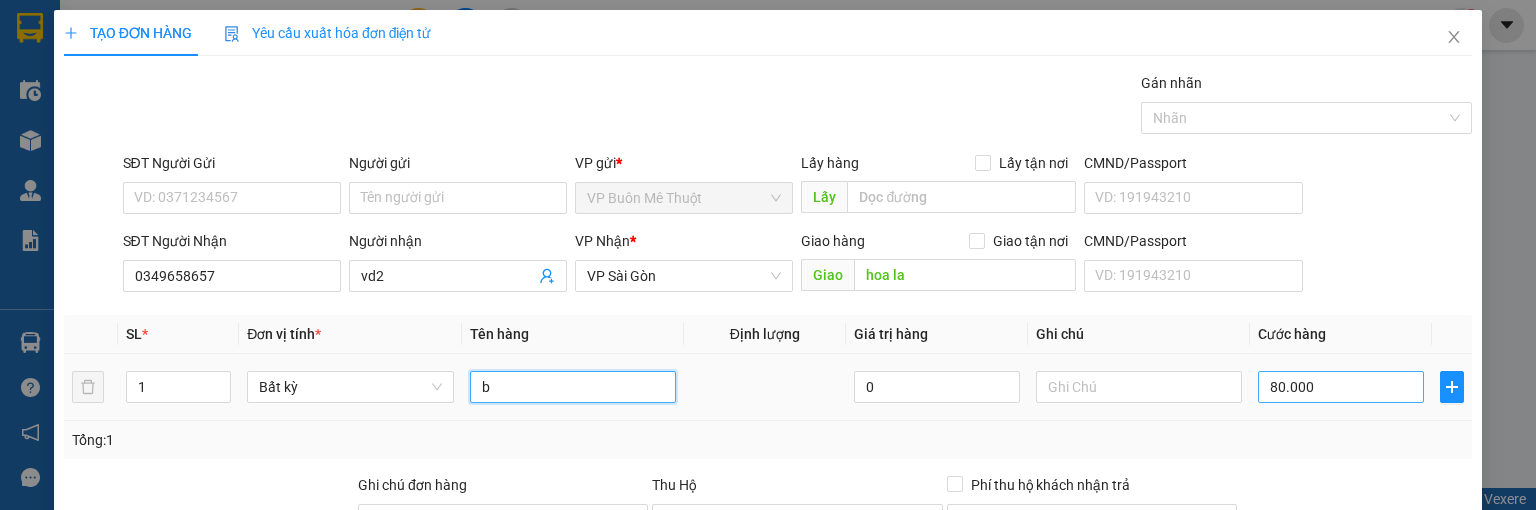type on "b" 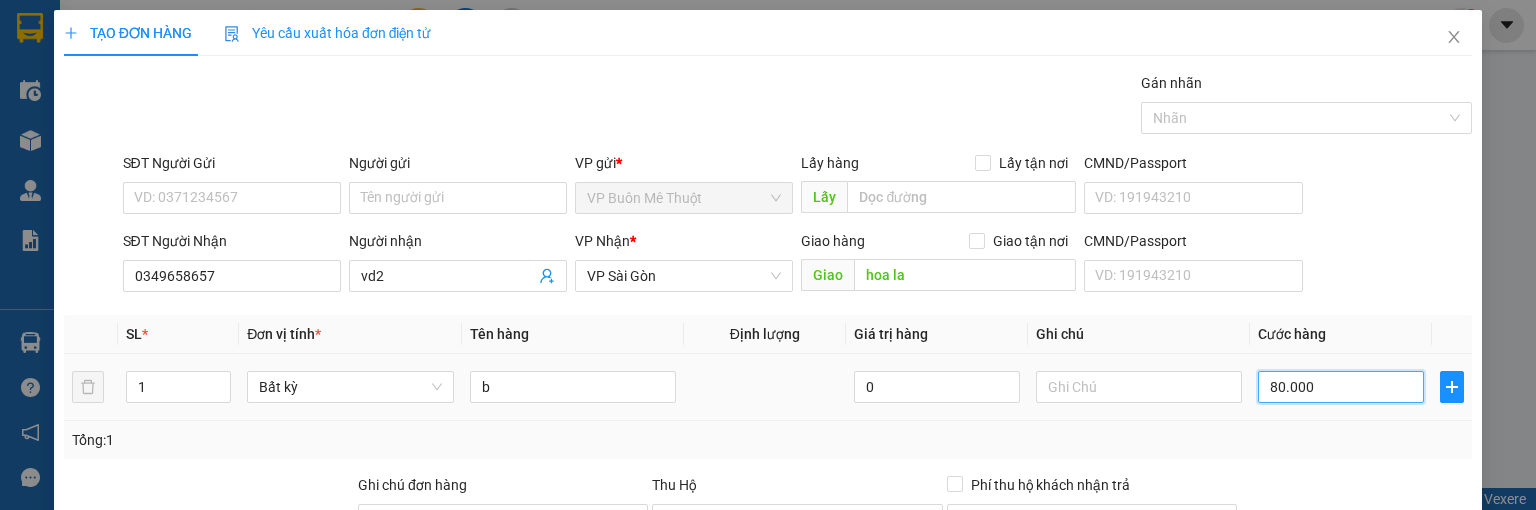 click on "80.000" at bounding box center (1341, 387) 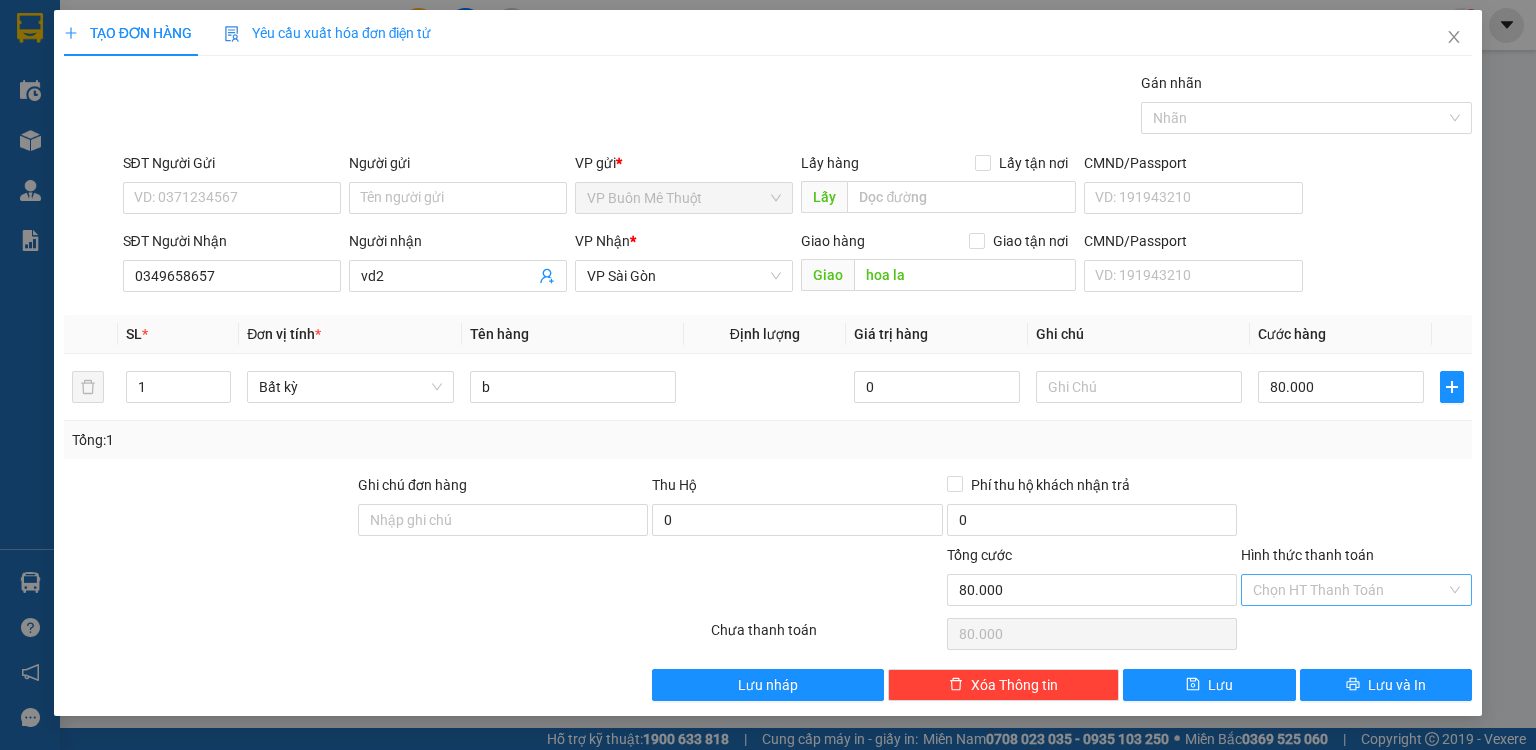 click on "Hình thức thanh toán" at bounding box center (1349, 590) 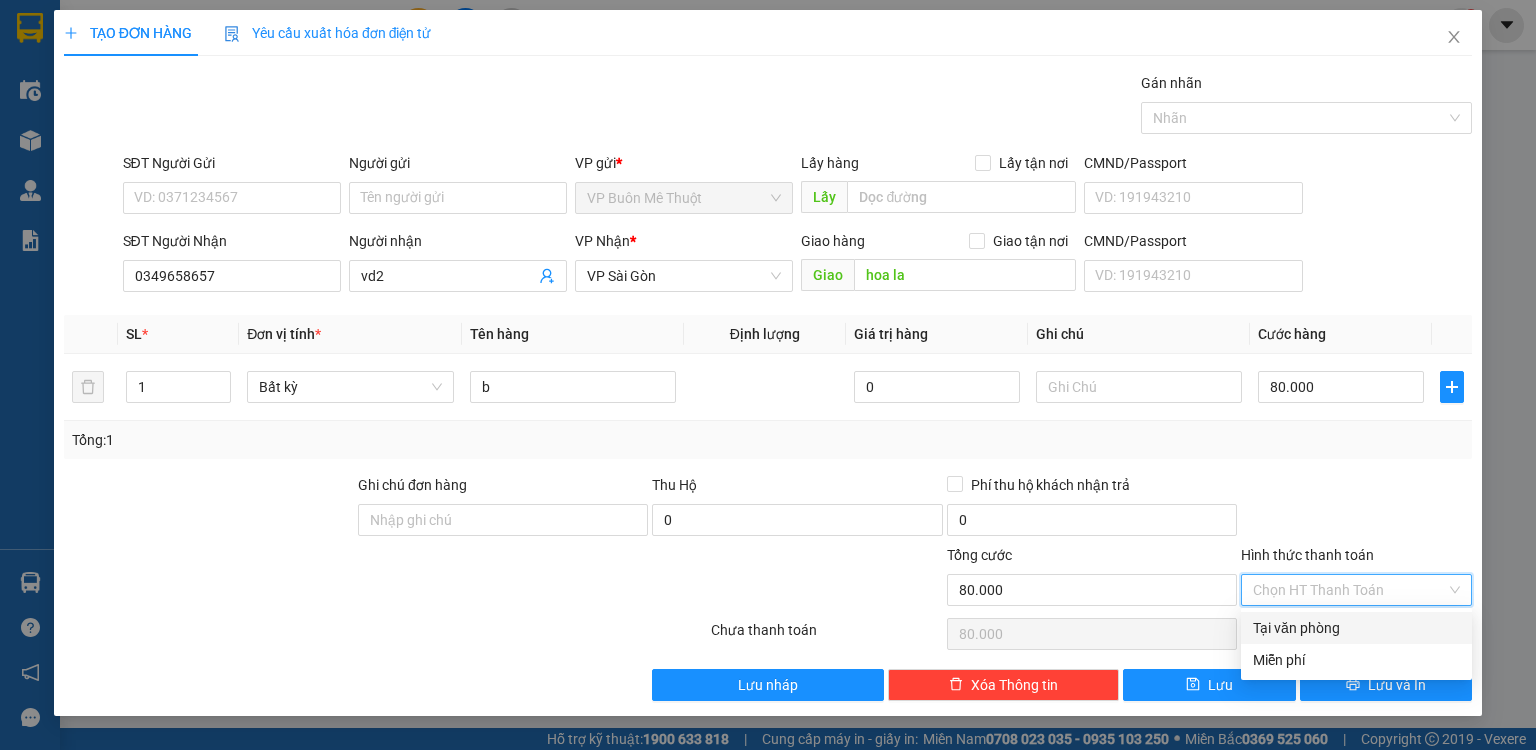 click on "Tại văn phòng" at bounding box center [1356, 628] 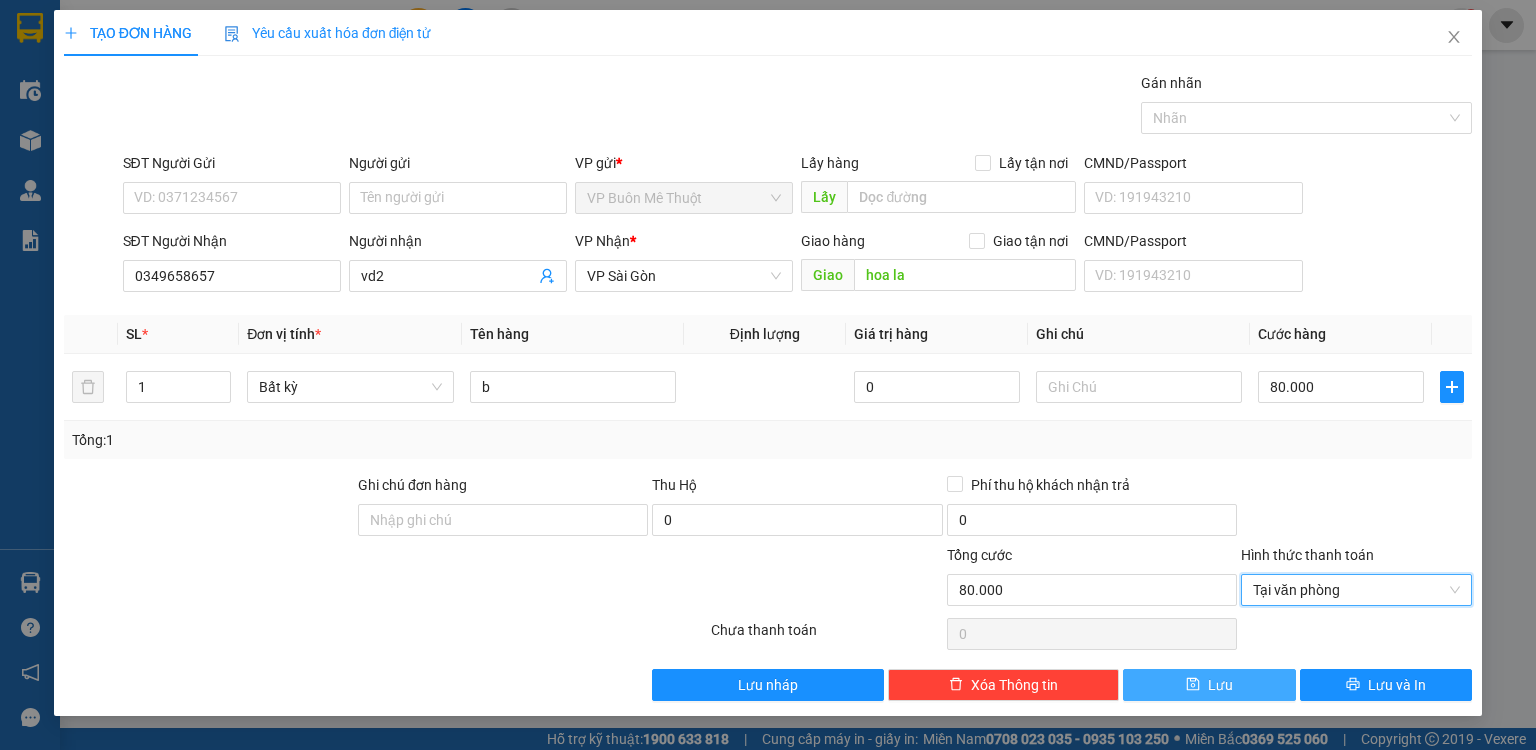 drag, startPoint x: 1225, startPoint y: 681, endPoint x: 1259, endPoint y: 669, distance: 36.05551 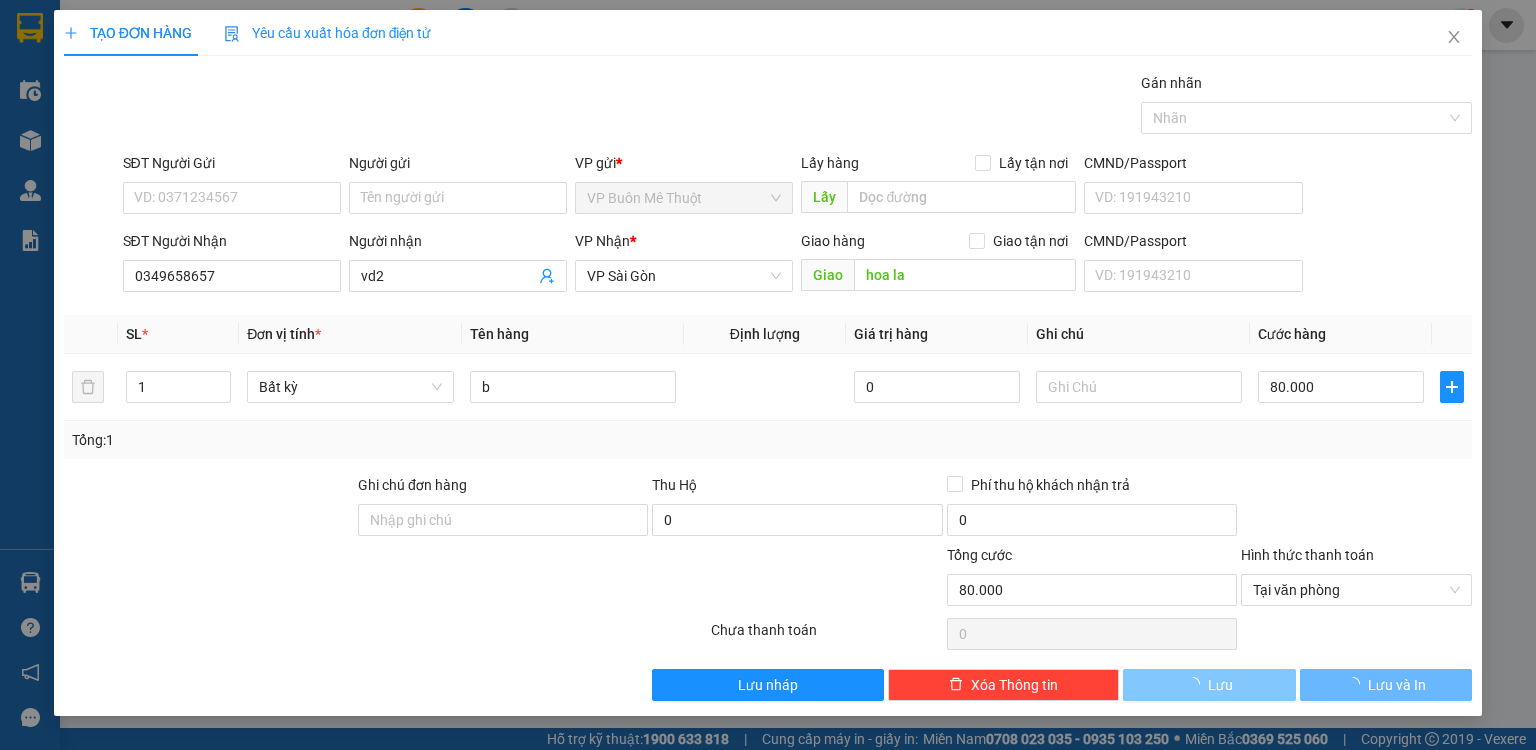 type 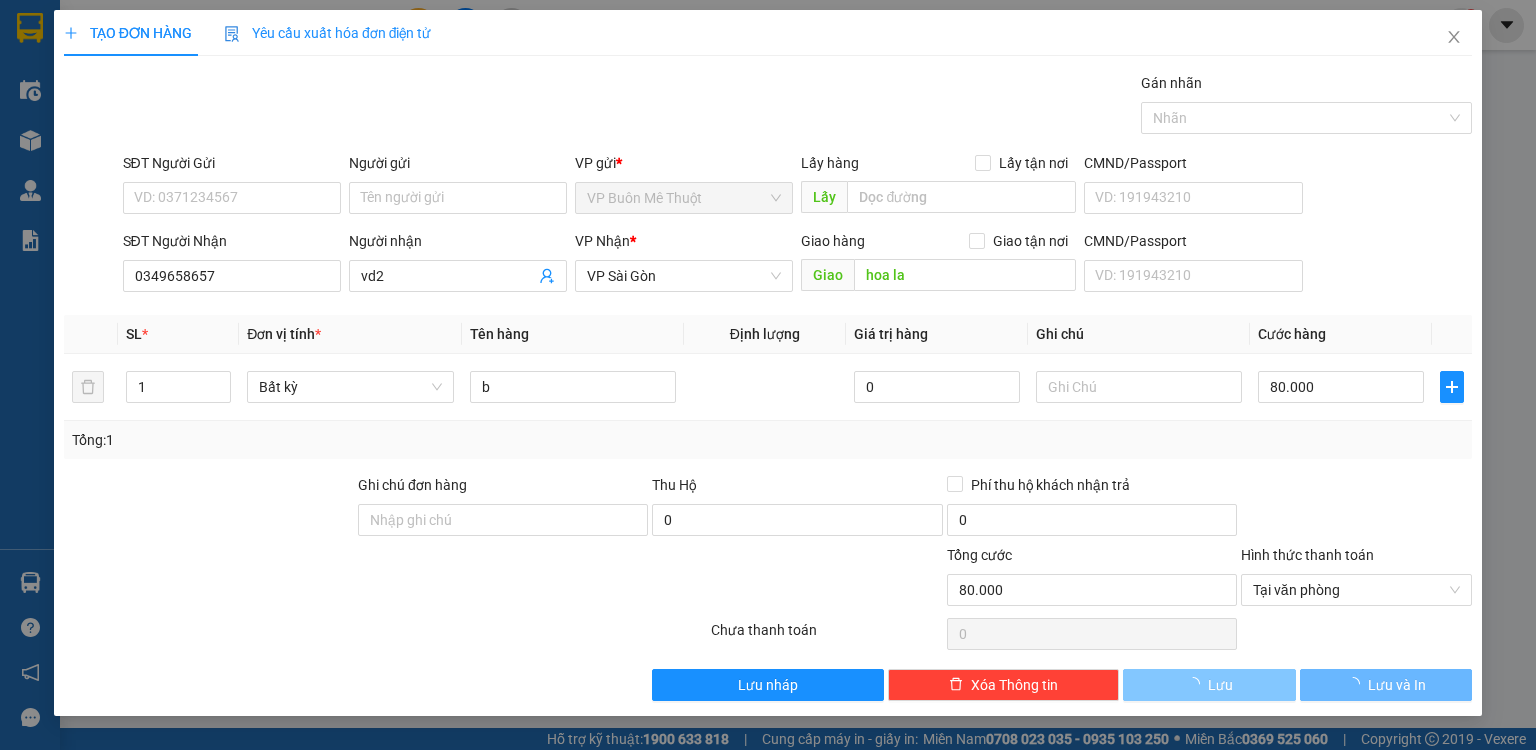 type 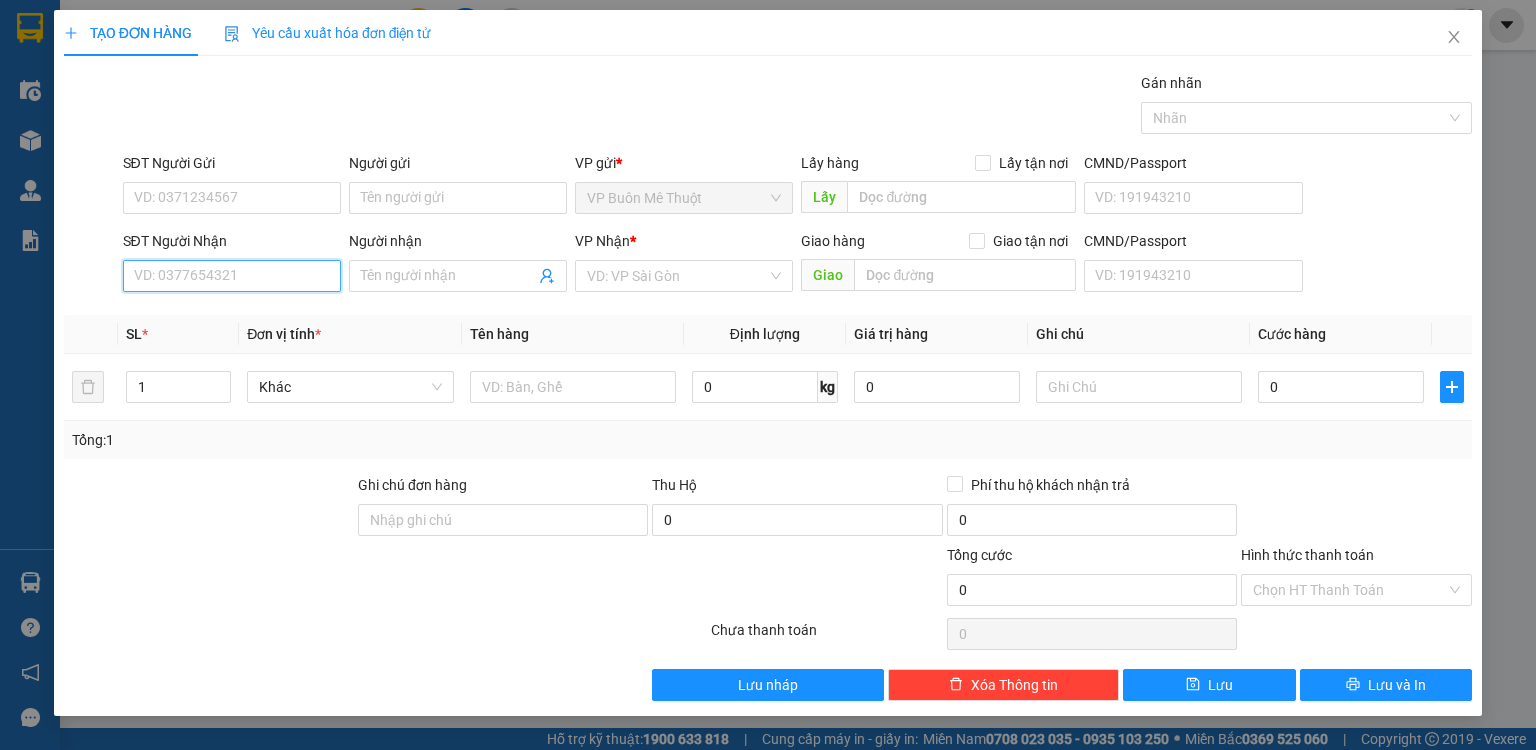 click on "SĐT Người Nhận" at bounding box center (232, 276) 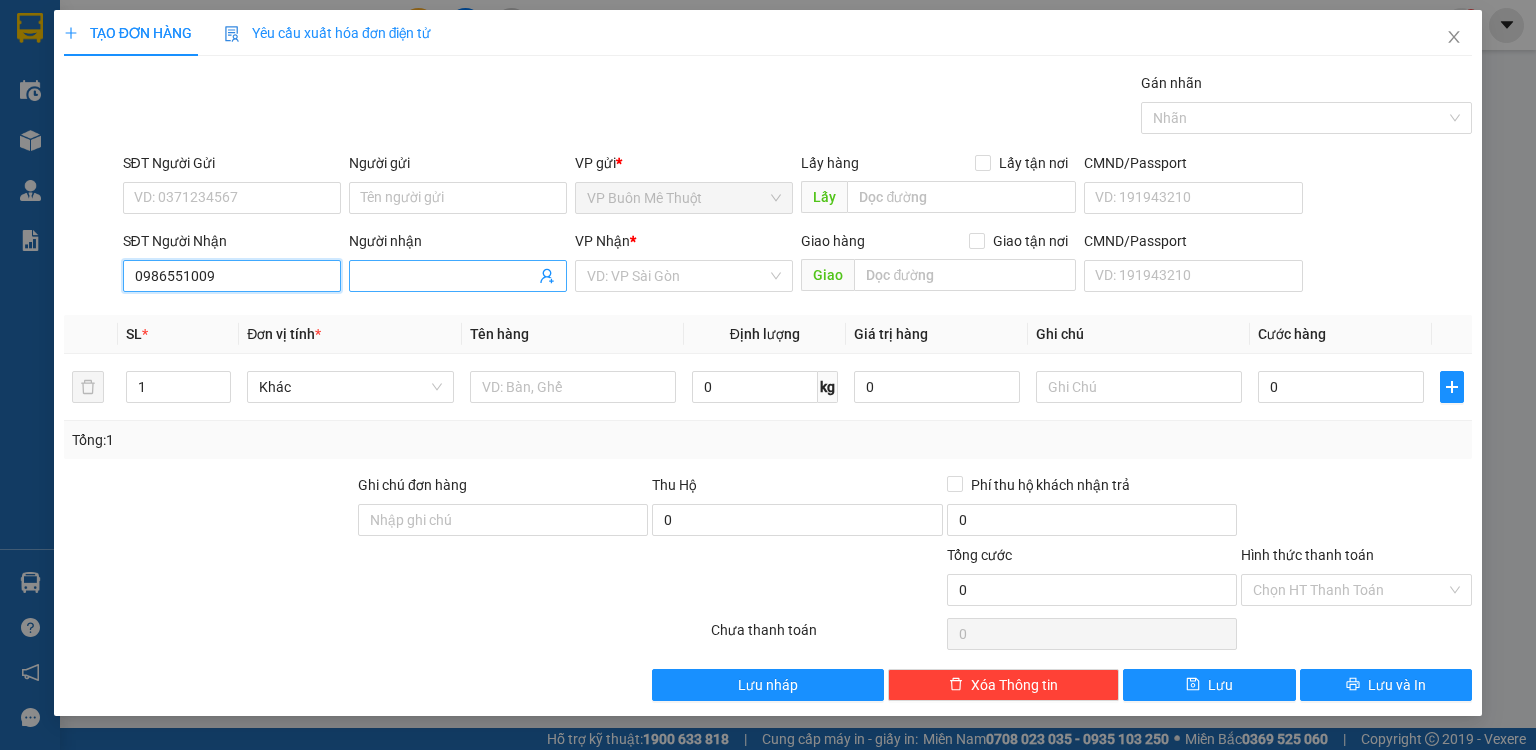 type on "0986551009" 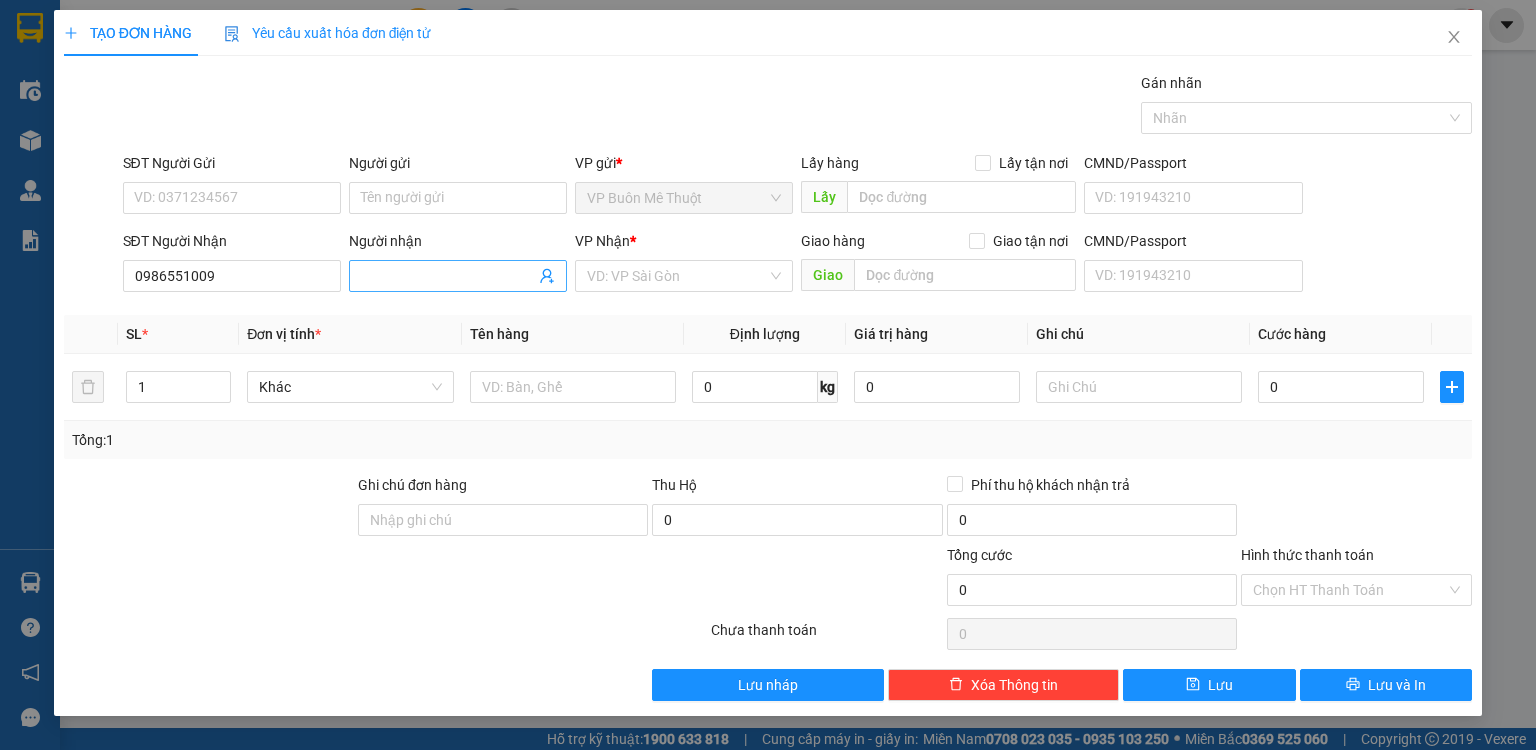 click on "Người nhận" at bounding box center [448, 276] 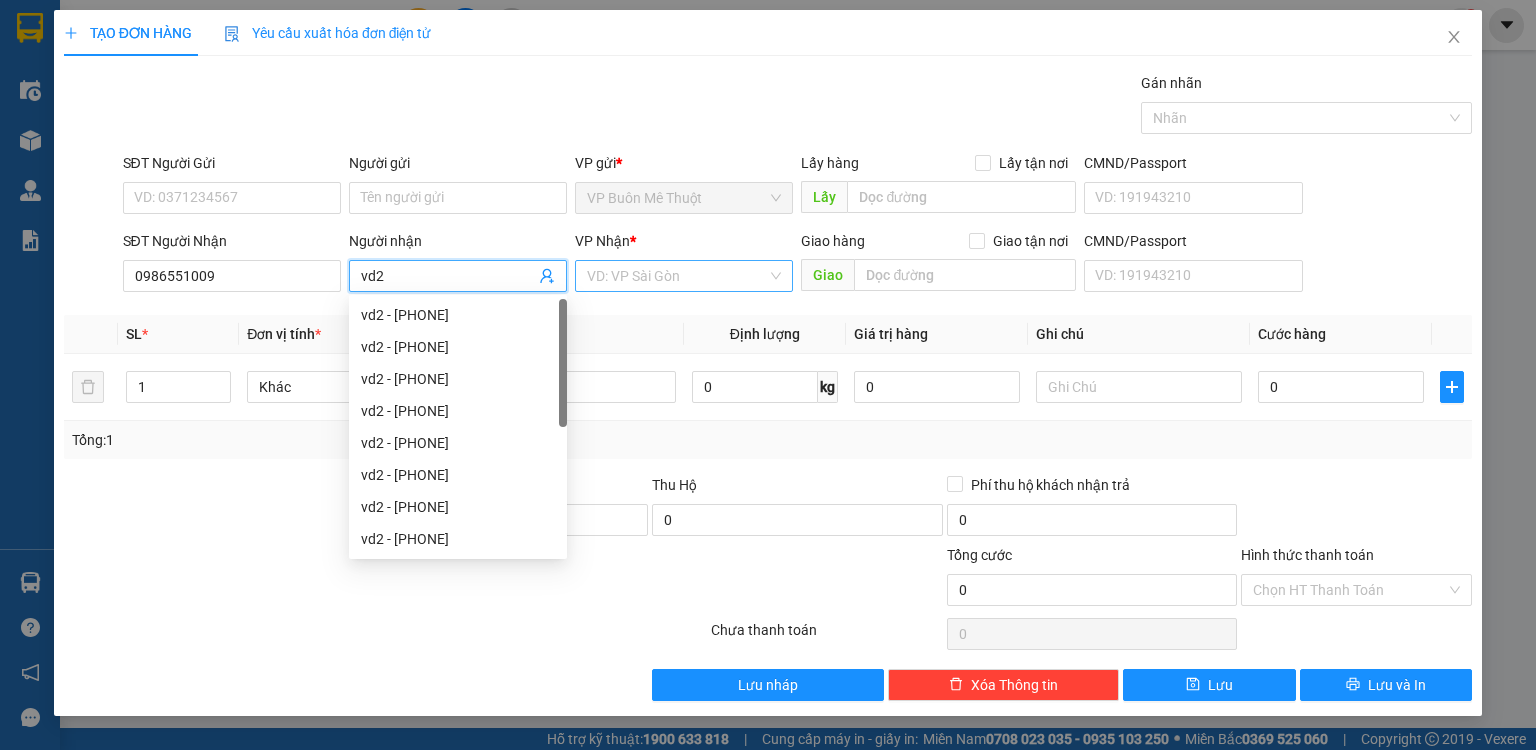 type on "vd2" 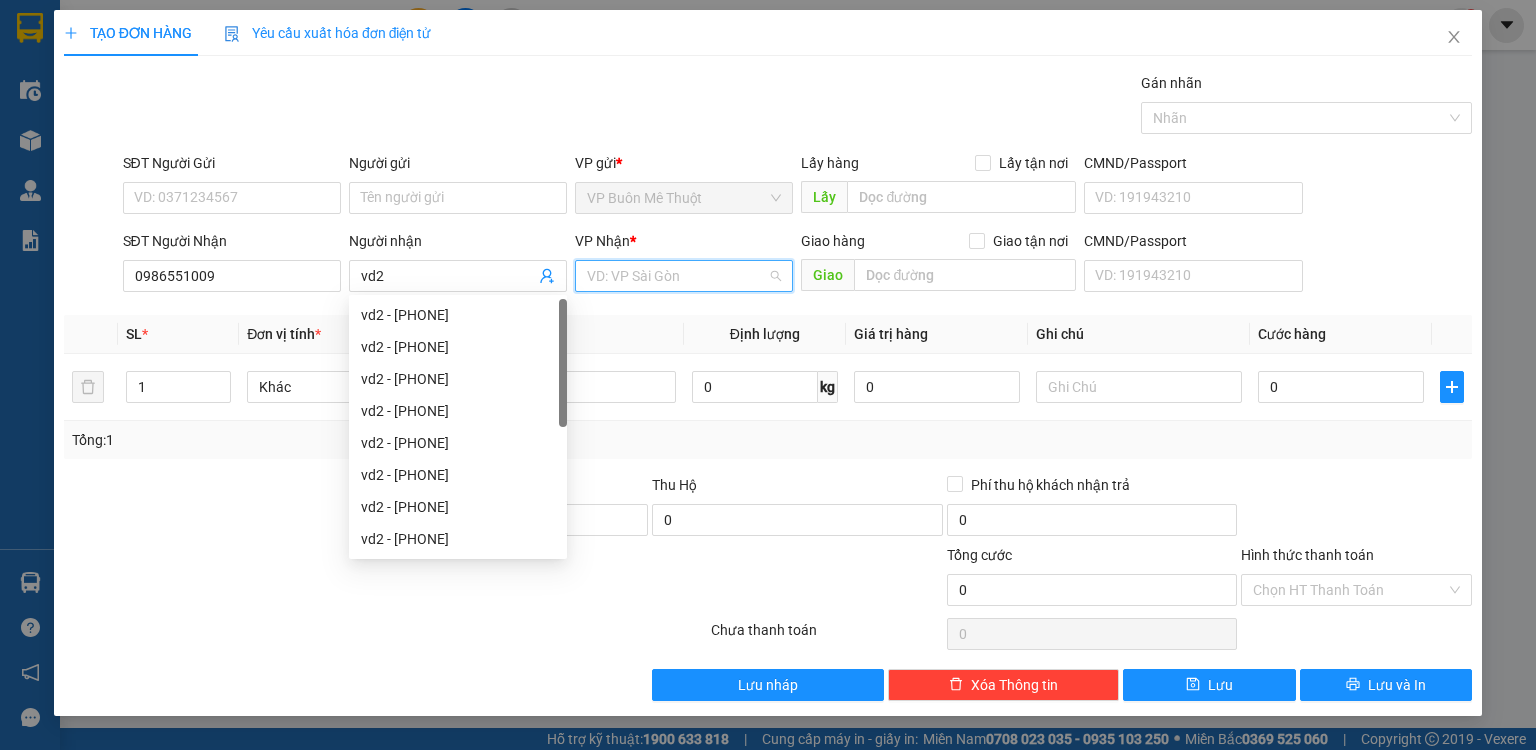 drag, startPoint x: 733, startPoint y: 276, endPoint x: 699, endPoint y: 319, distance: 54.81788 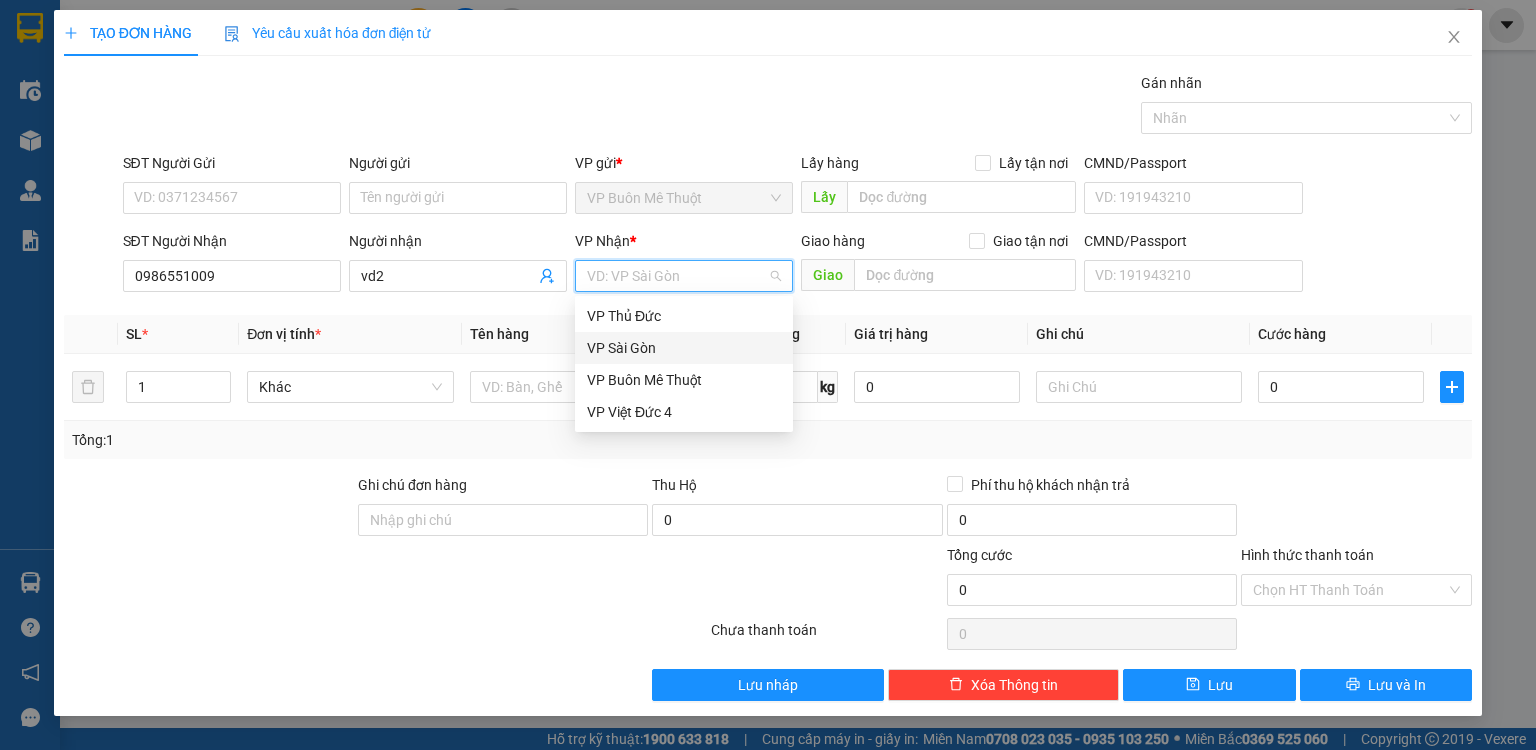 click on "VP Sài Gòn" at bounding box center (684, 348) 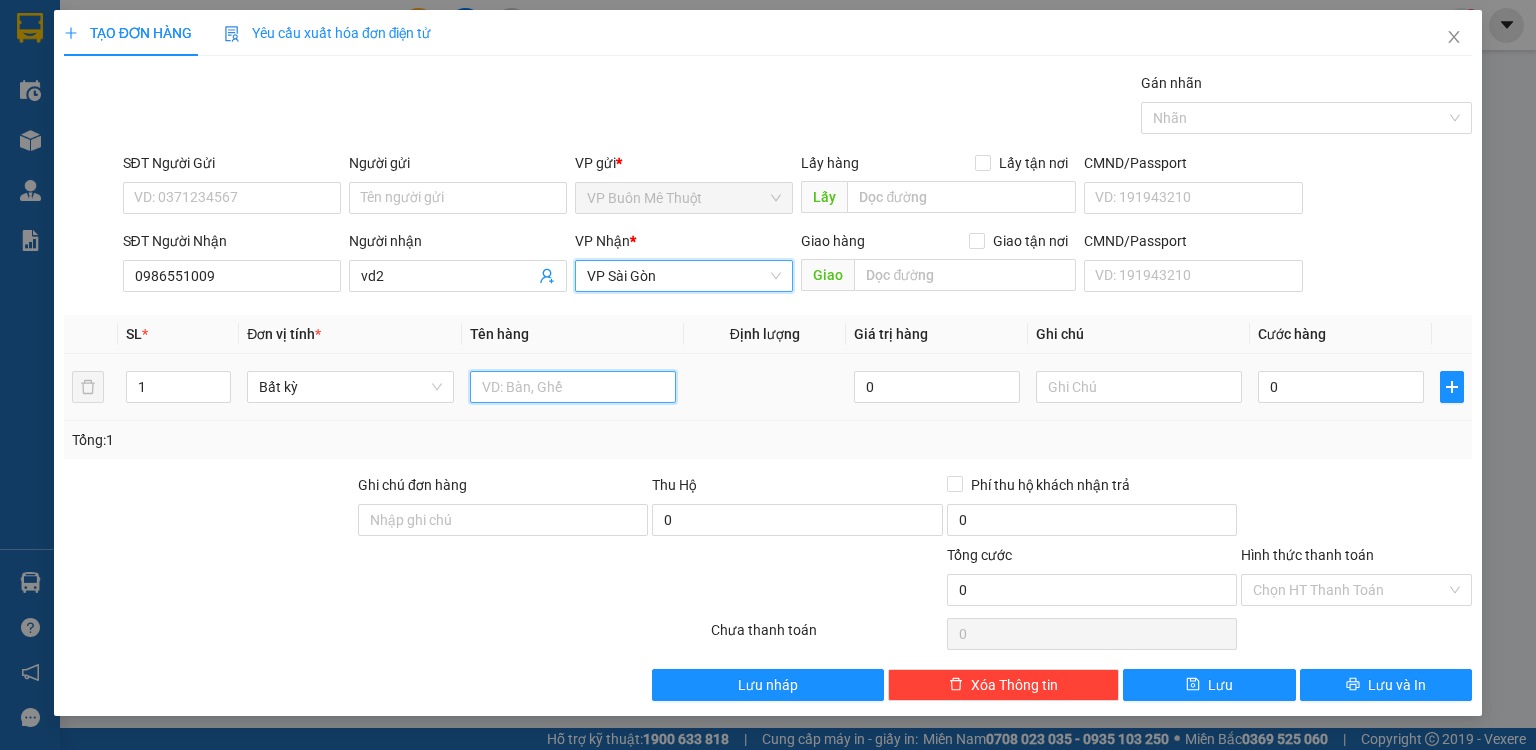 click at bounding box center (573, 387) 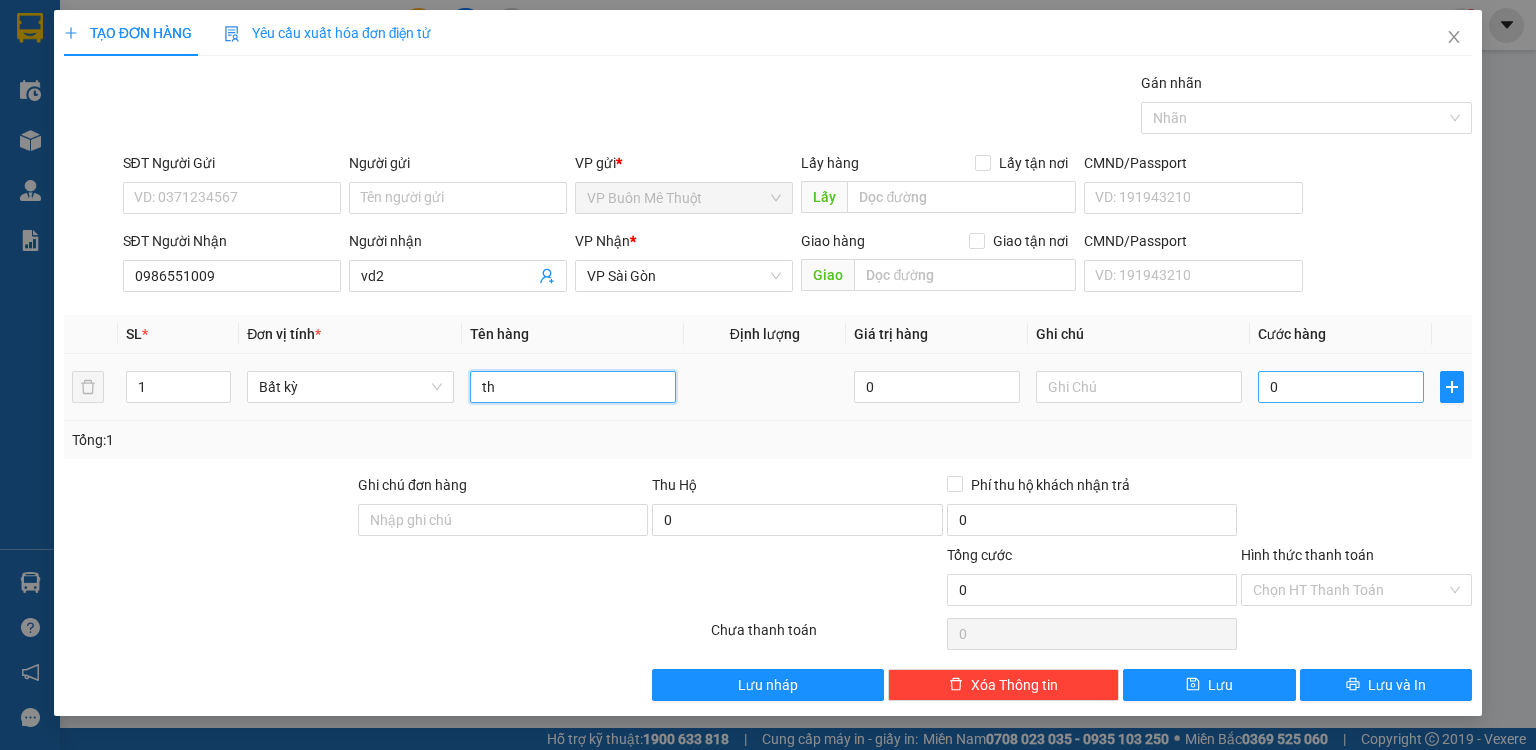 type on "th" 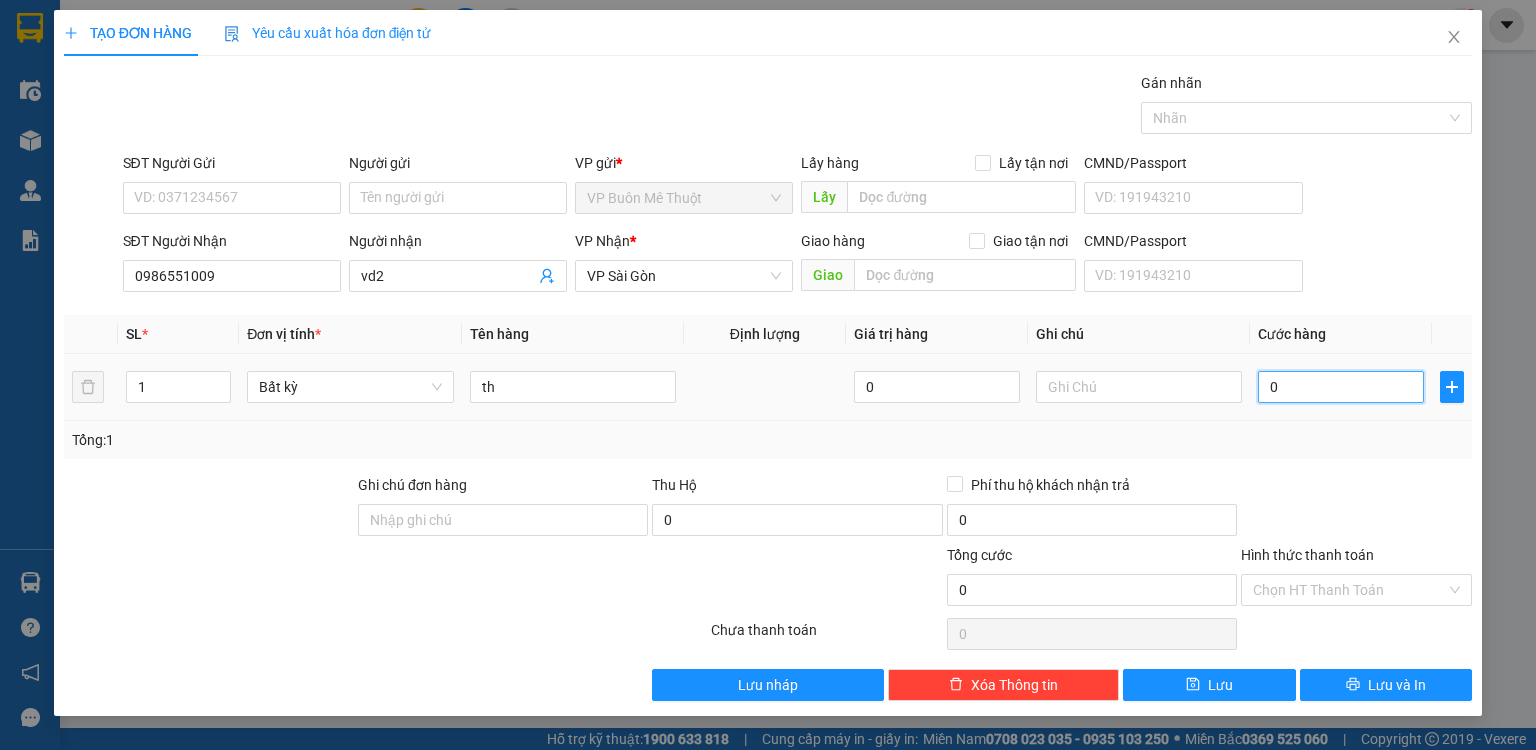 drag, startPoint x: 1357, startPoint y: 400, endPoint x: 1351, endPoint y: 419, distance: 19.924858 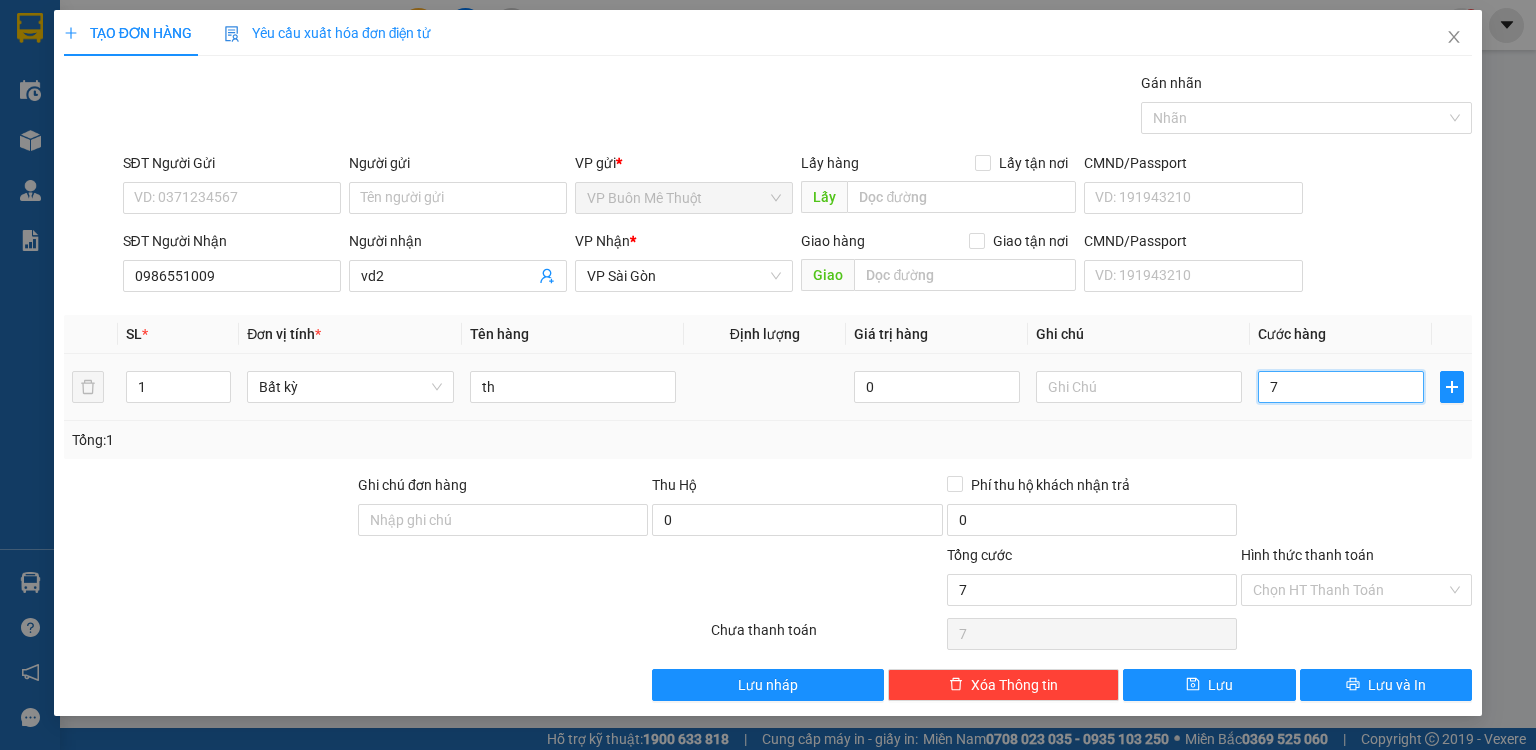 type on "70" 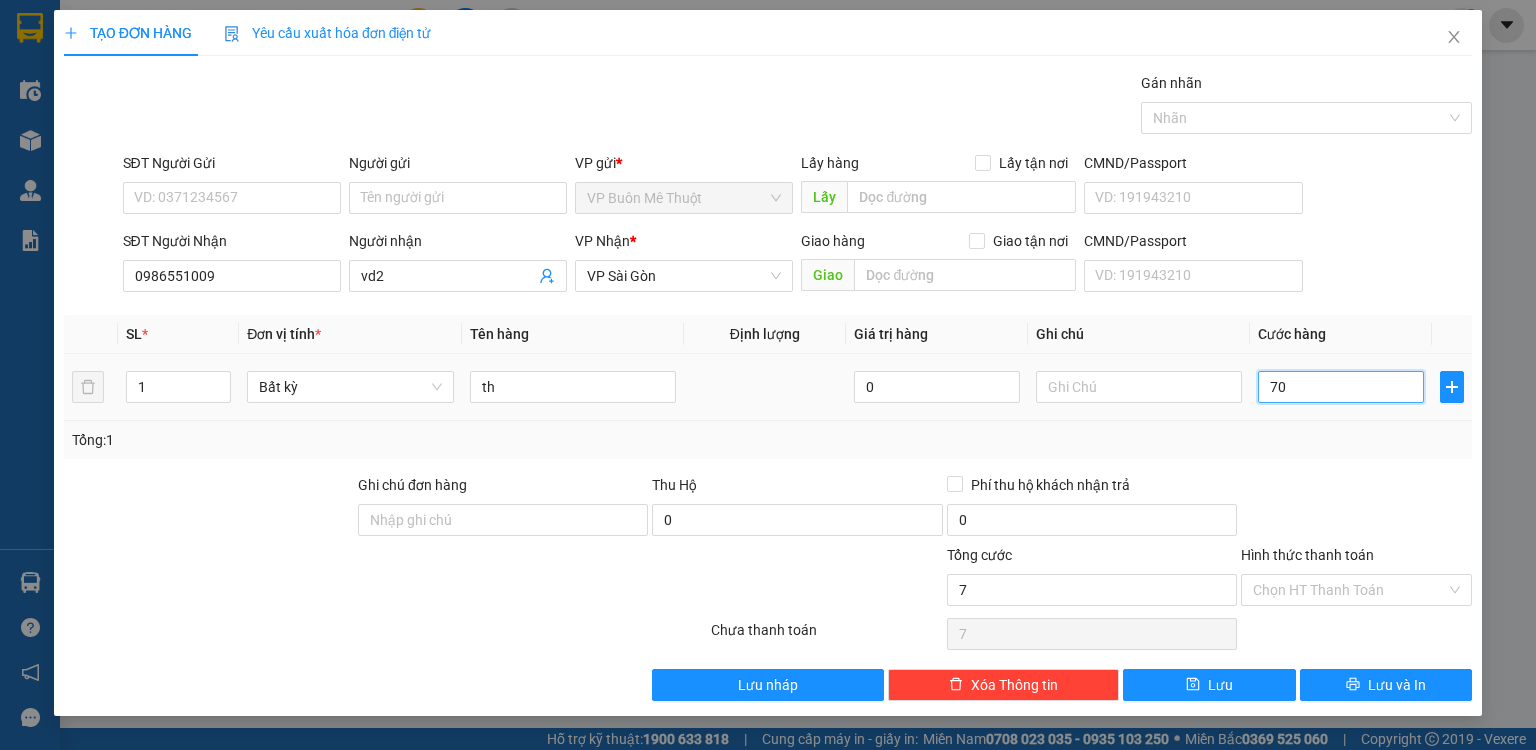 type on "70" 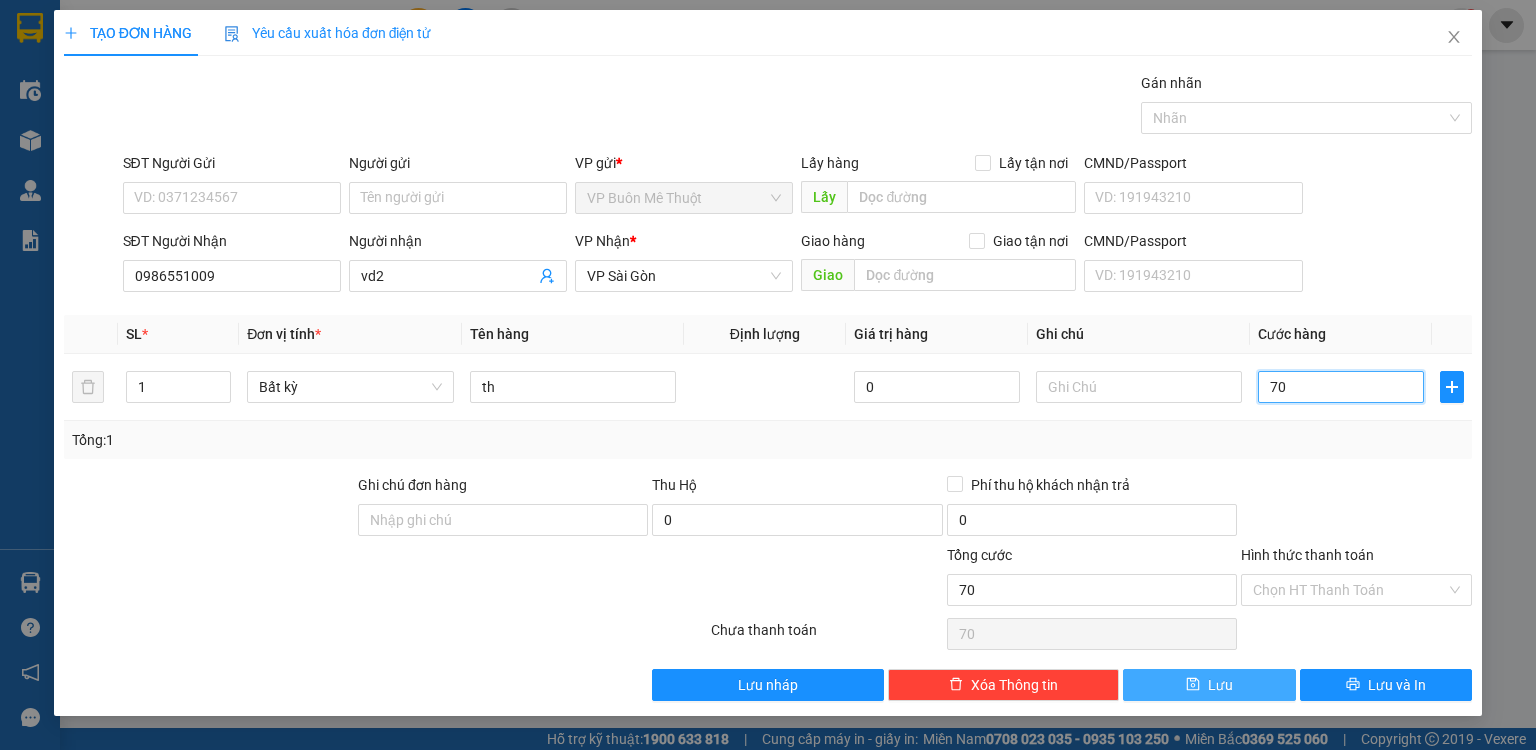 type on "70" 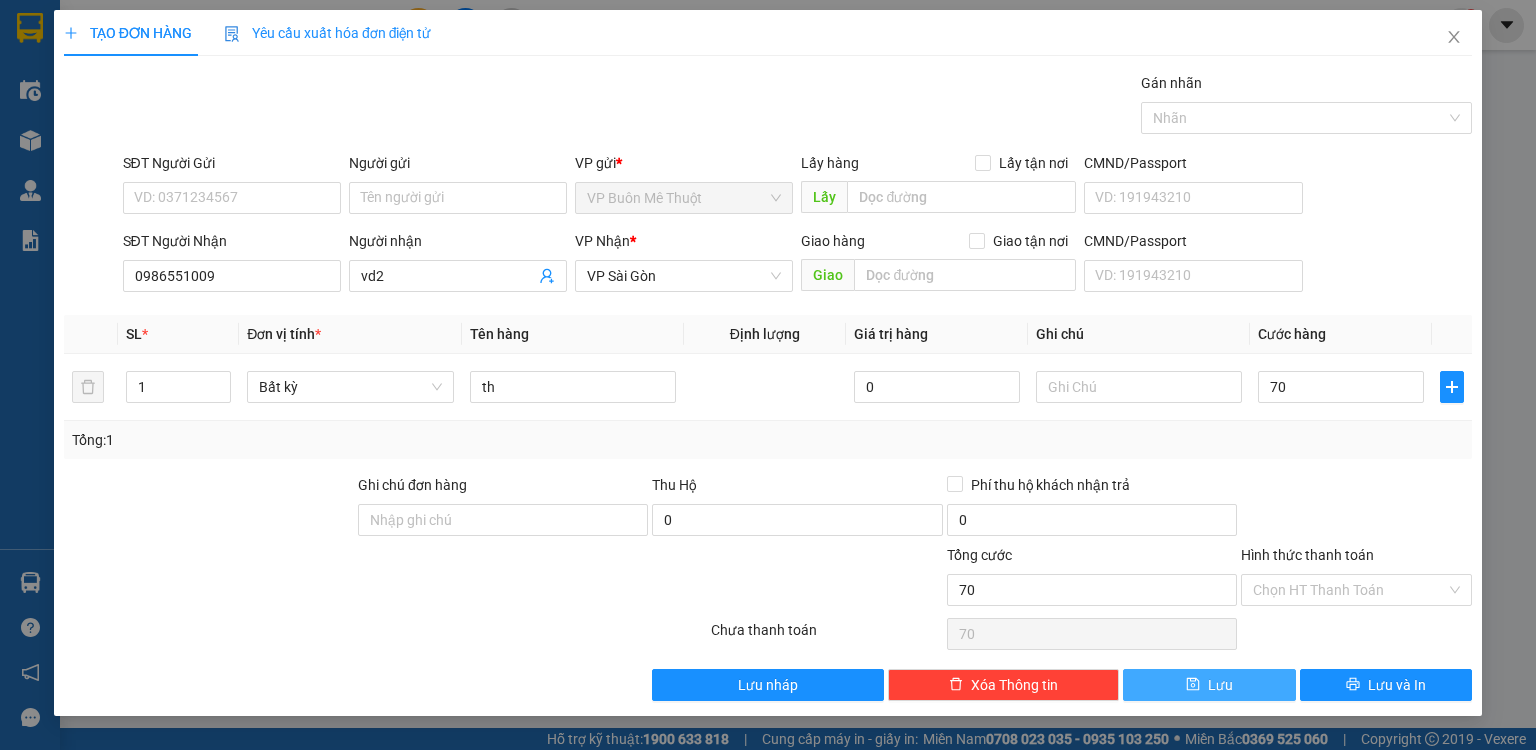 type on "70.000" 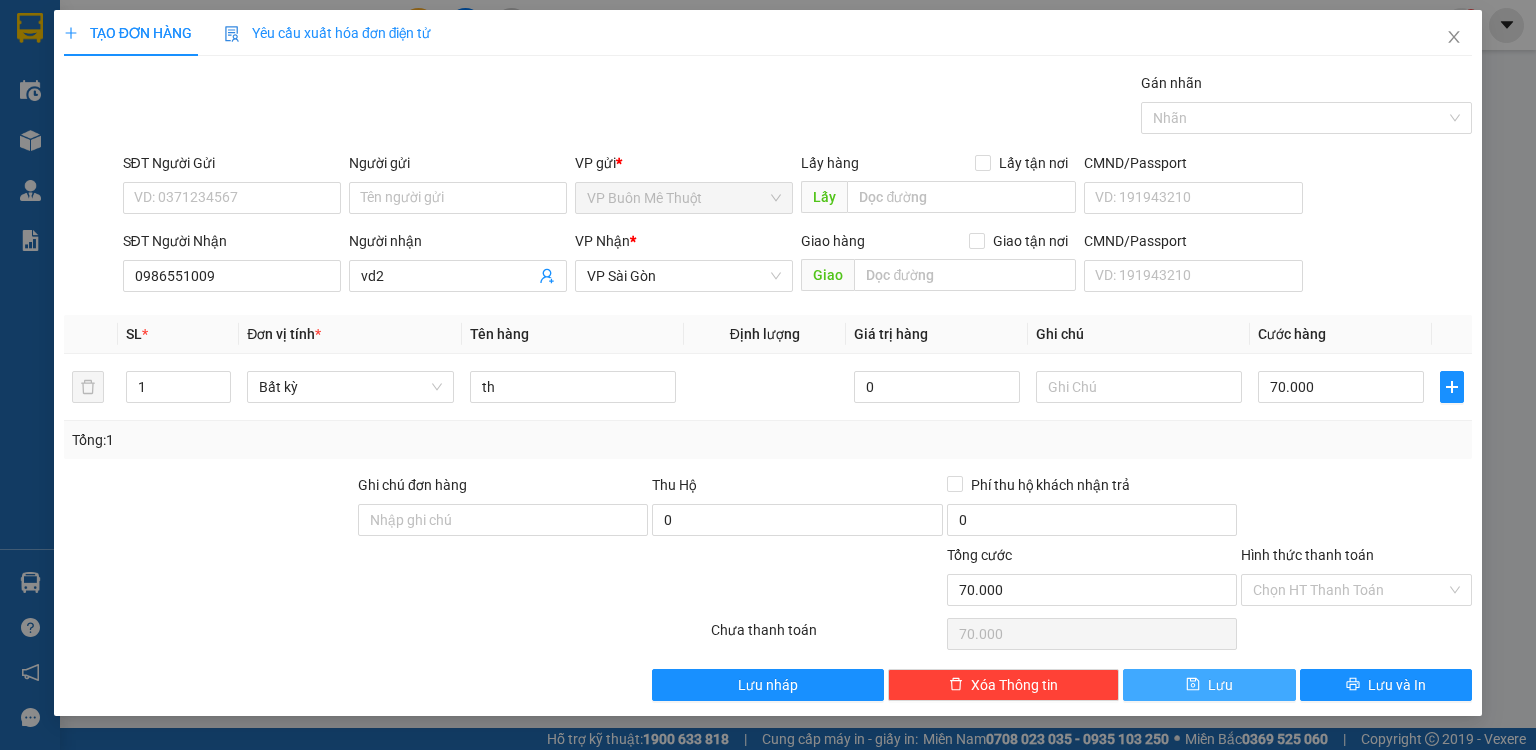 click on "Lưu" at bounding box center [1220, 685] 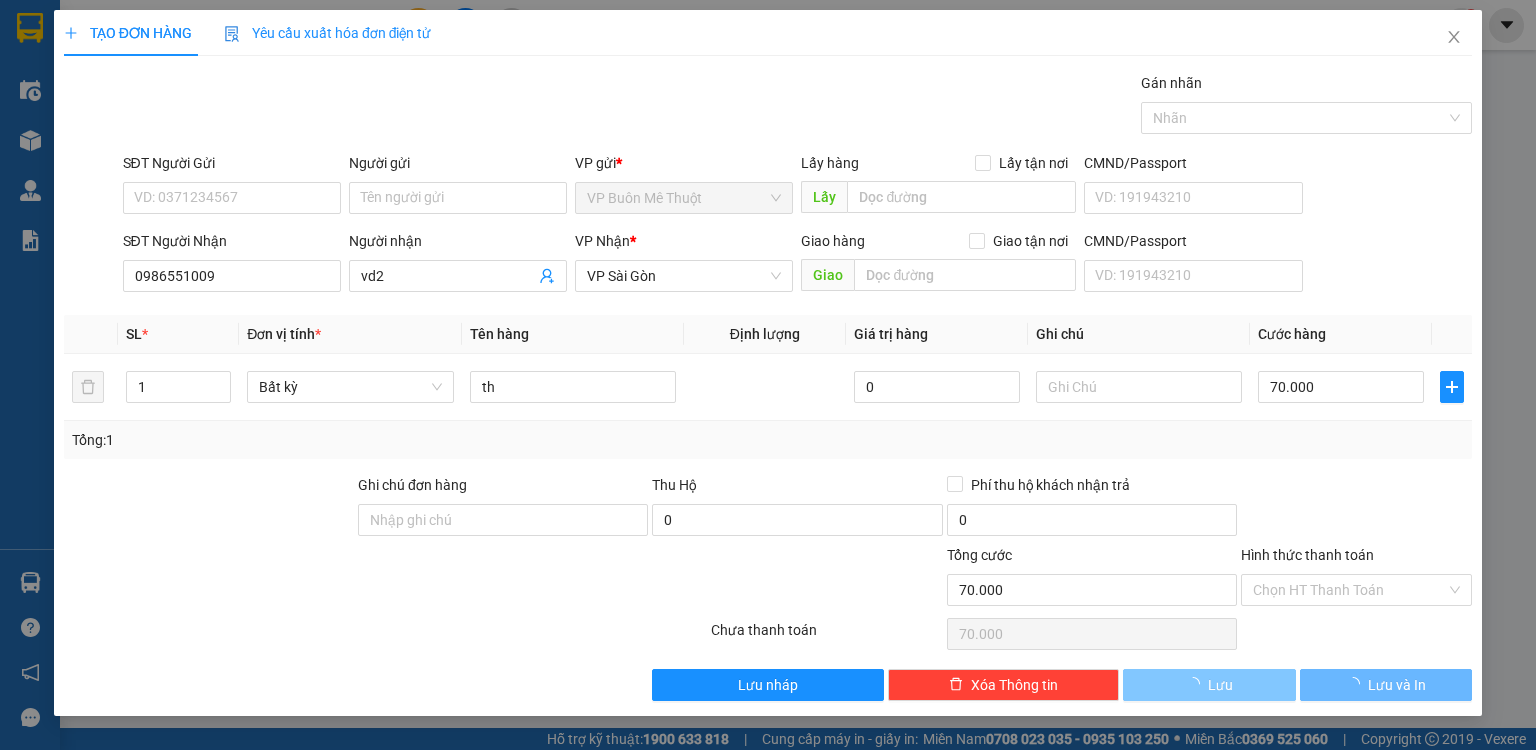 type 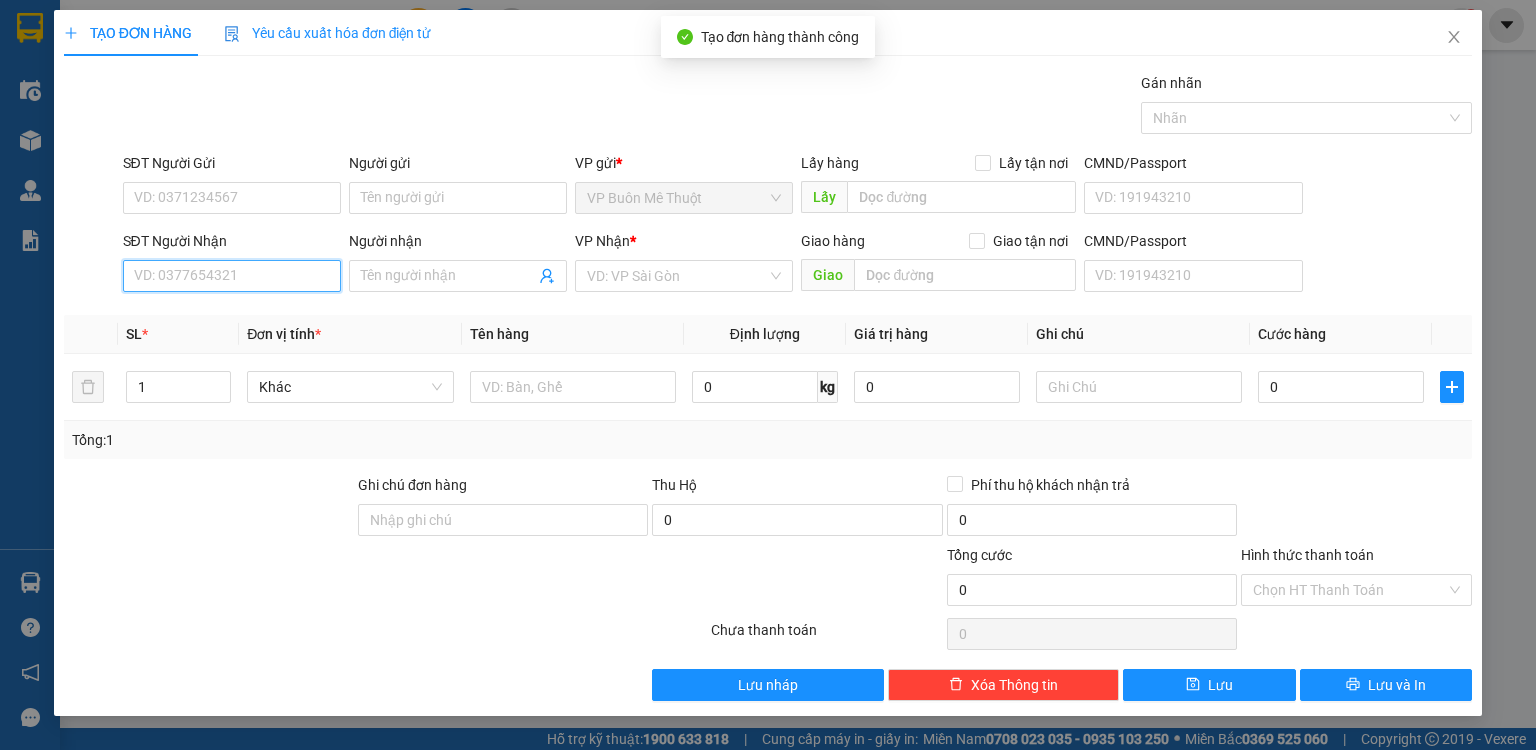 click on "SĐT Người Nhận" at bounding box center [232, 276] 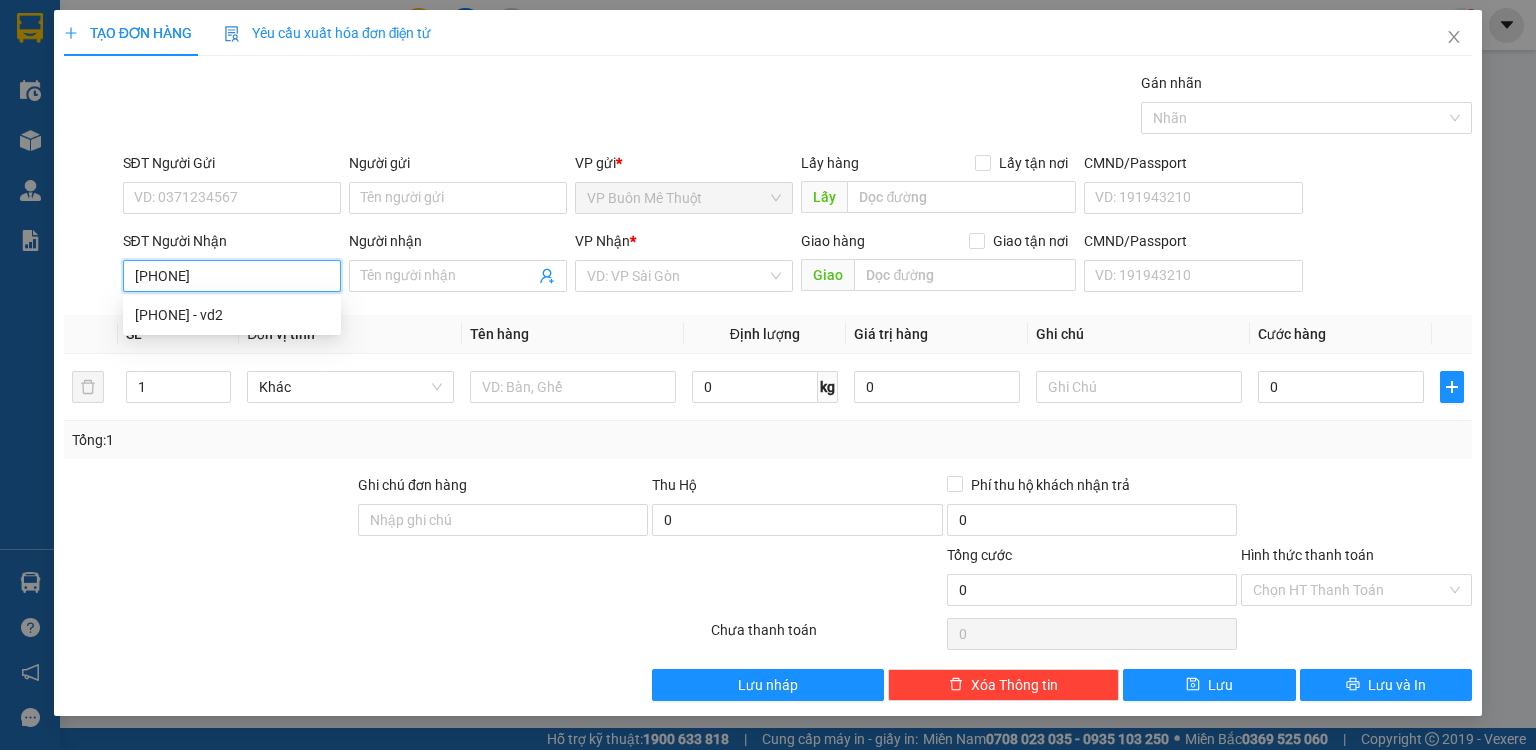 type on "0986551009" 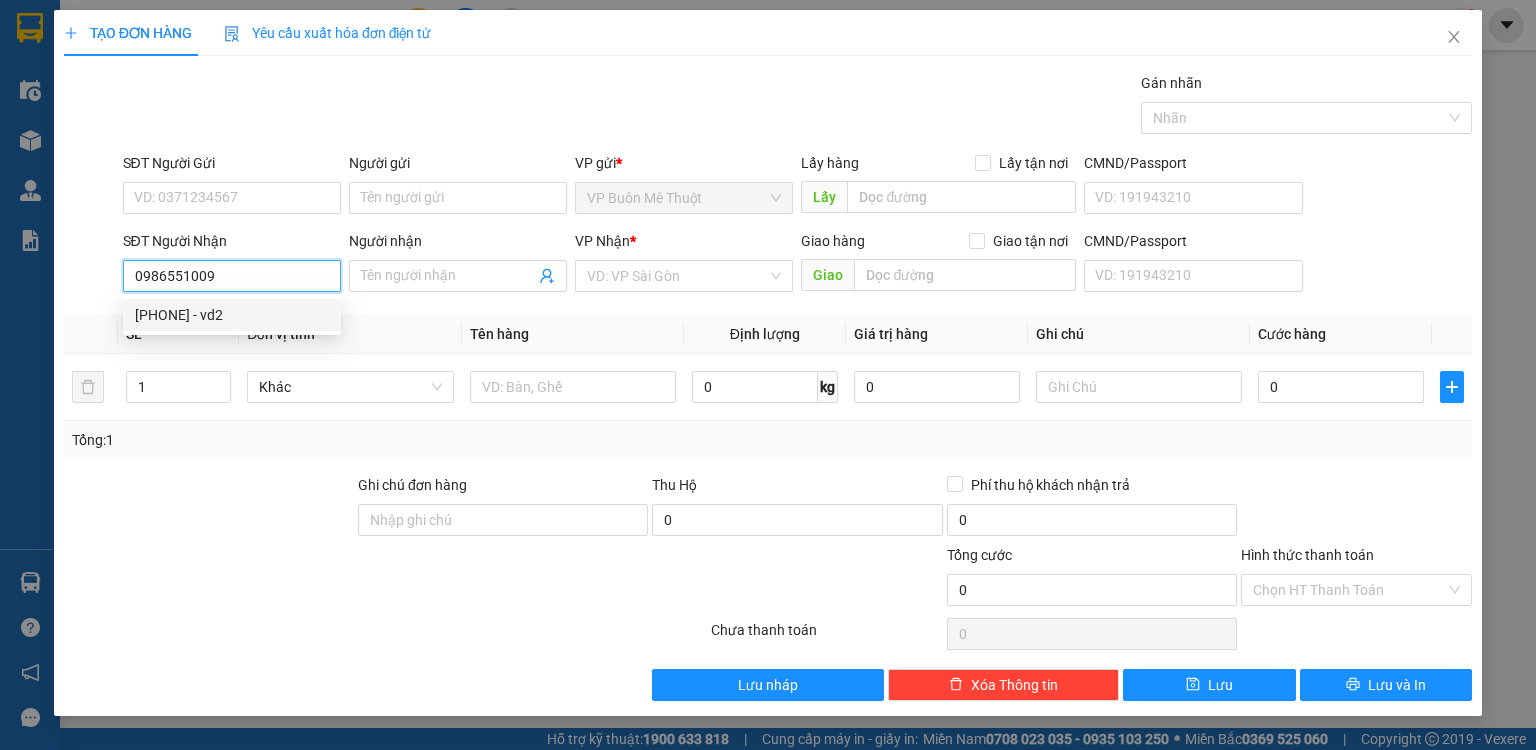 click on "[PHONE] - vd2" at bounding box center [232, 315] 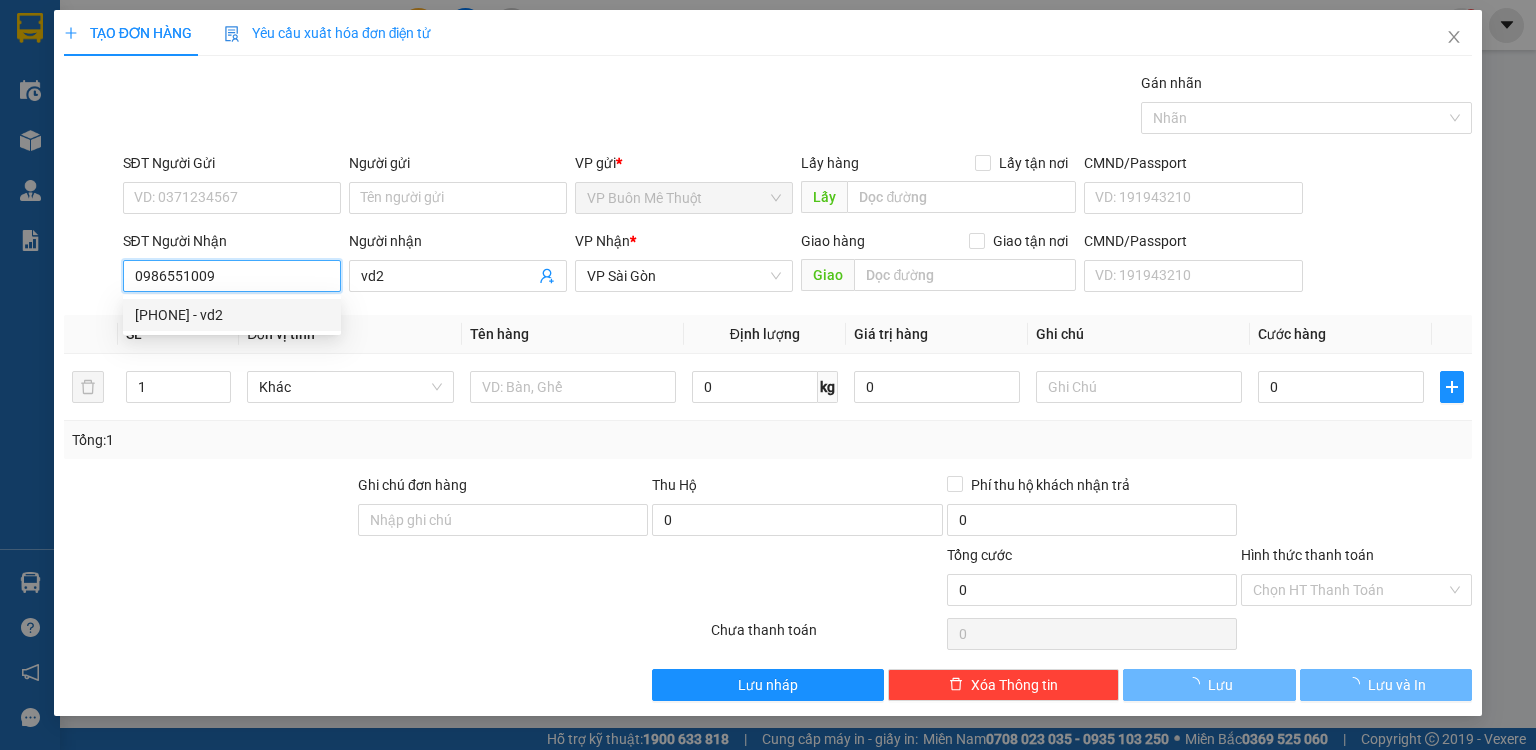 type on "70.000" 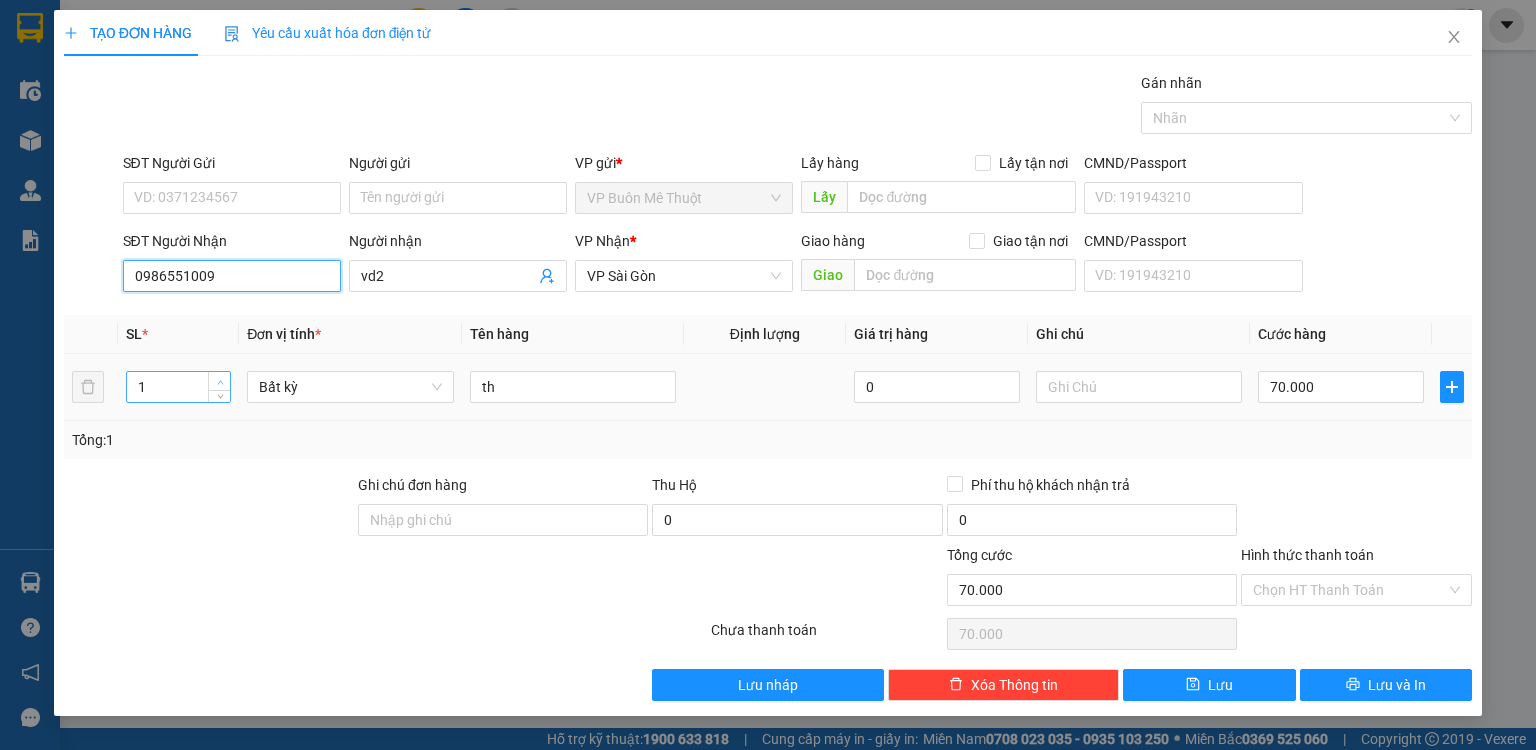 type on "0986551009" 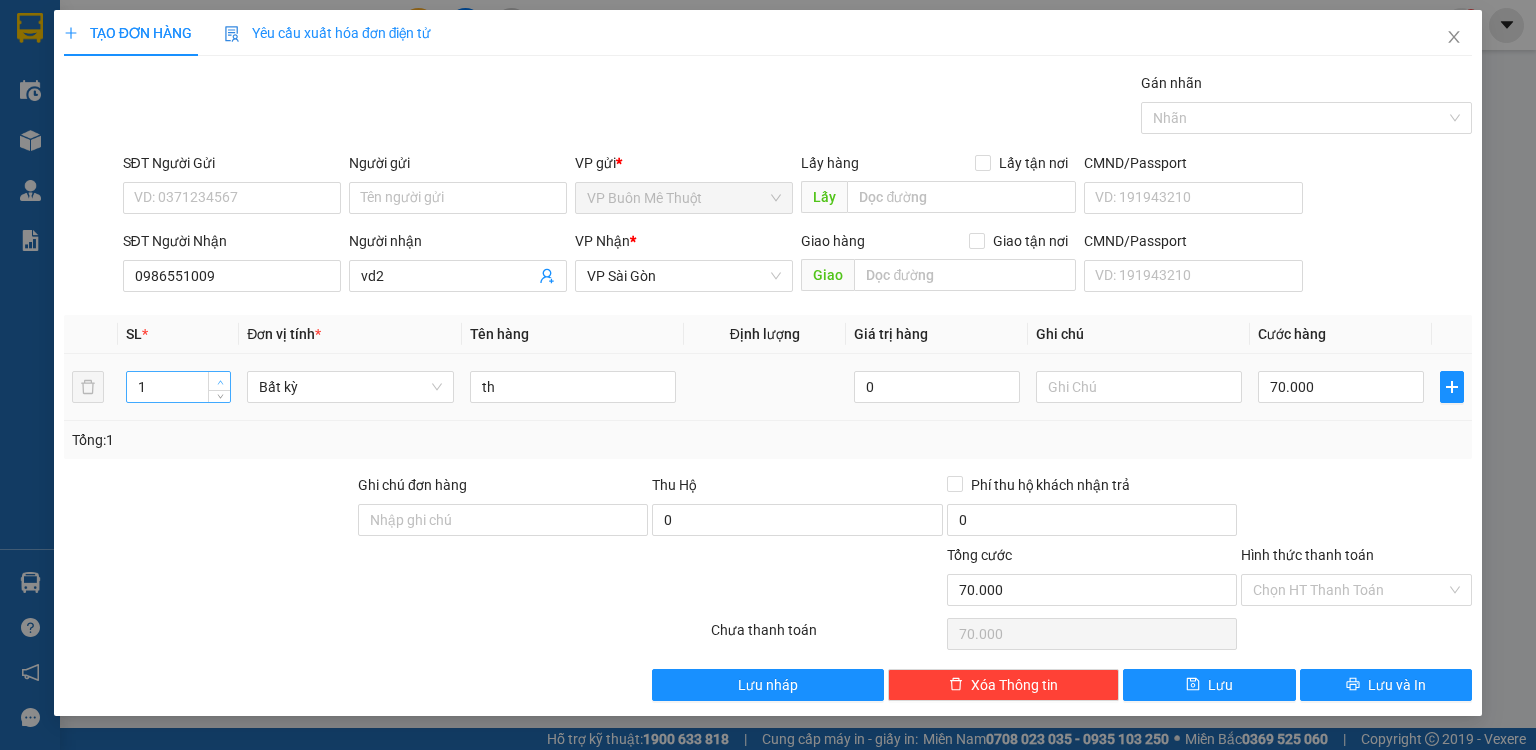 type on "2" 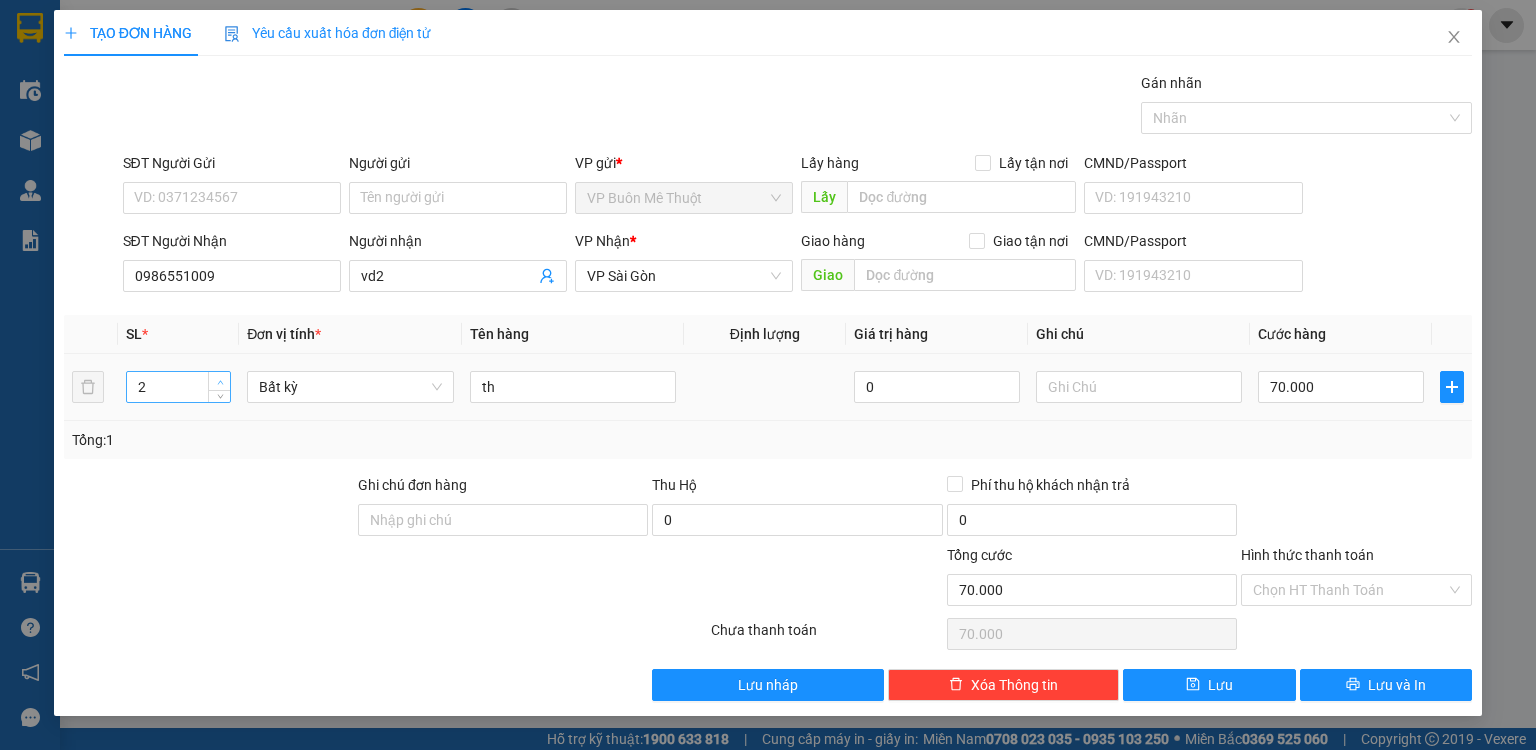 click at bounding box center (219, 381) 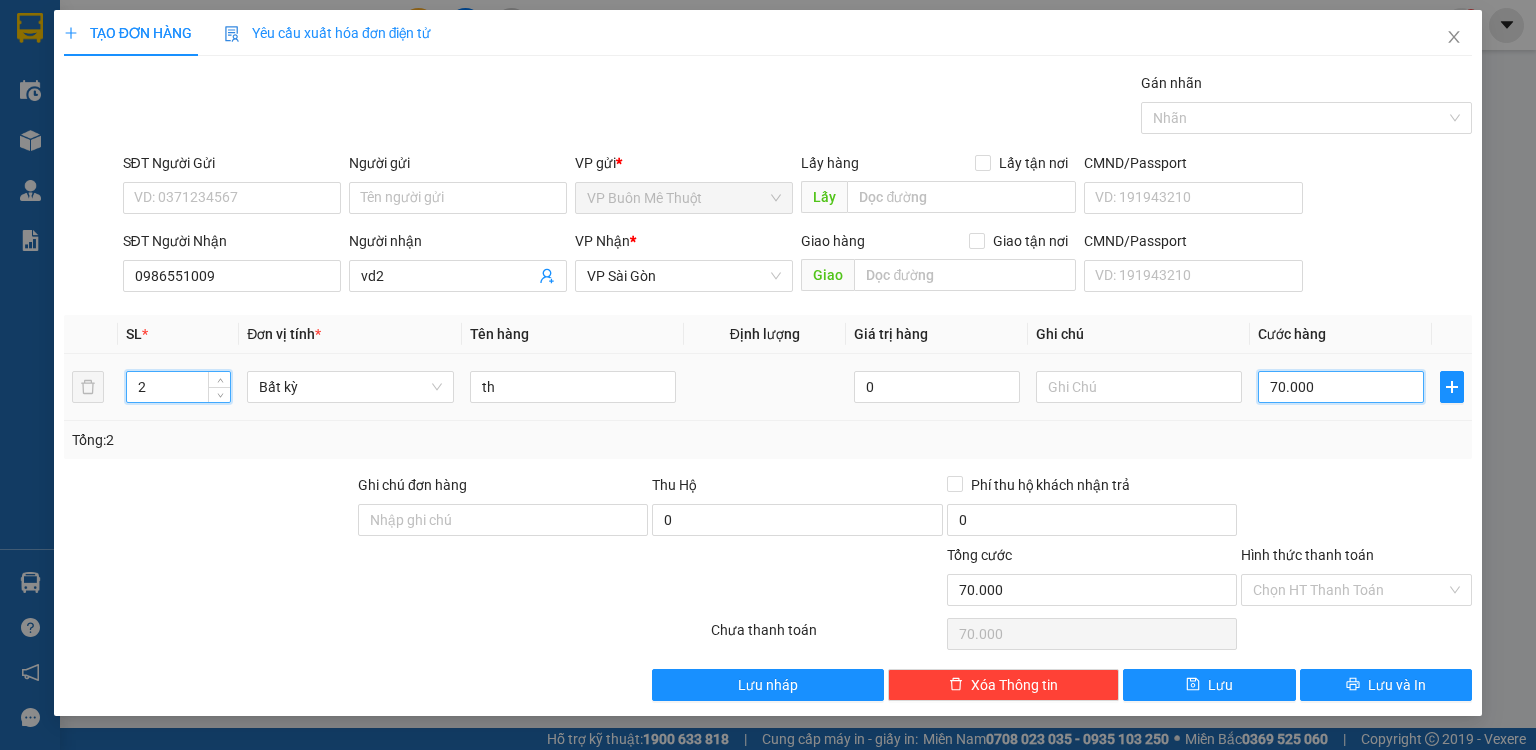 click on "70.000" at bounding box center [1341, 387] 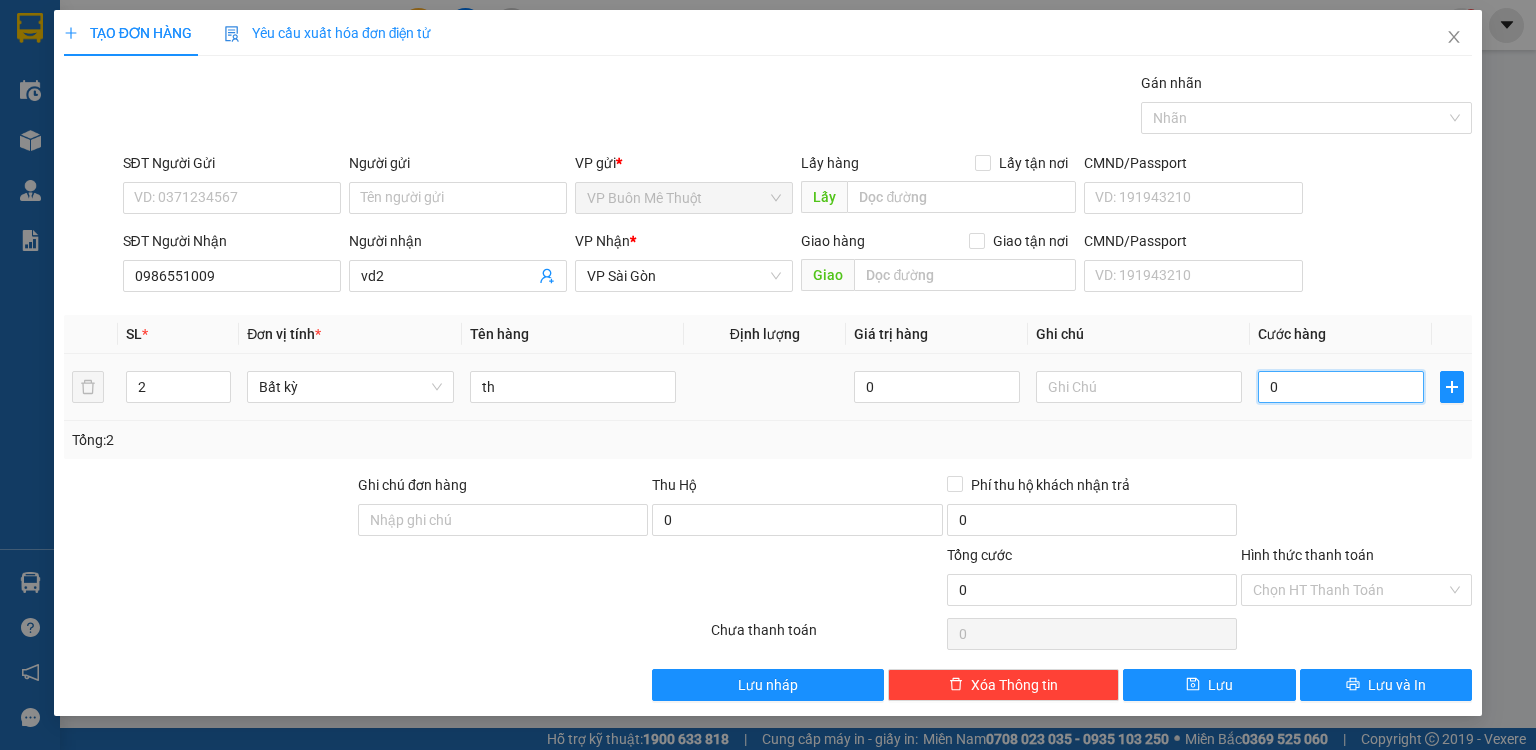 type on "1" 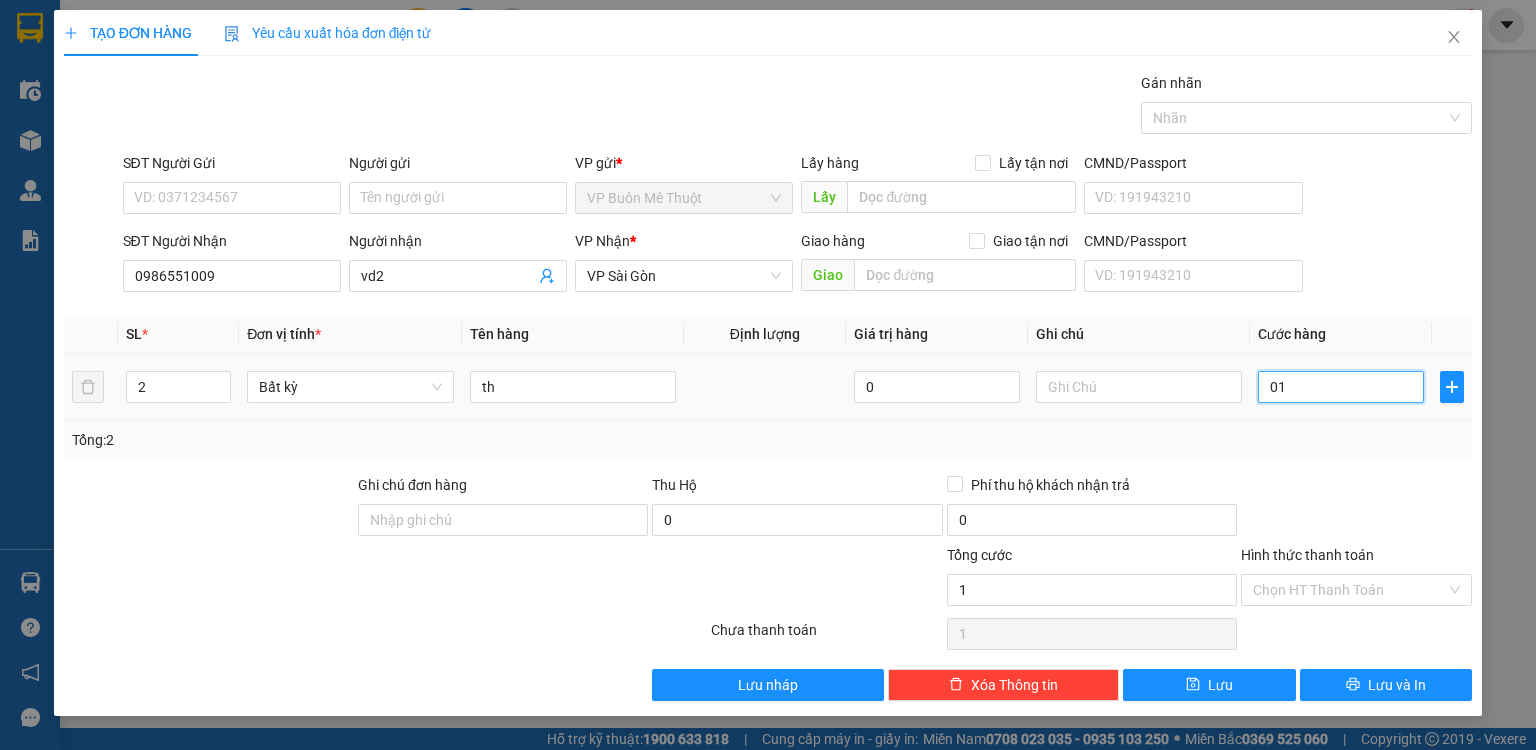 type on "015" 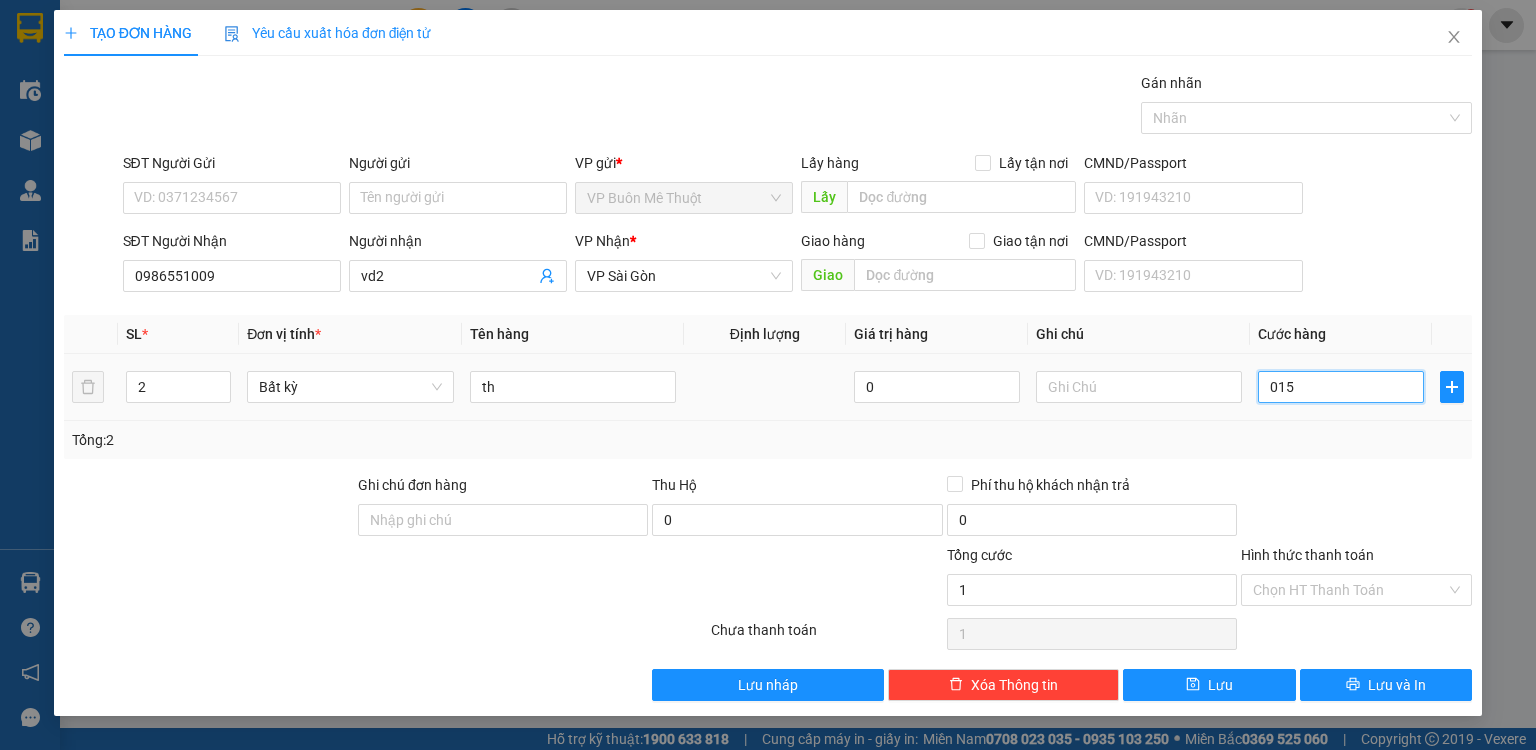 type on "15" 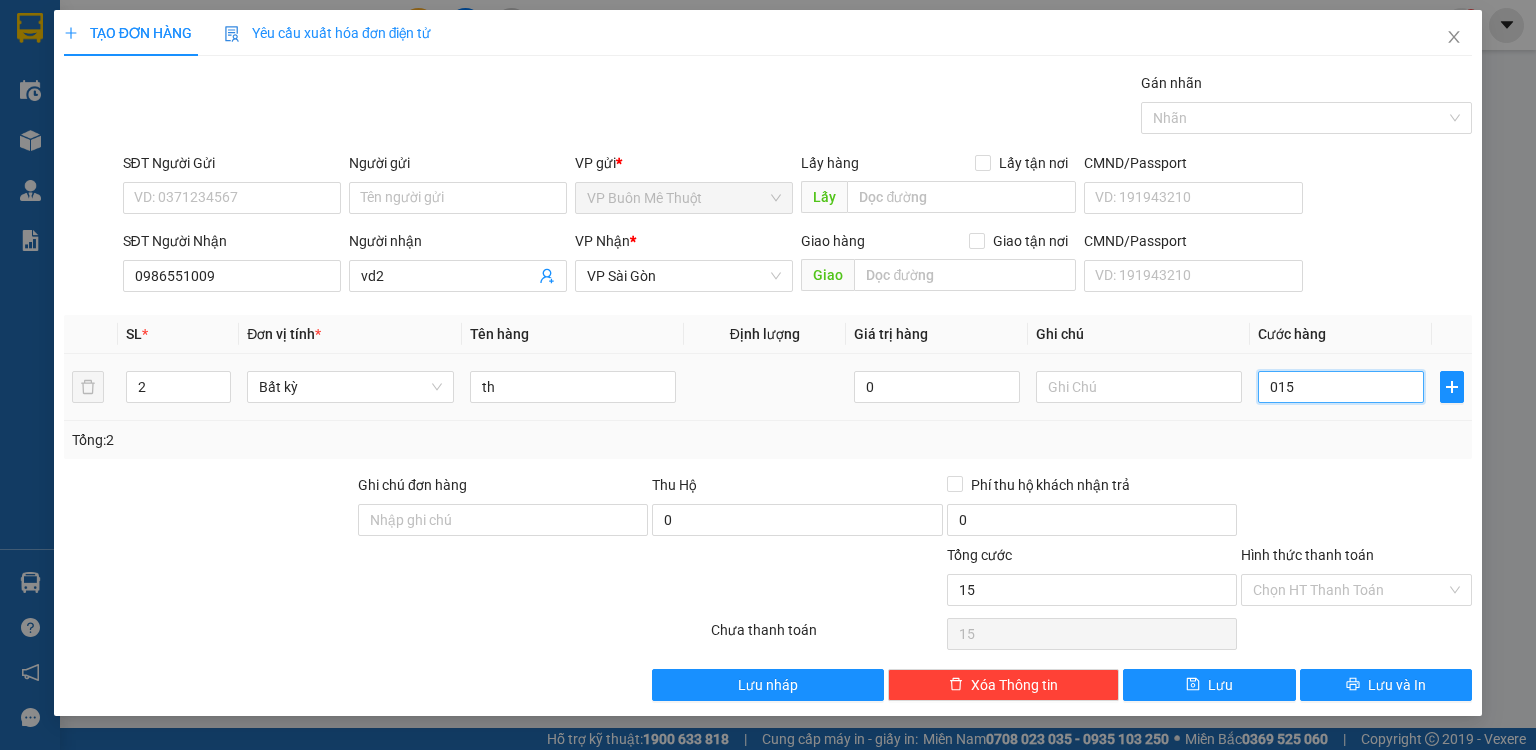 type on "0.150" 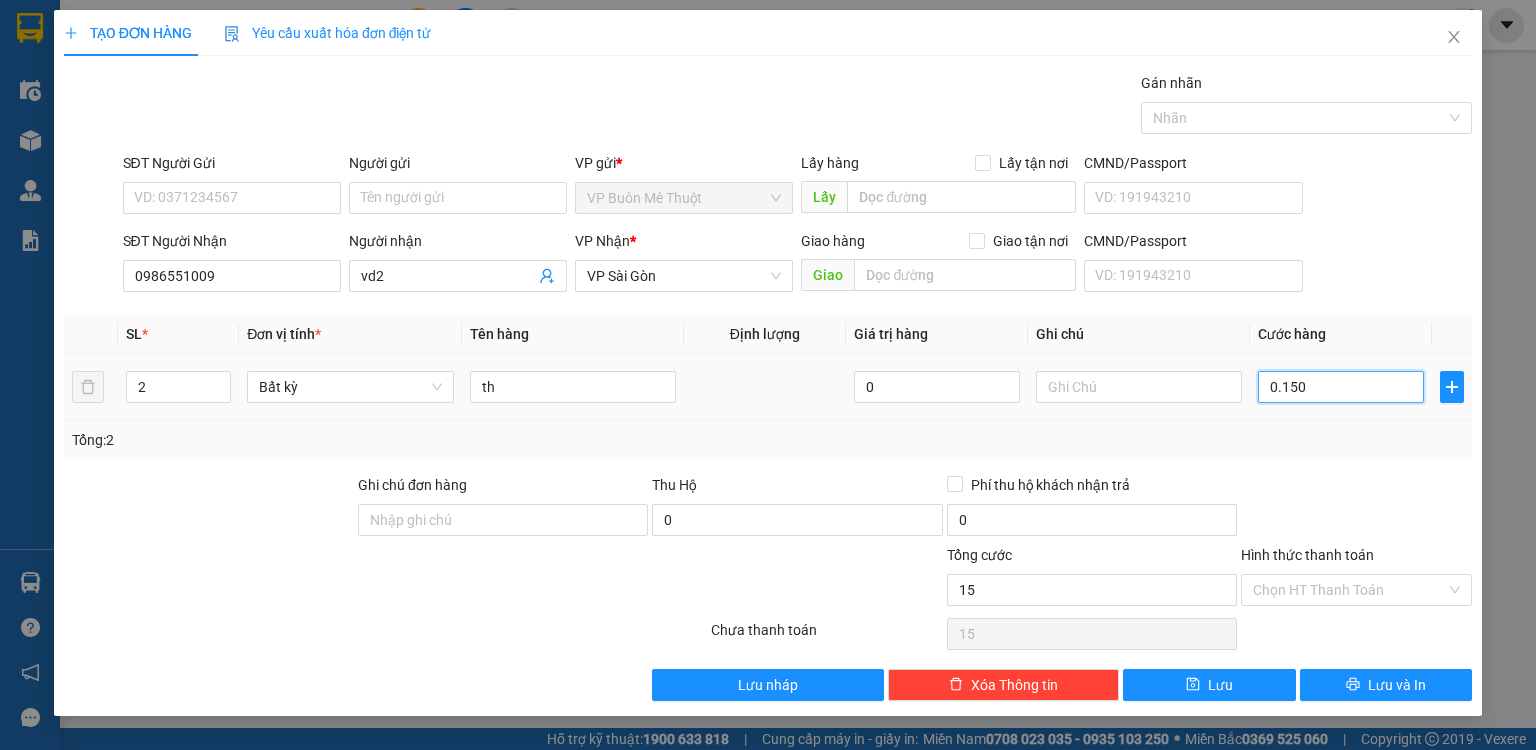 type on "150" 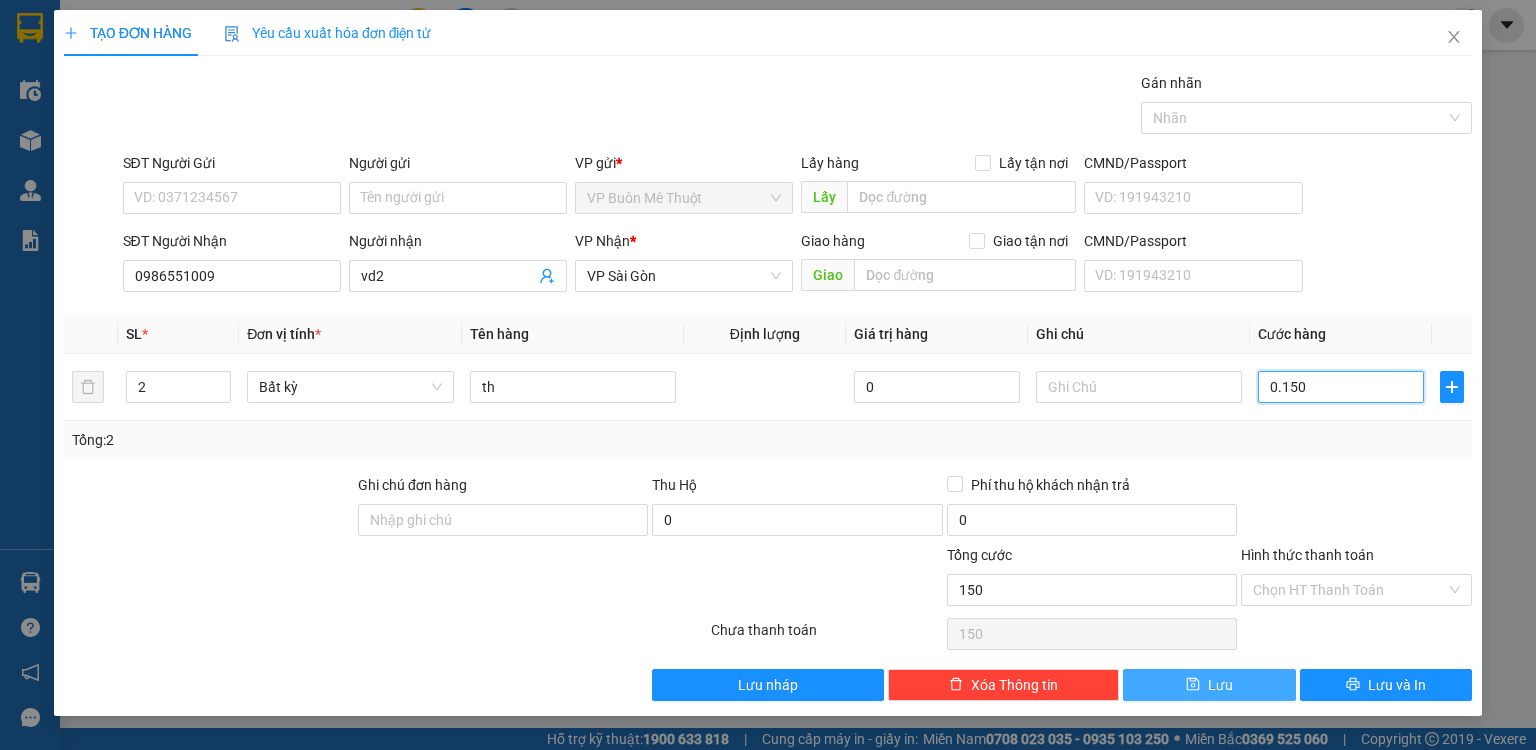 type on "0.150" 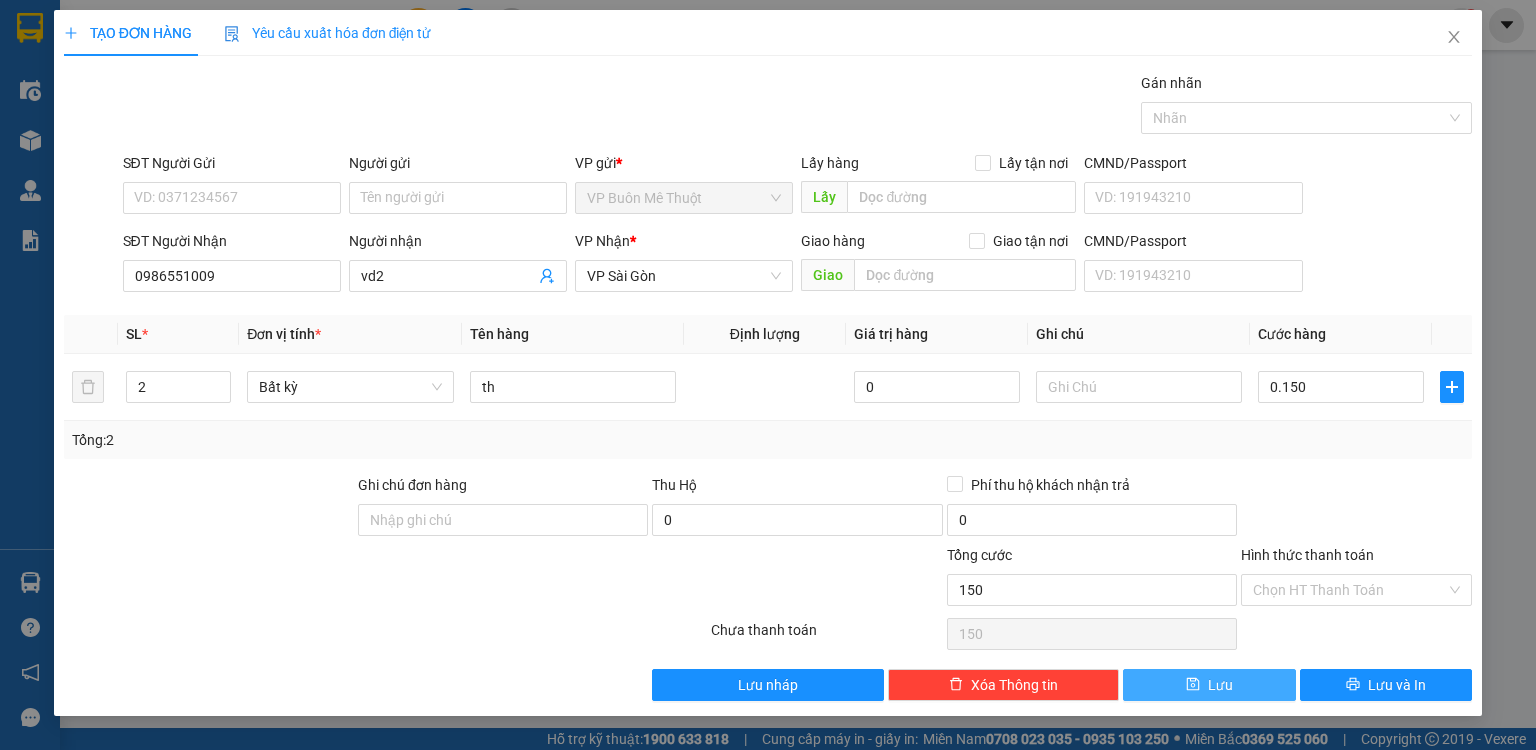 type on "150.000" 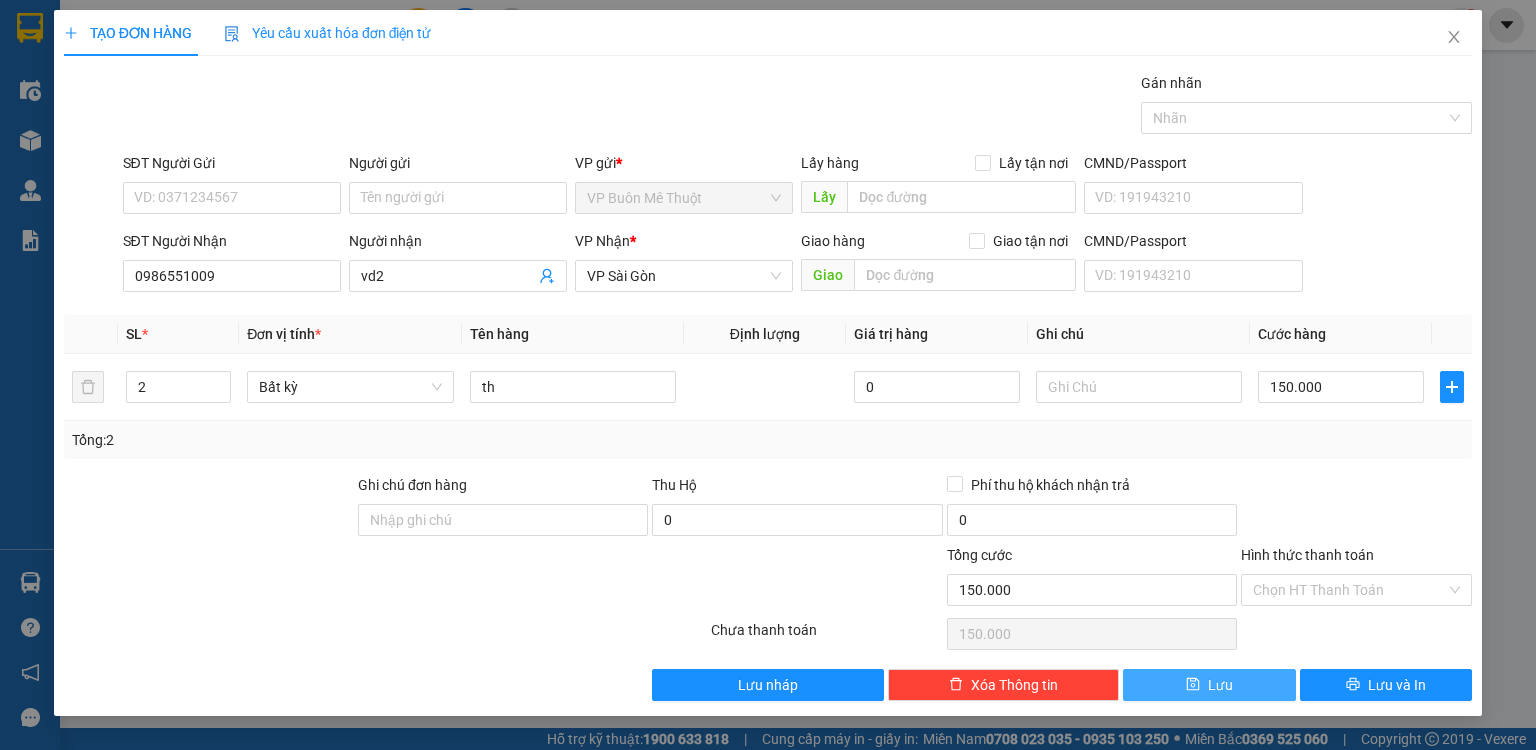 click on "Lưu" at bounding box center (1209, 685) 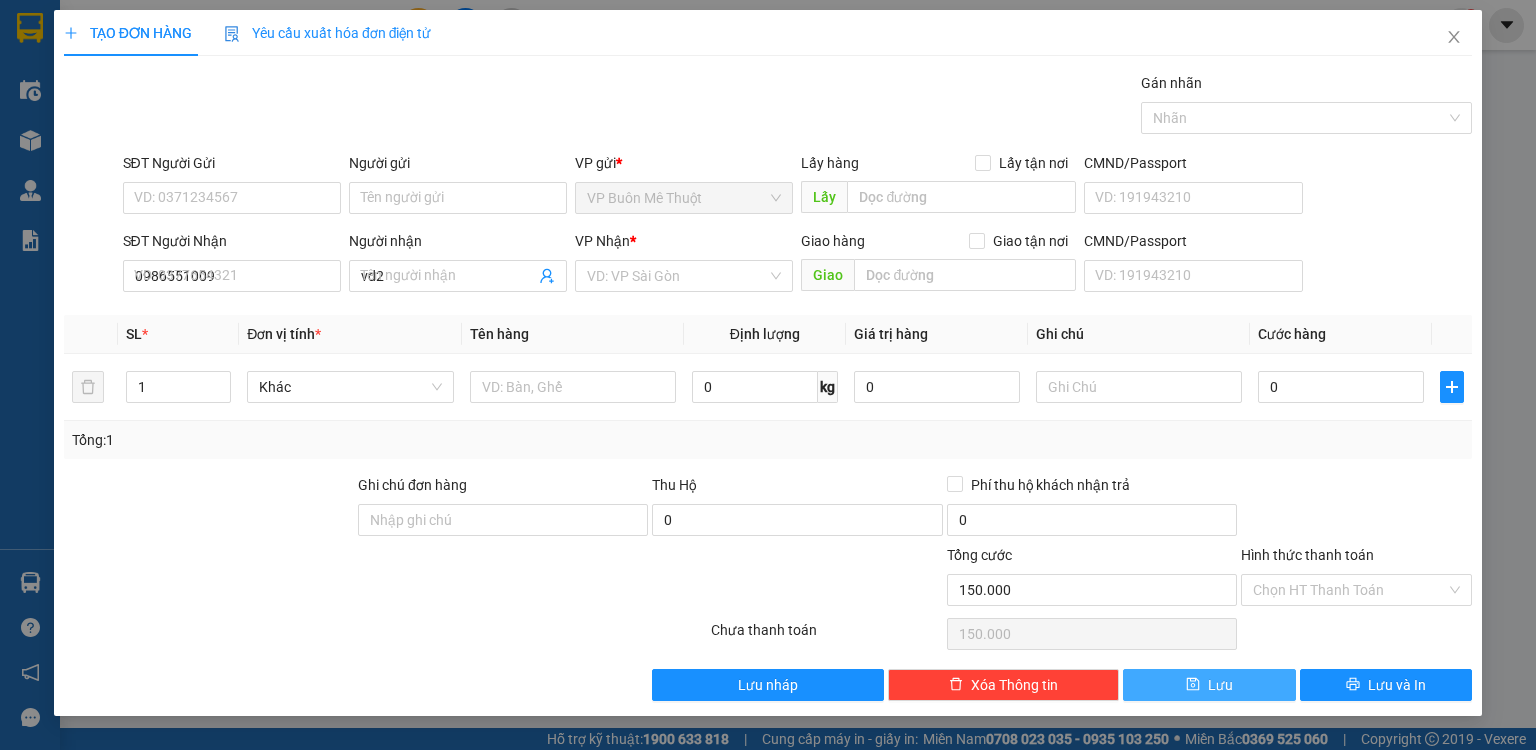 type 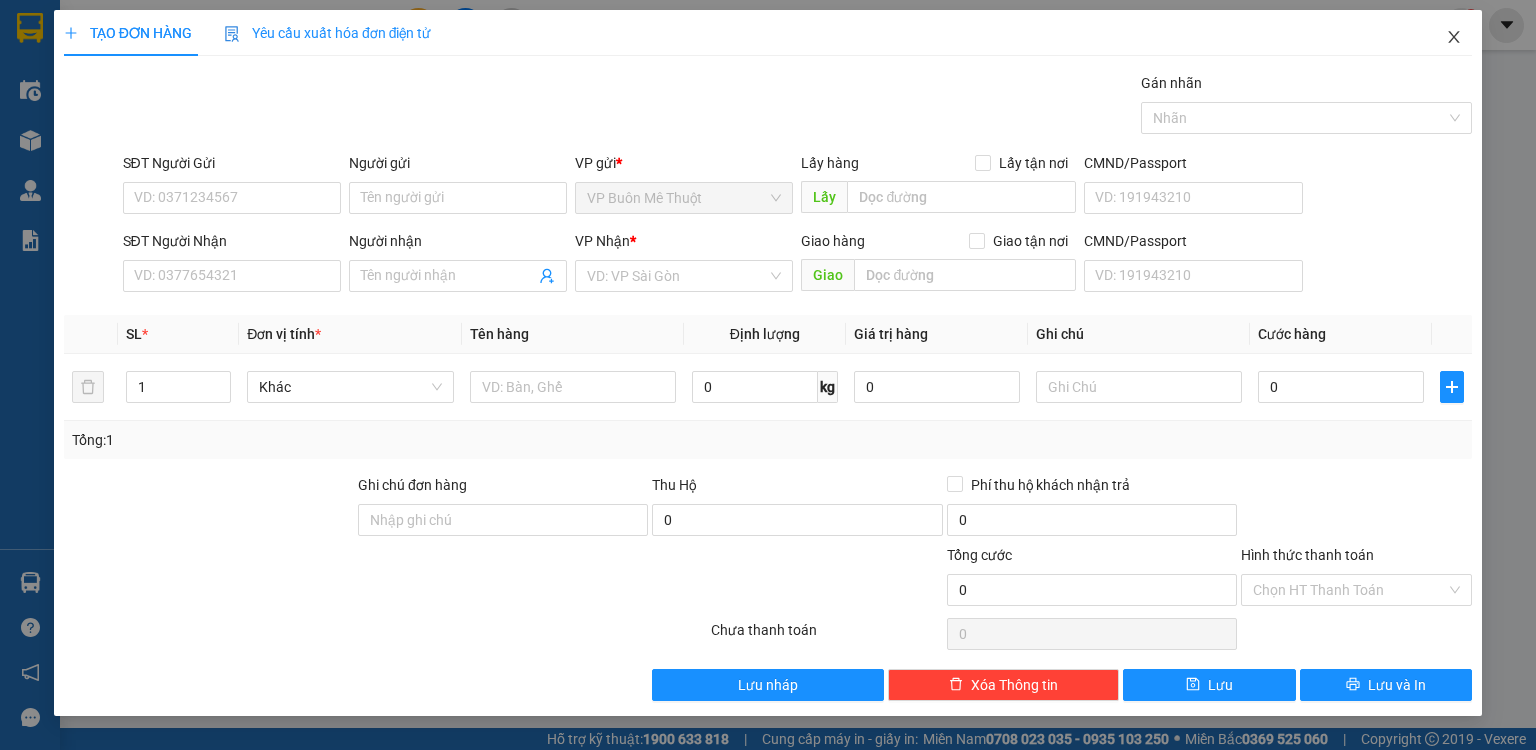 click 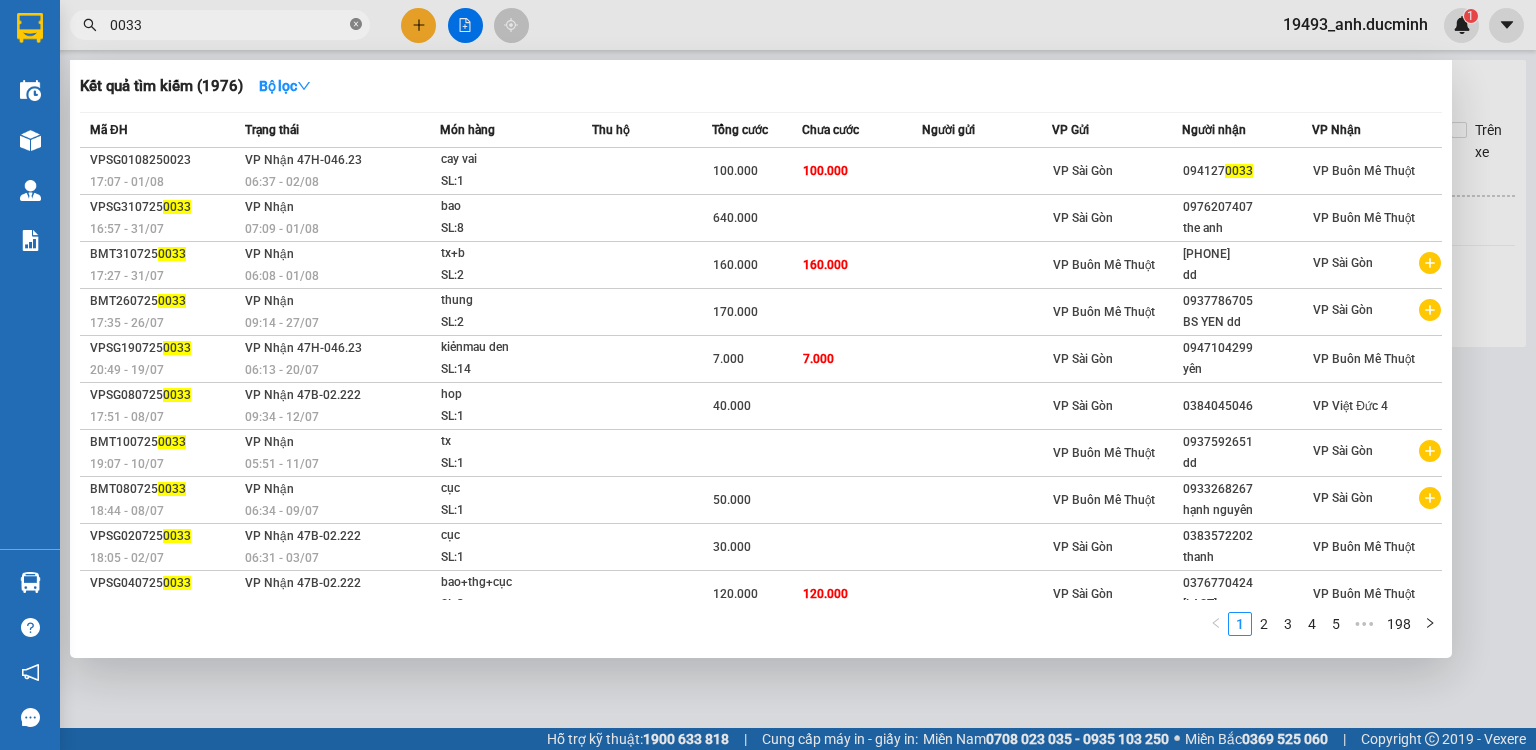 click 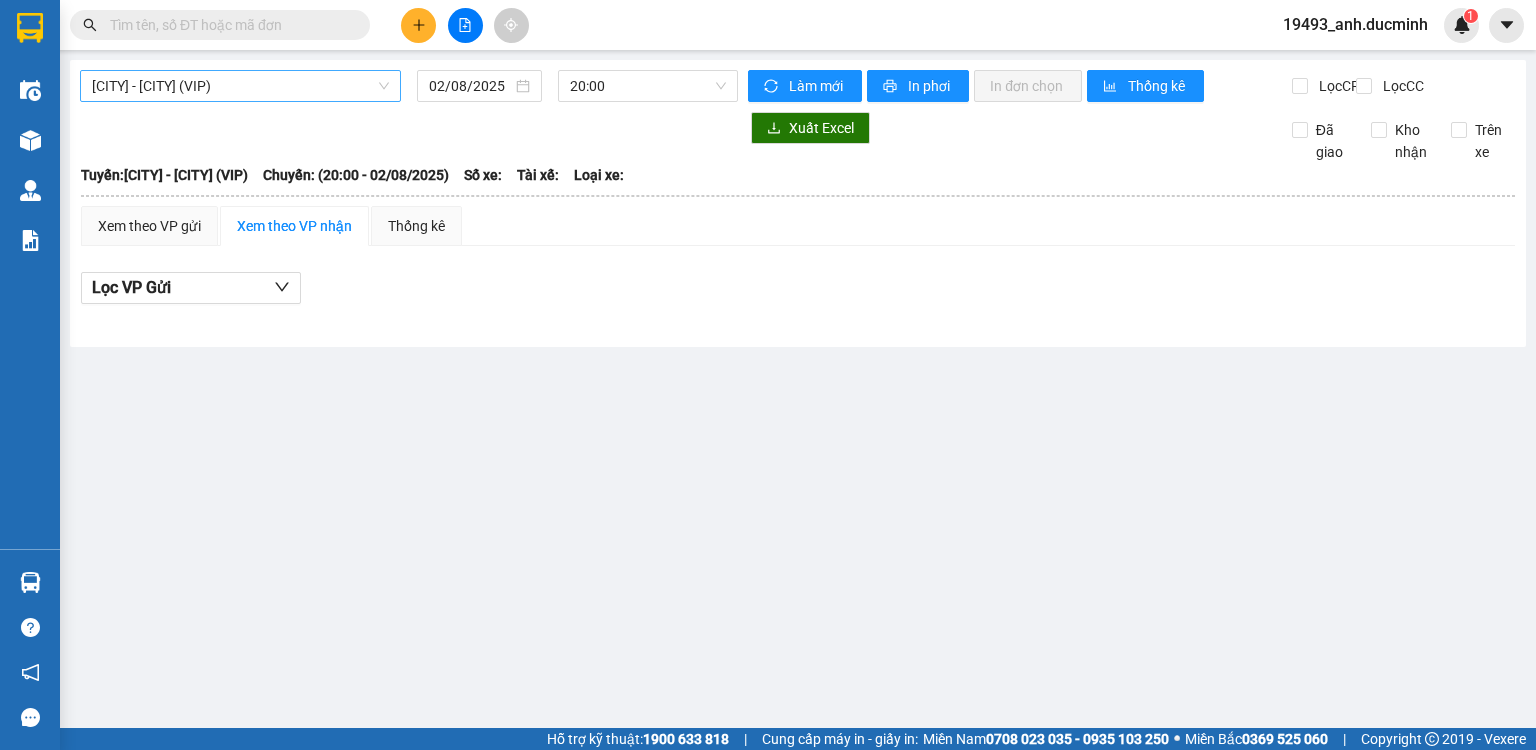 drag, startPoint x: 308, startPoint y: 21, endPoint x: 326, endPoint y: 98, distance: 79.07591 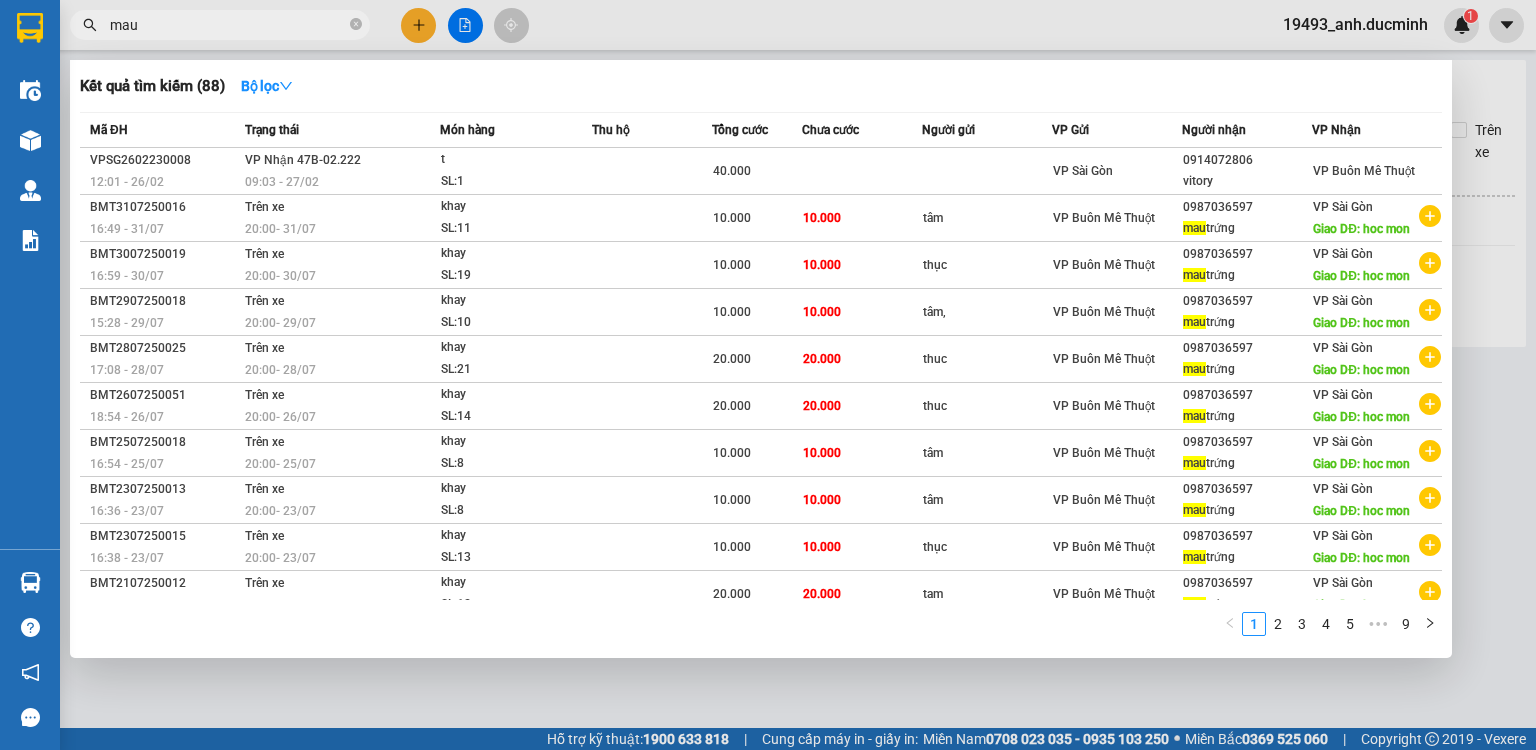 type on "mau" 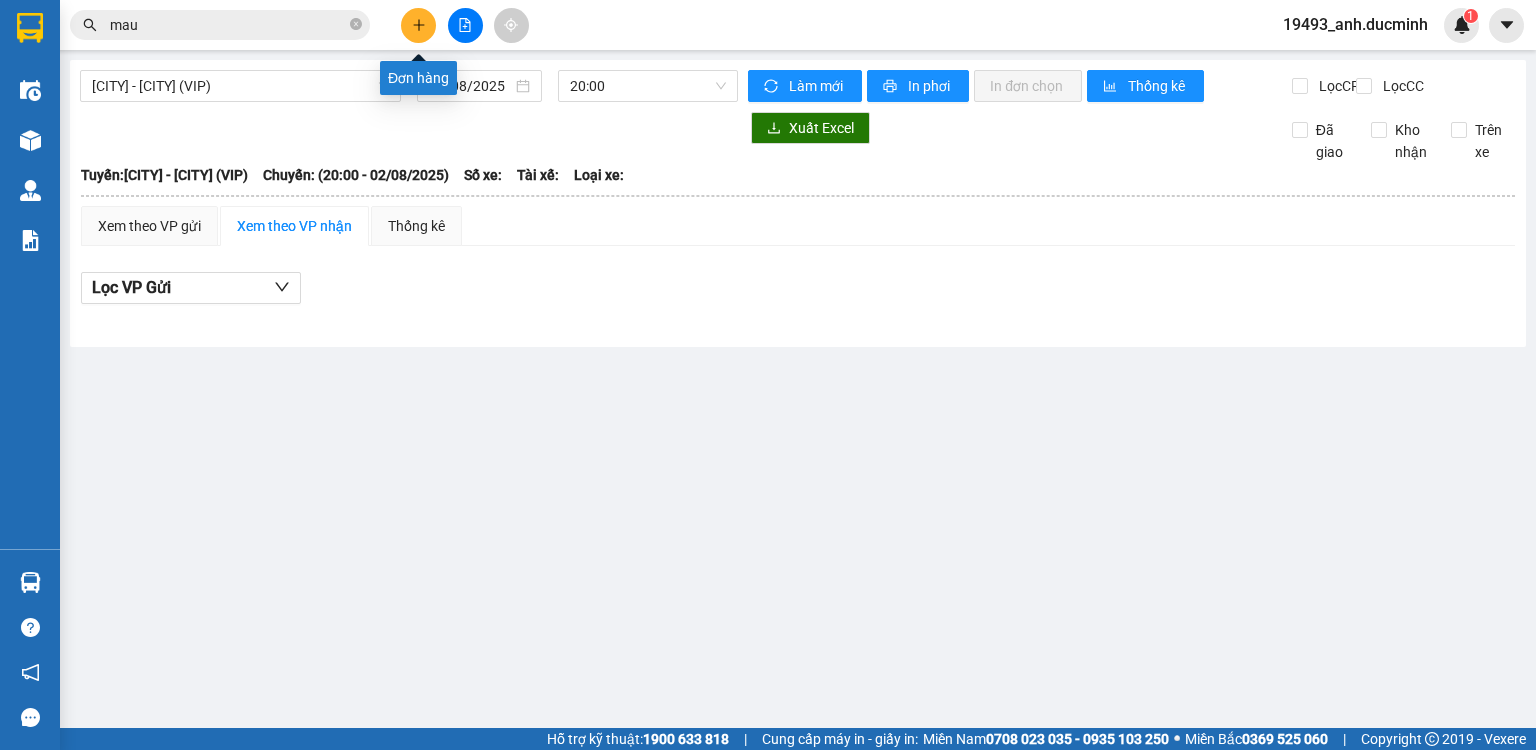 click 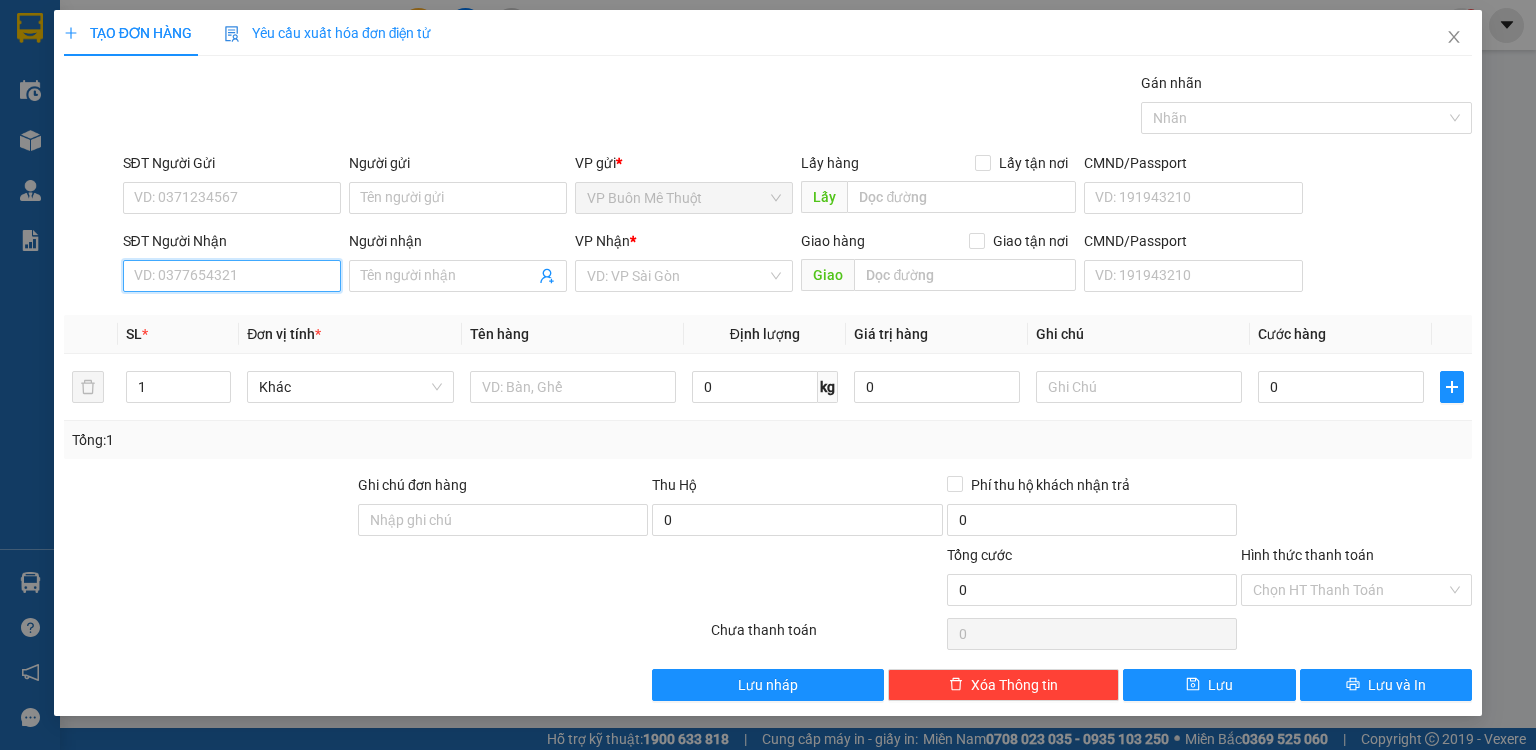 click on "SĐT Người Nhận" at bounding box center (232, 276) 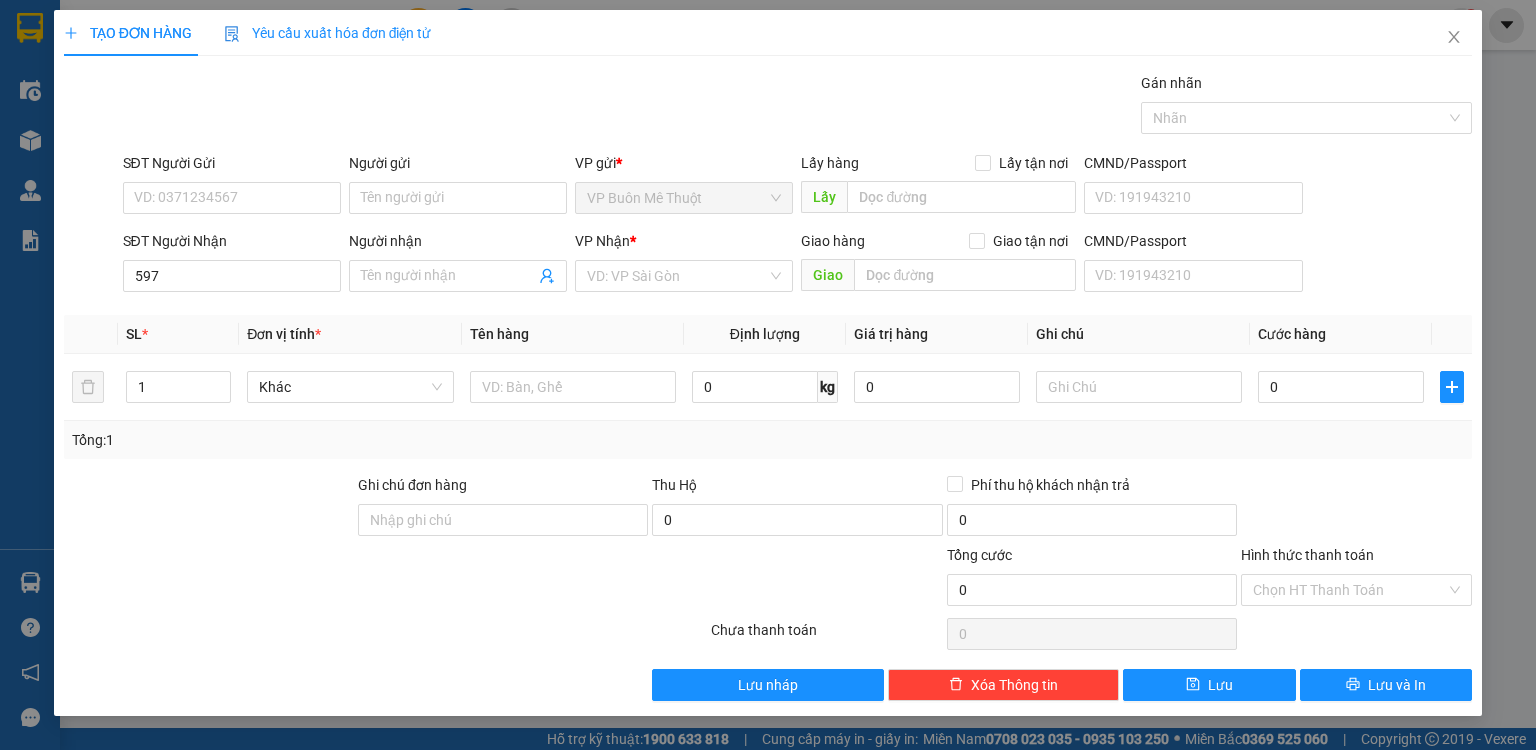 click on "SĐT Người Nhận 597" at bounding box center (232, 265) 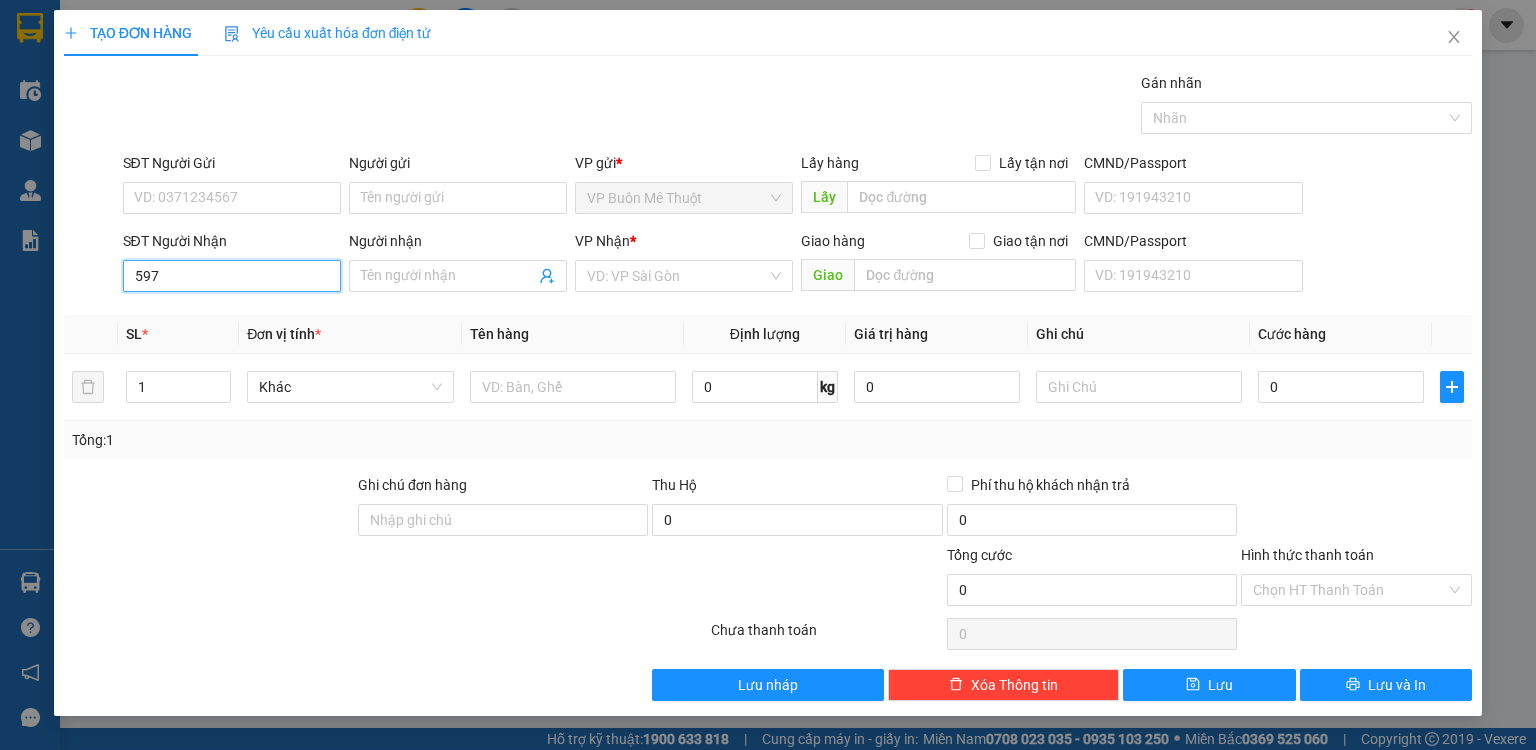 click on "597" at bounding box center (232, 276) 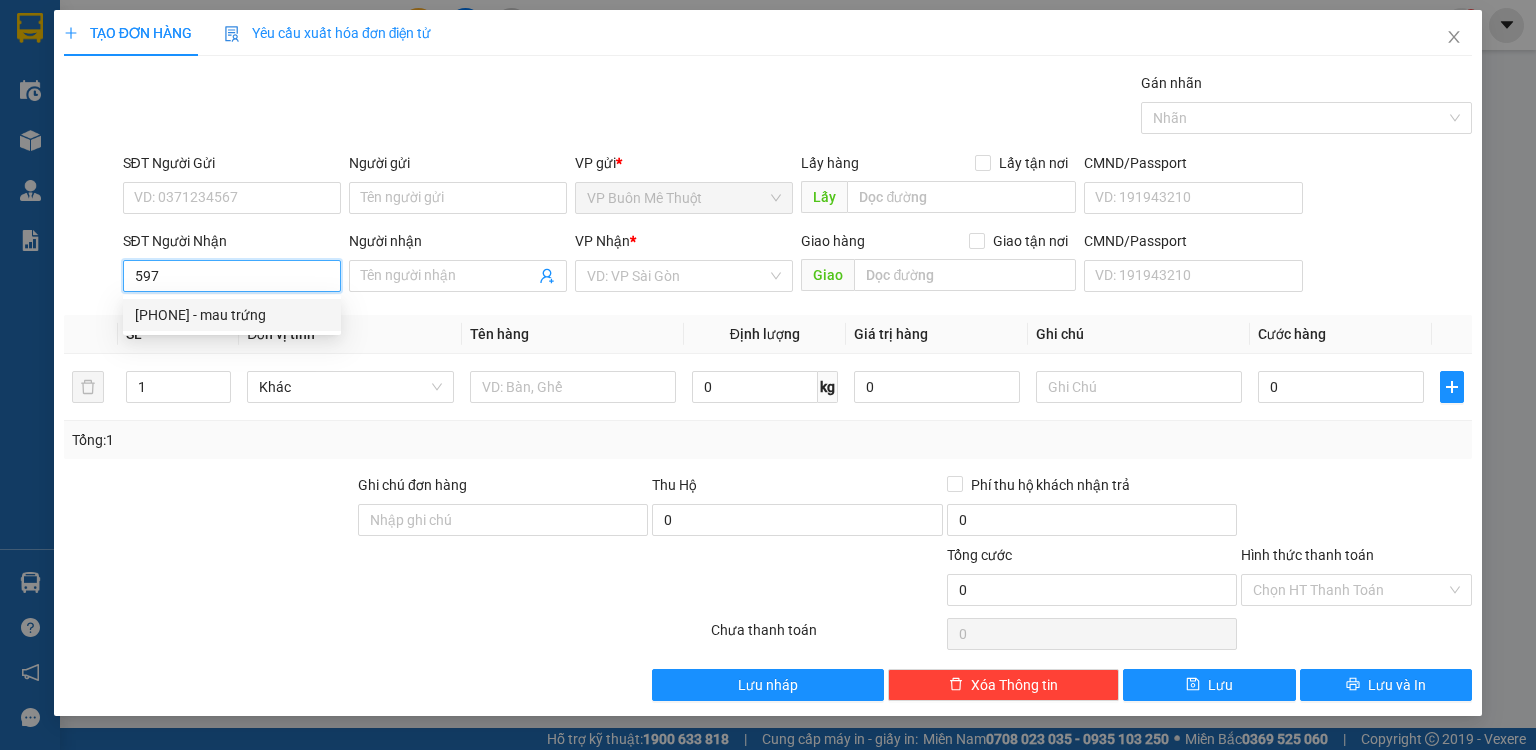 drag, startPoint x: 236, startPoint y: 312, endPoint x: 397, endPoint y: 252, distance: 171.81676 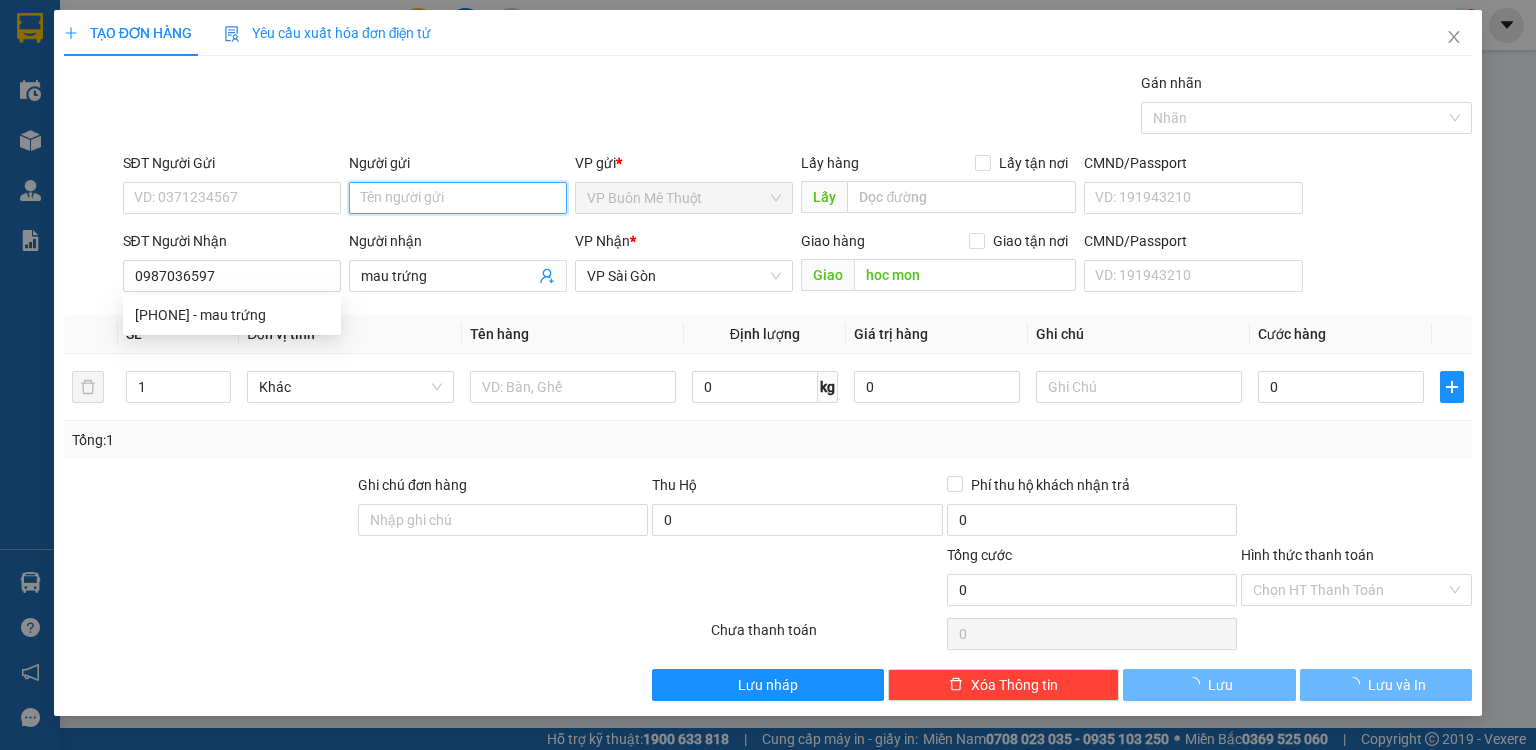 type on "10.000" 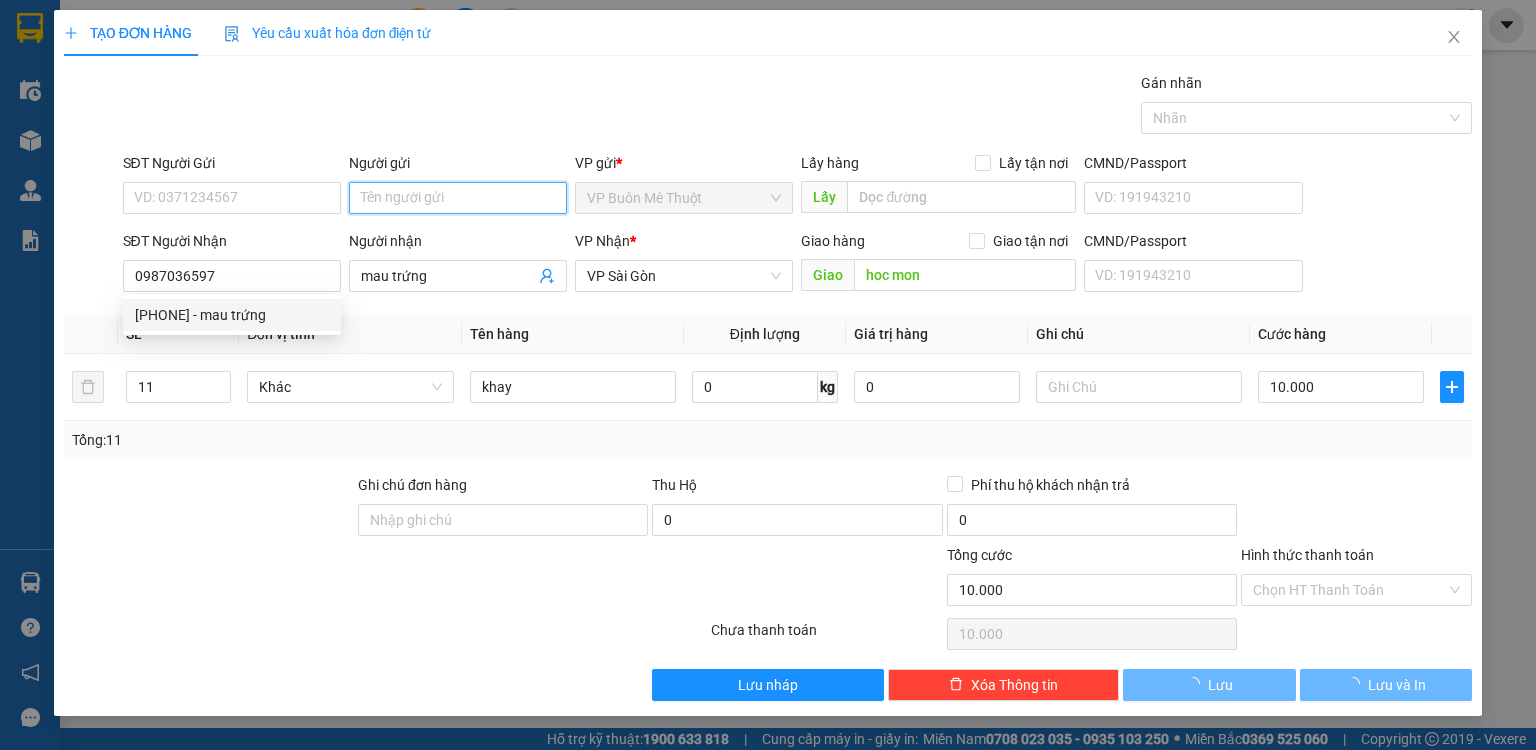 drag, startPoint x: 499, startPoint y: 189, endPoint x: 532, endPoint y: 216, distance: 42.638012 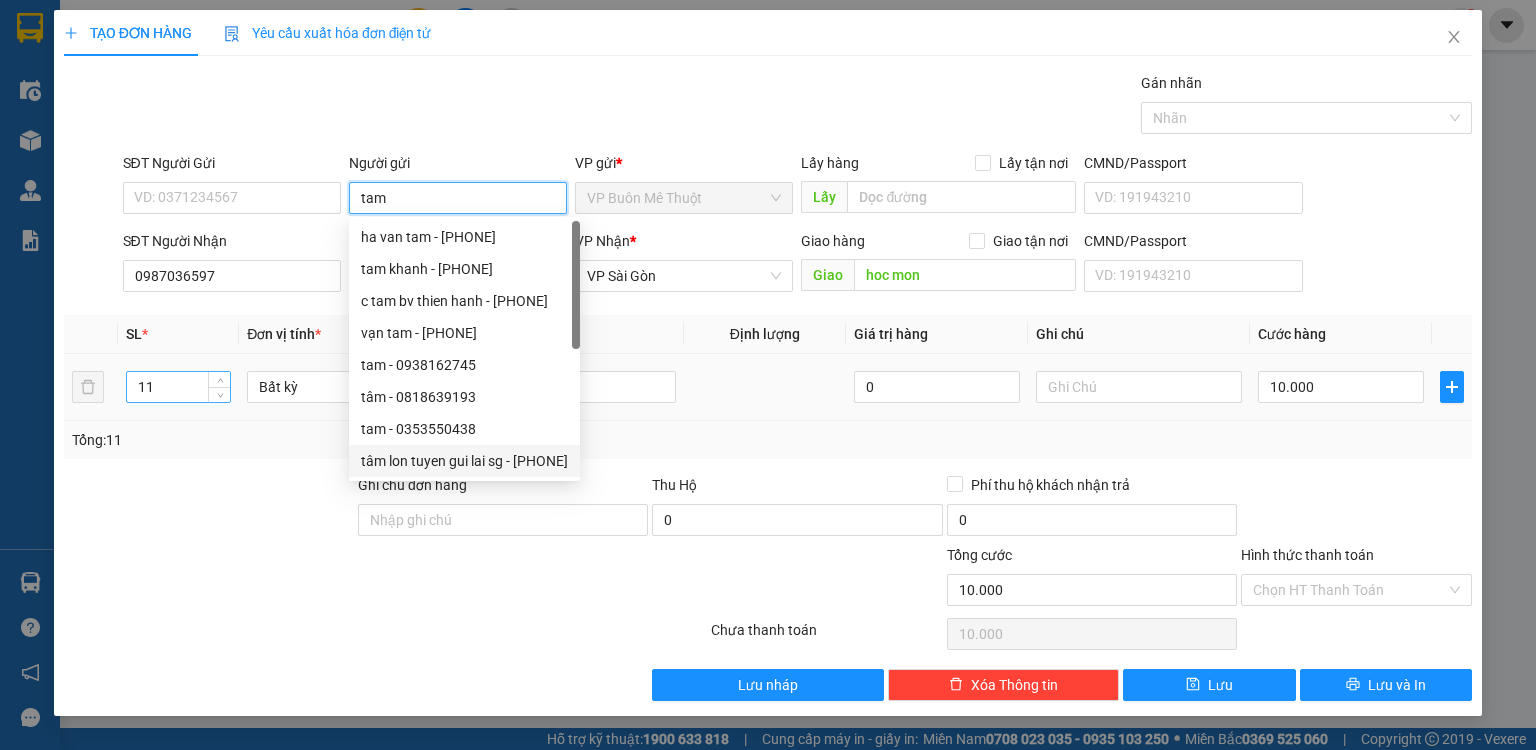 type on "tam" 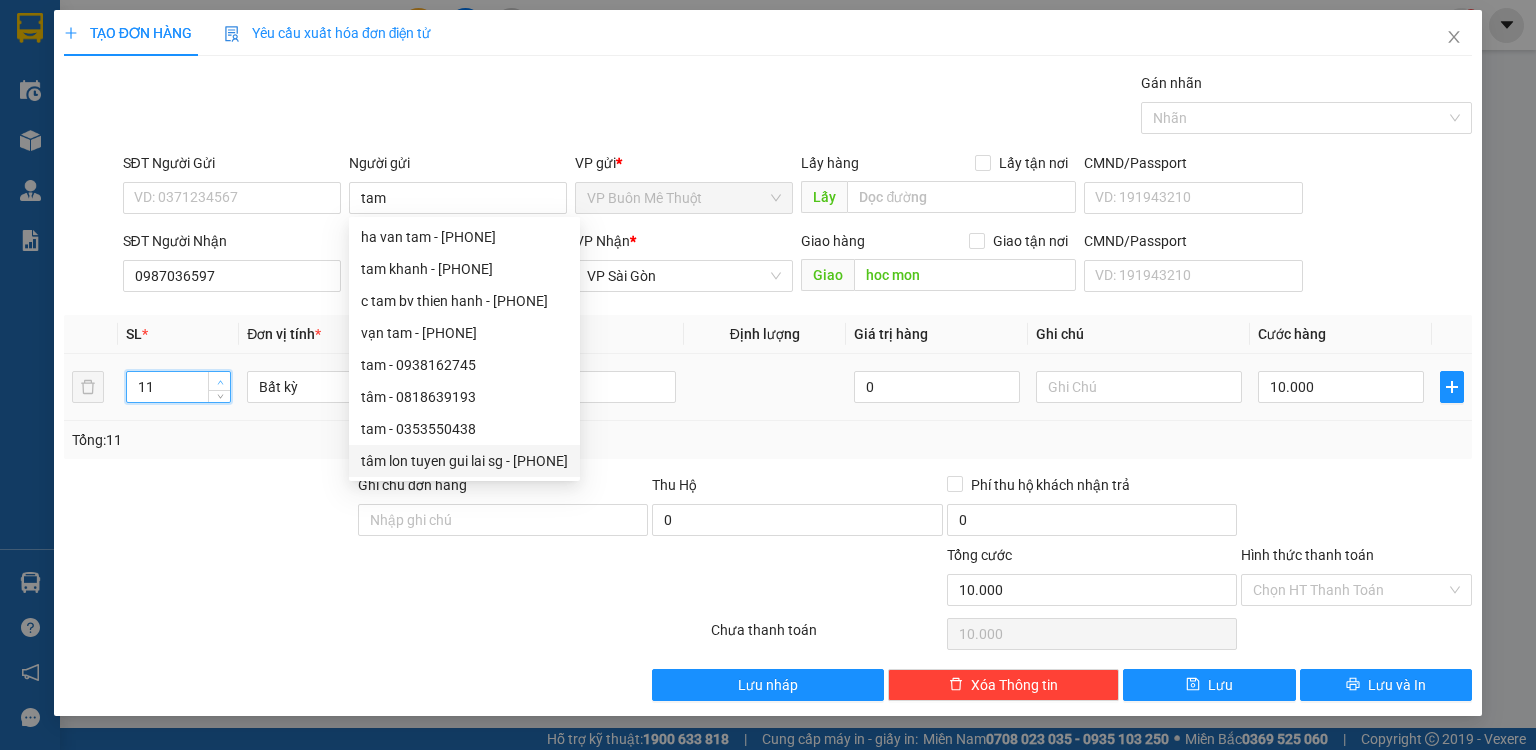 drag, startPoint x: 199, startPoint y: 389, endPoint x: 221, endPoint y: 385, distance: 22.36068 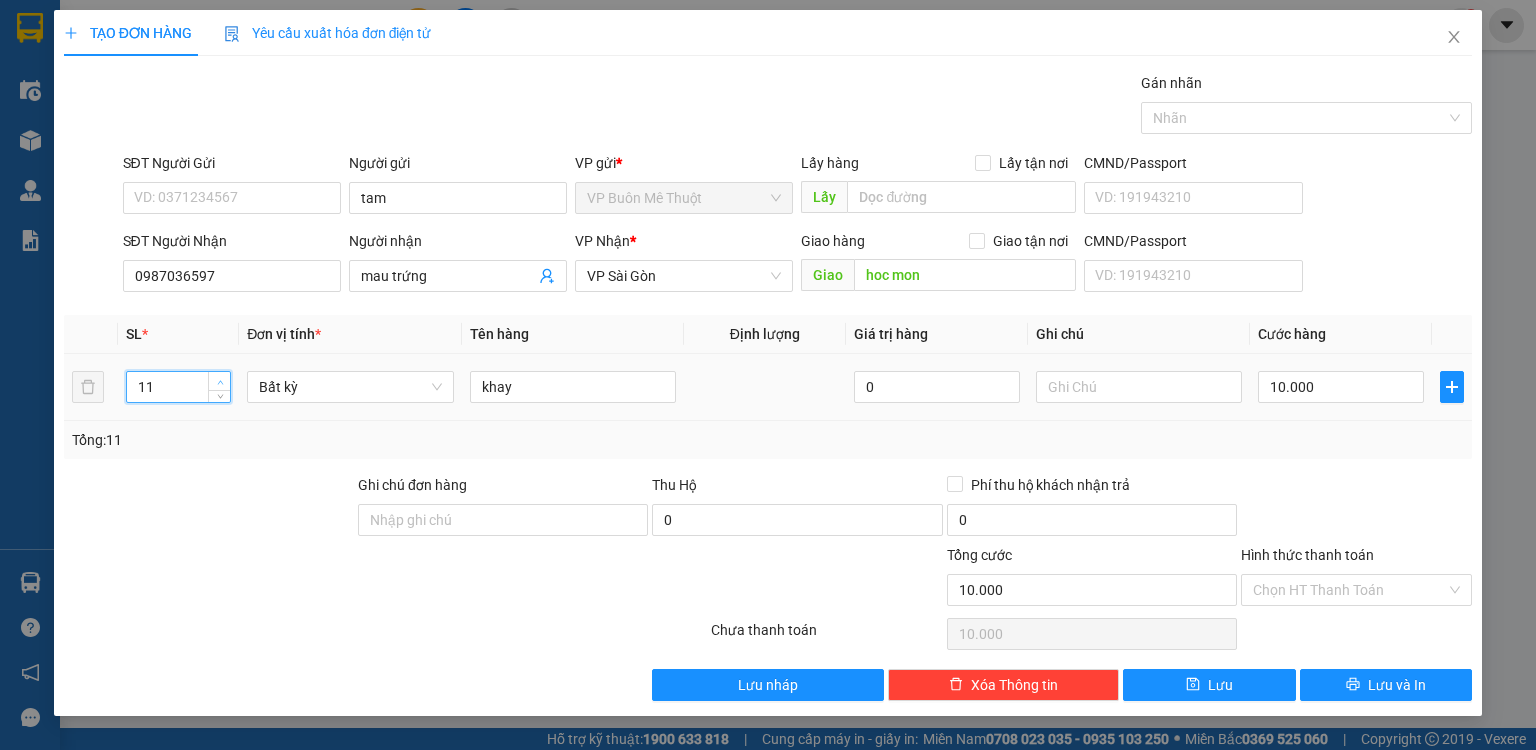 type on "1" 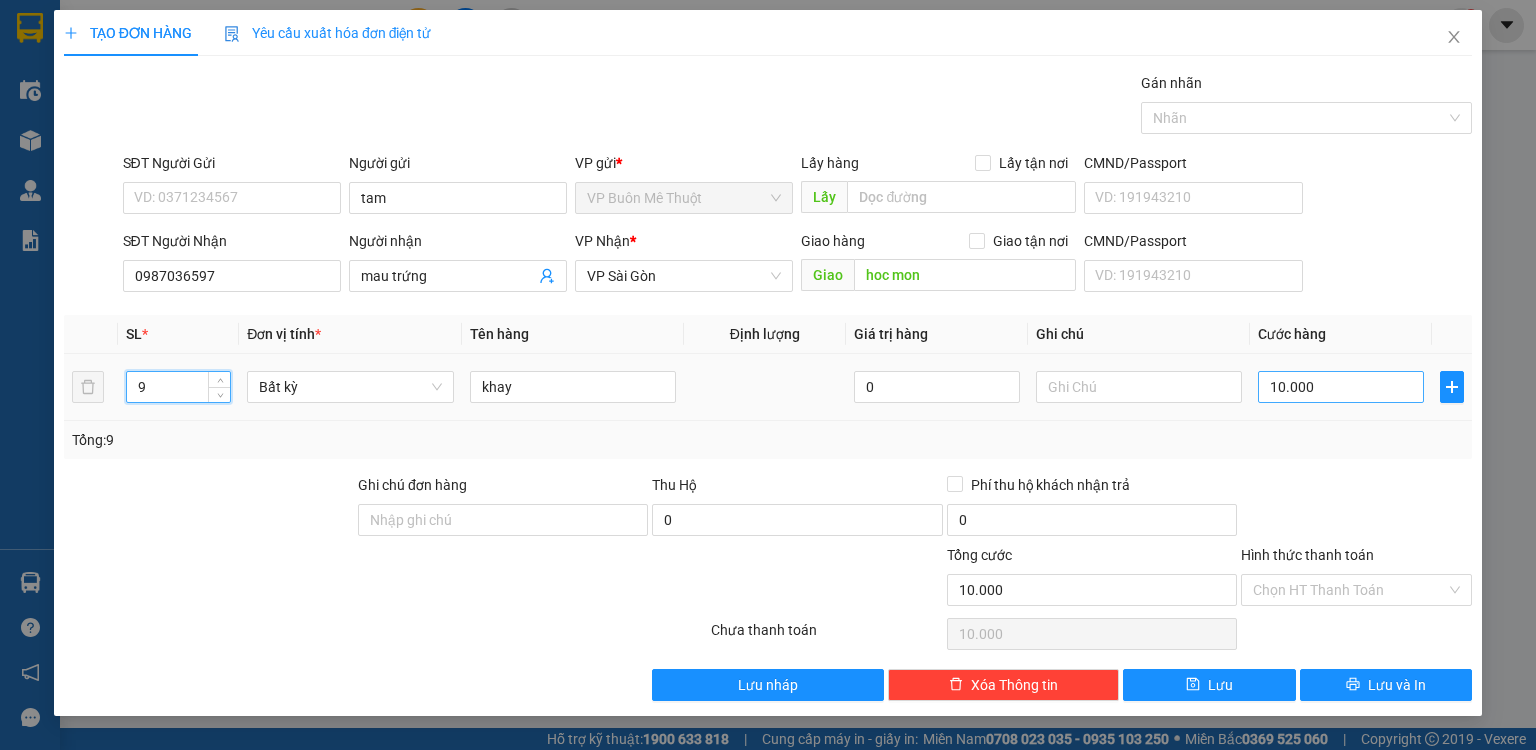 type on "9" 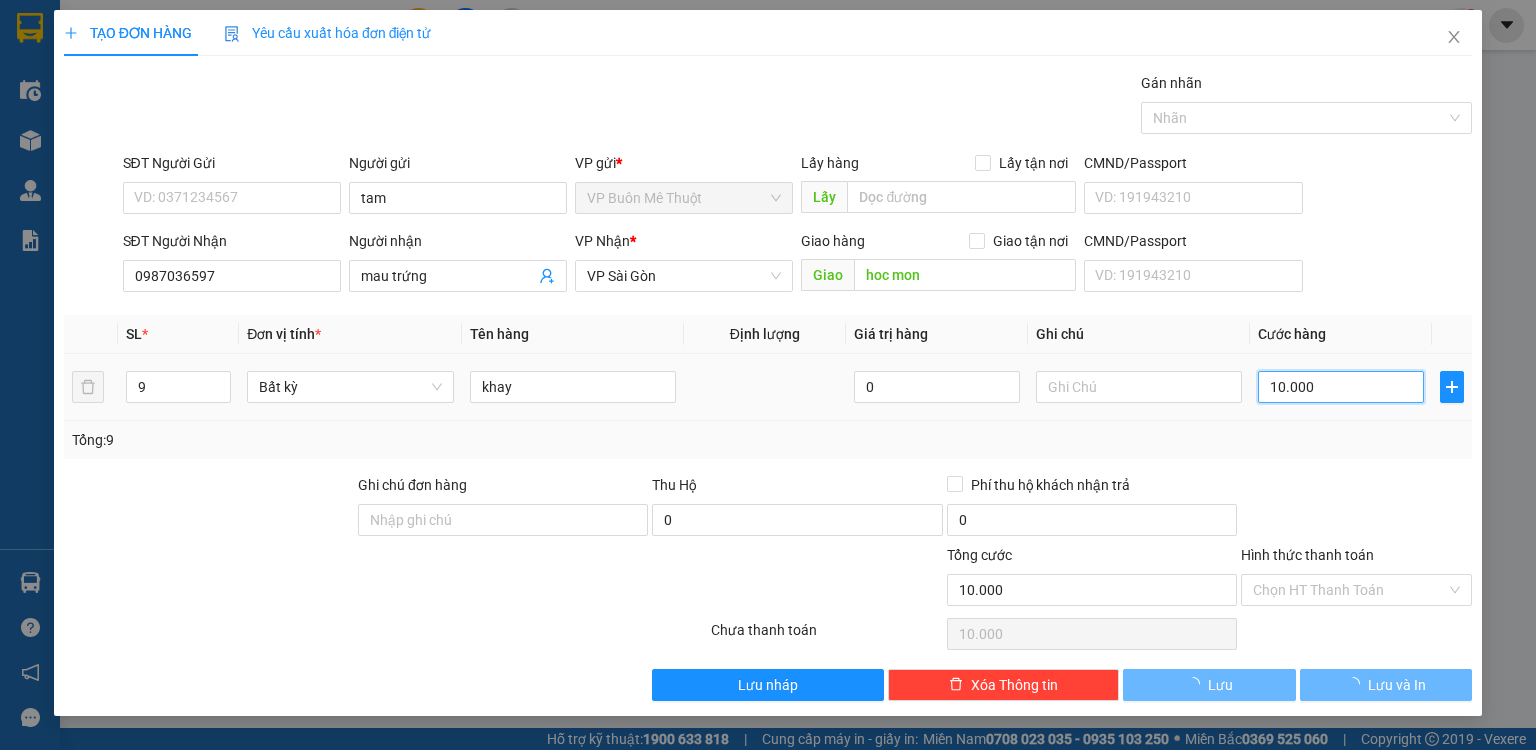 click on "10.000" at bounding box center (1341, 387) 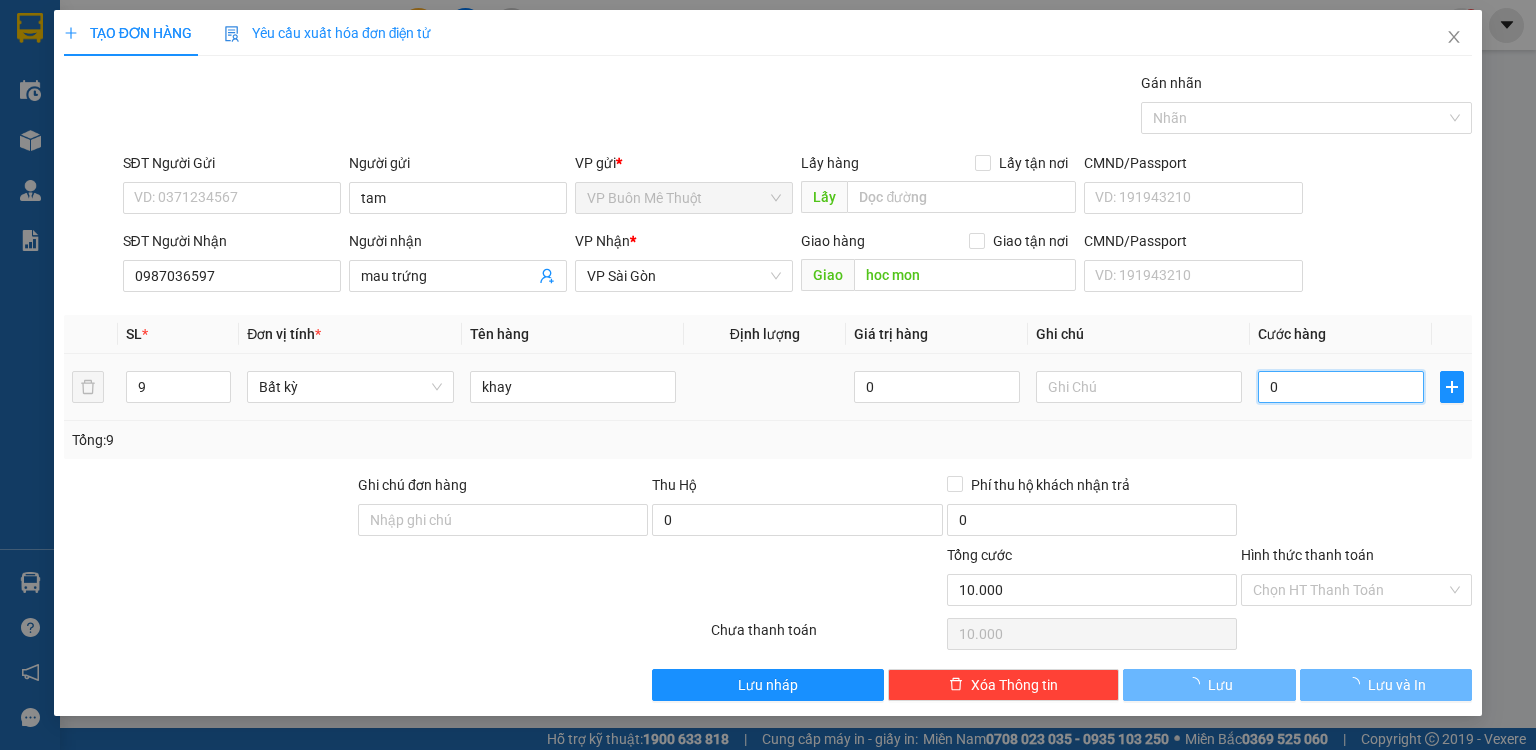 type on "09" 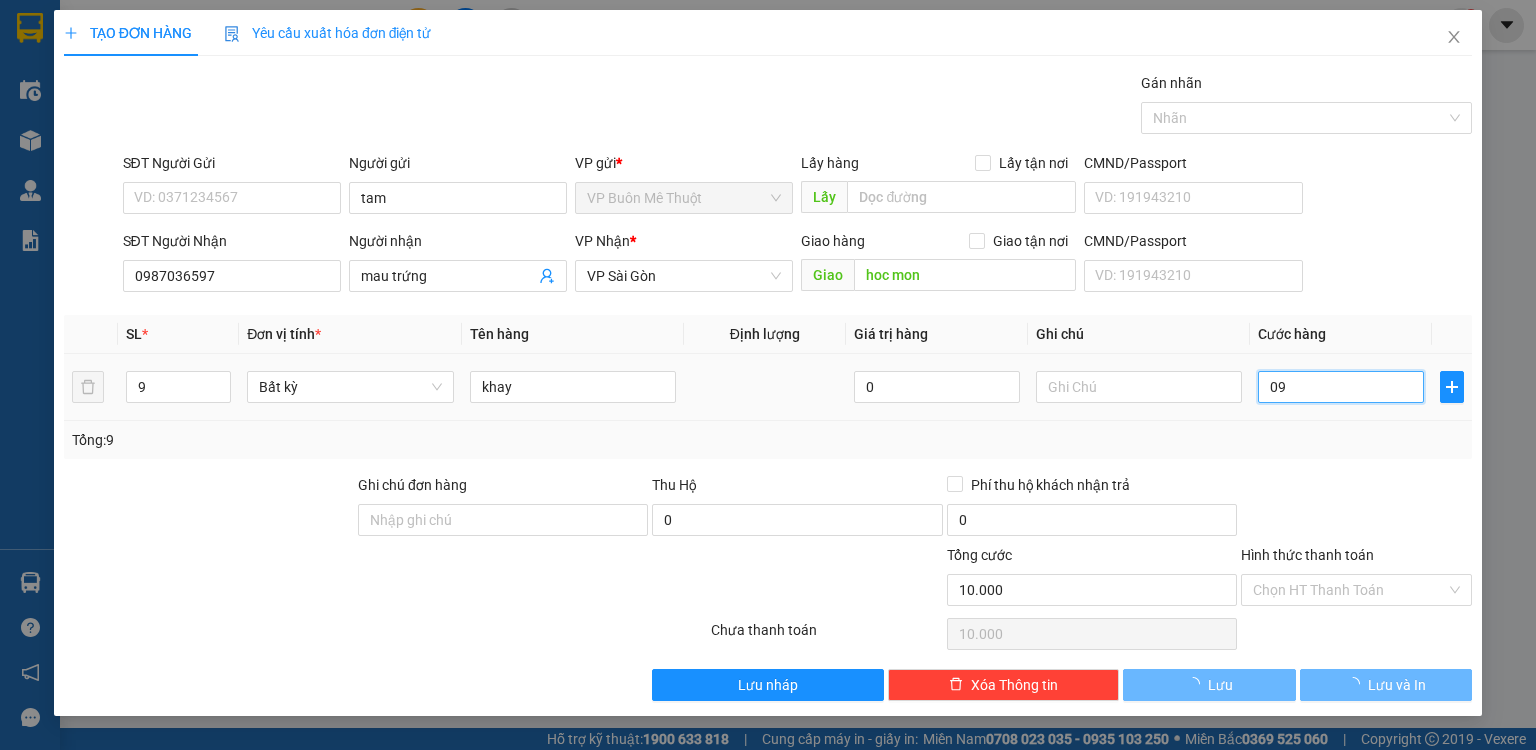 type on "9" 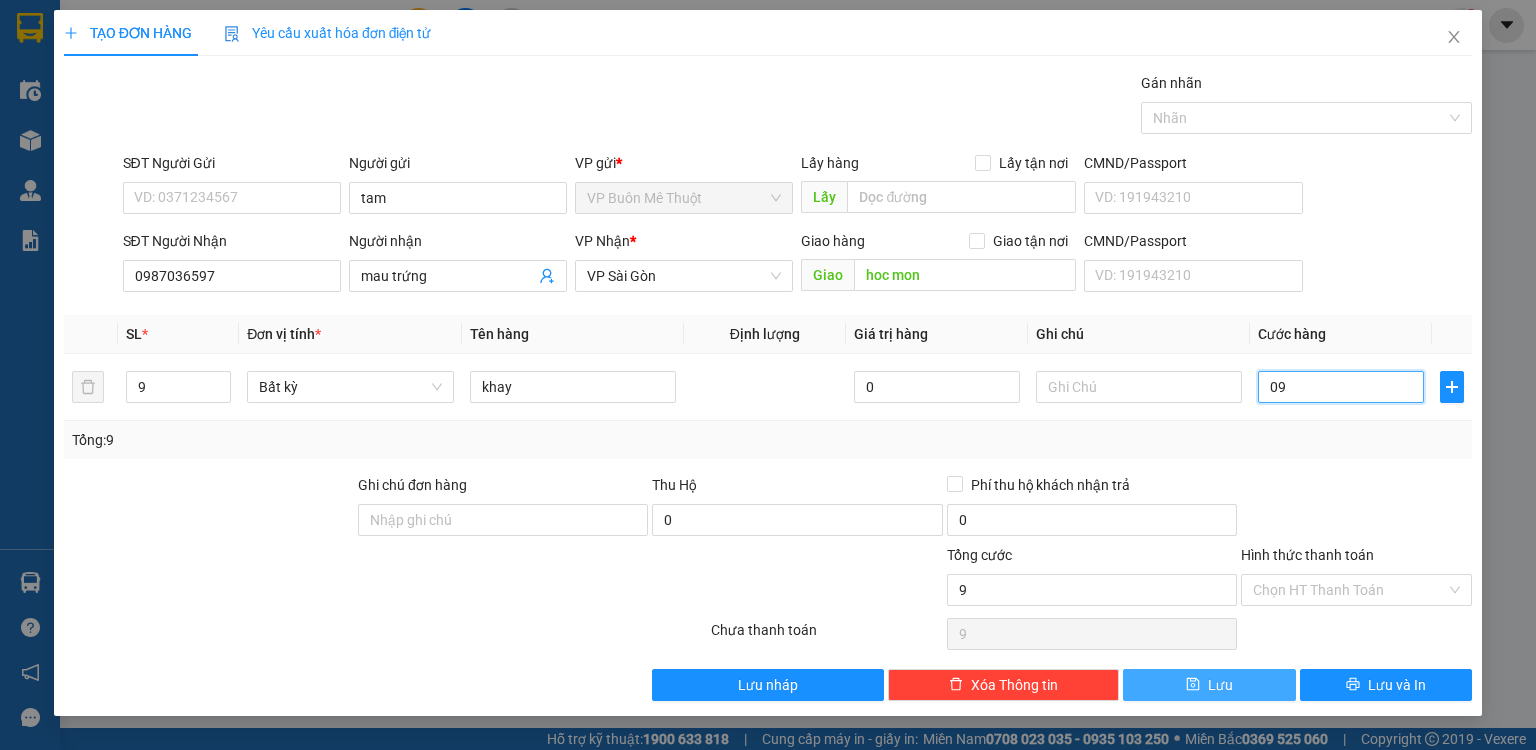 type on "09" 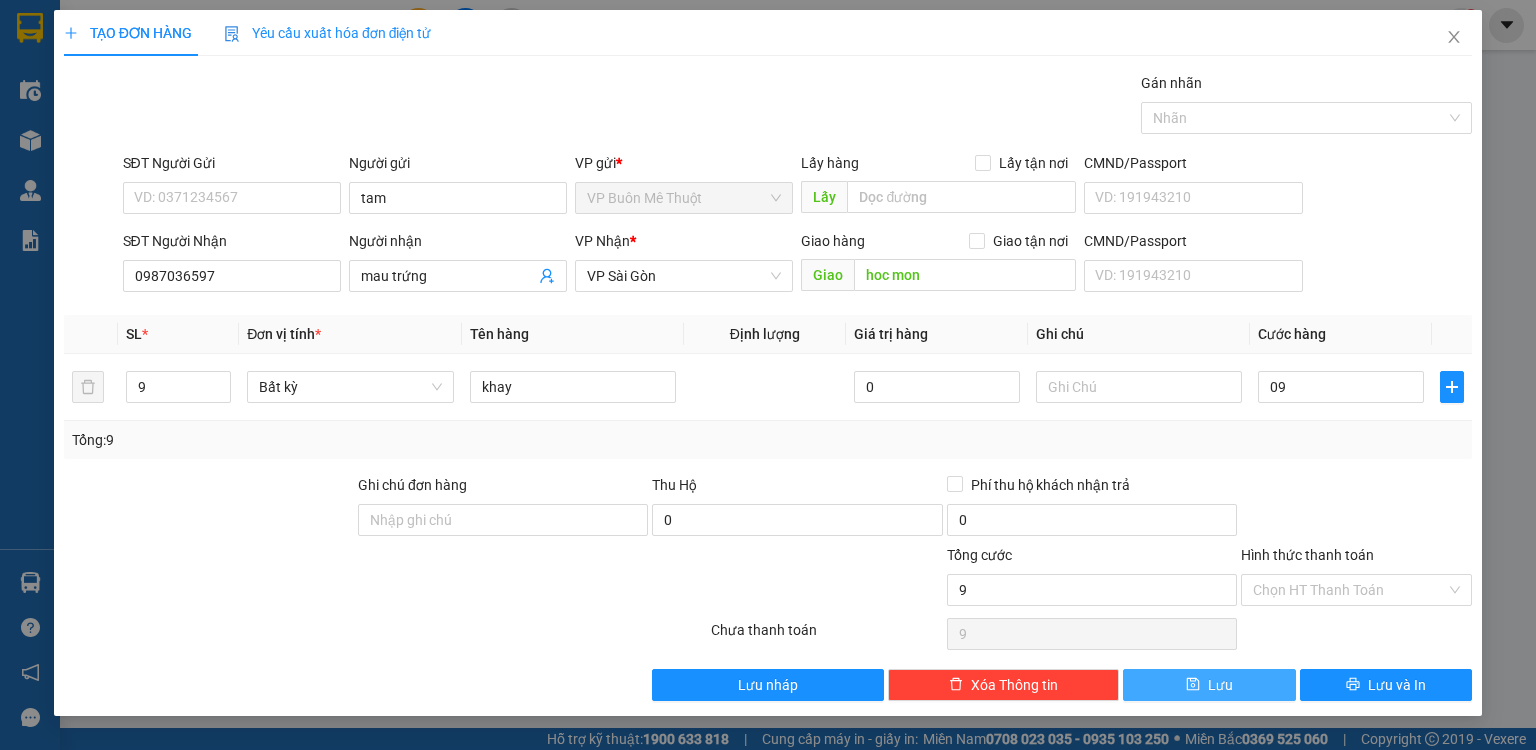 type on "9.000" 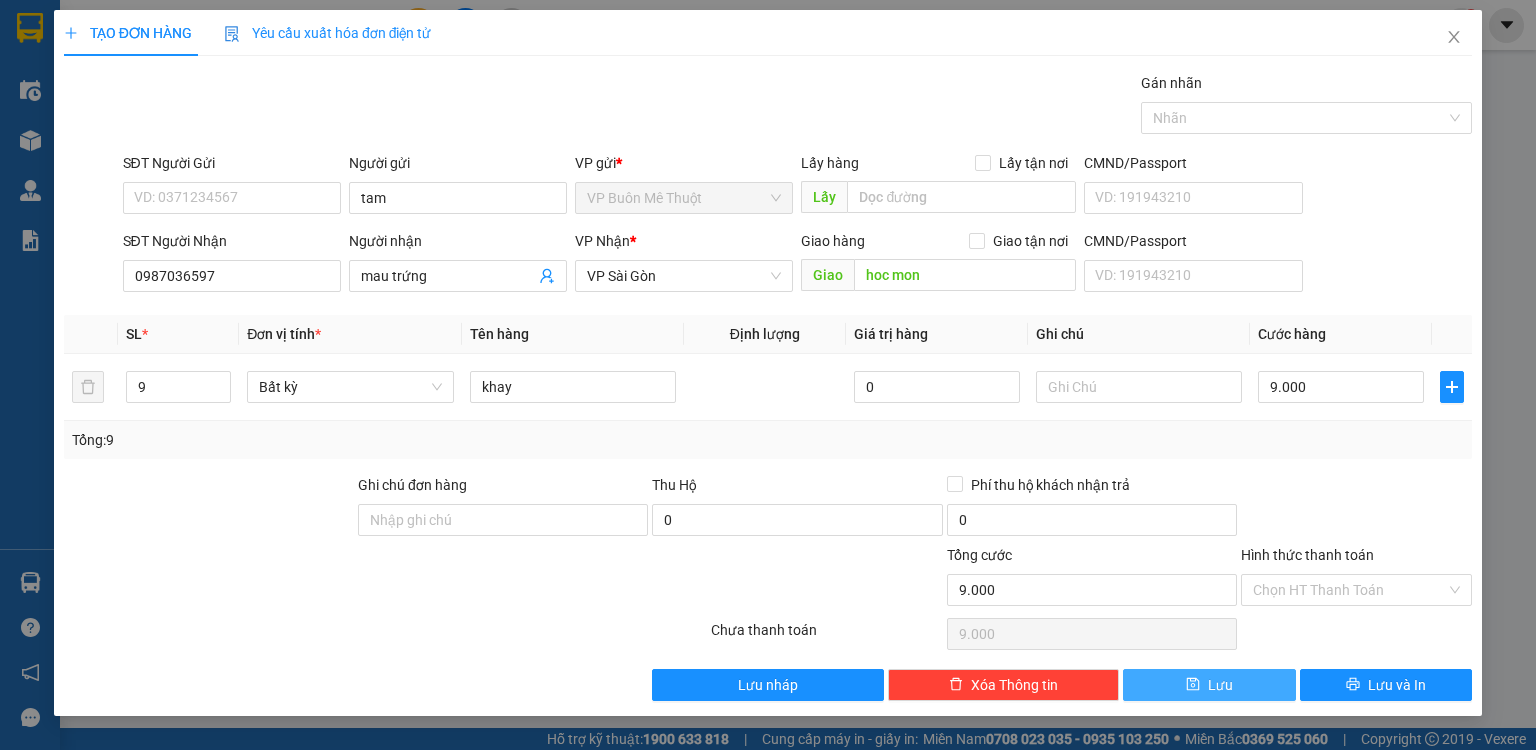 click on "Lưu" at bounding box center [1209, 685] 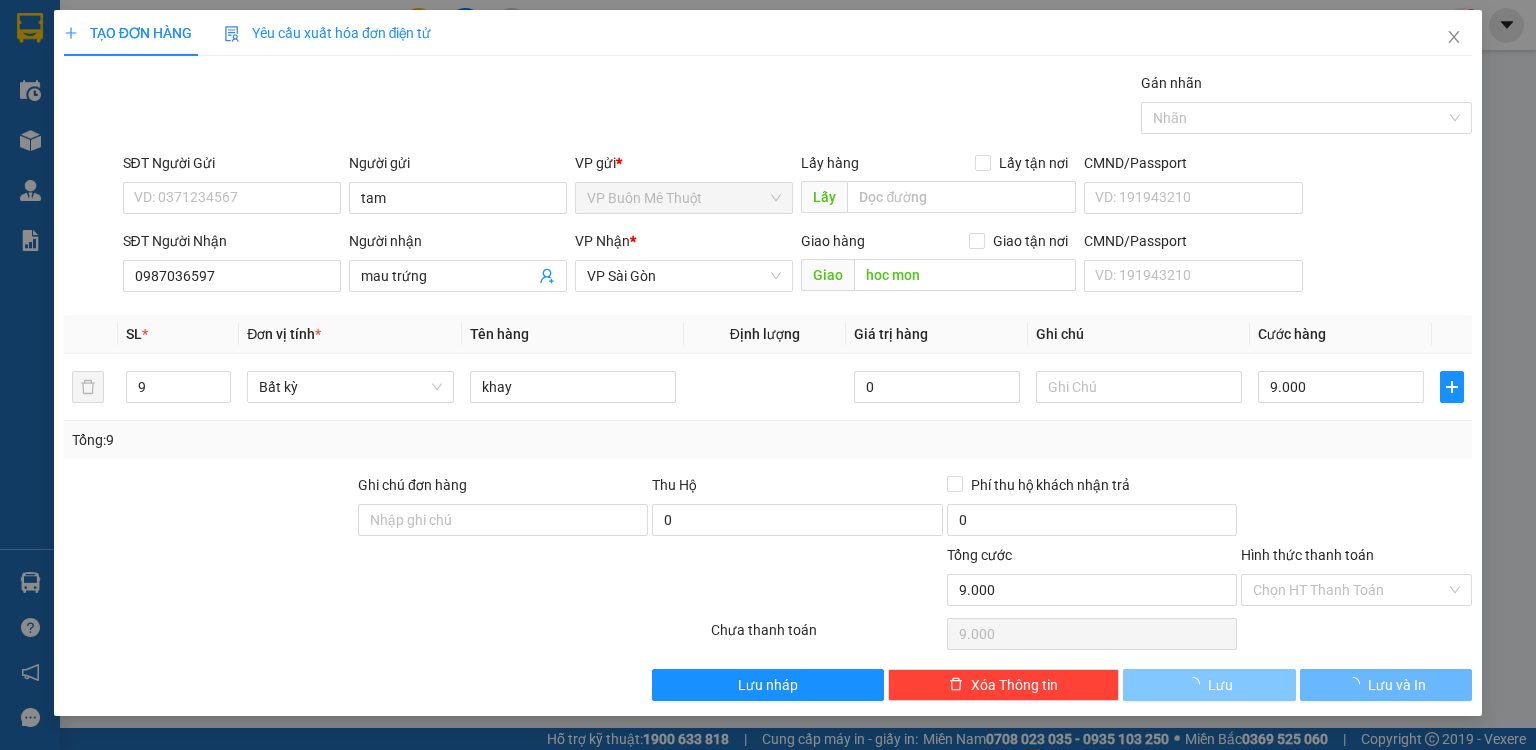 type 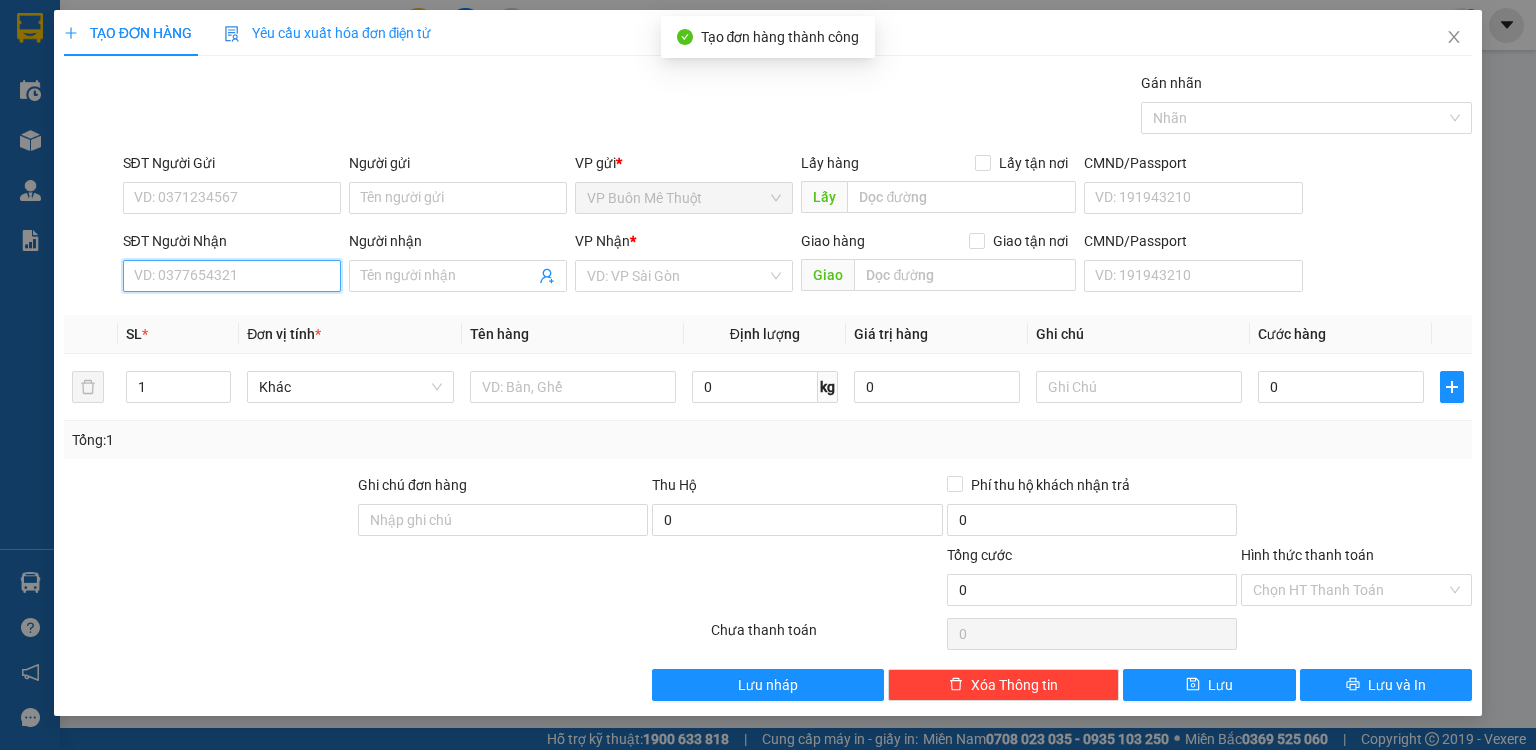 click on "SĐT Người Nhận" at bounding box center (232, 276) 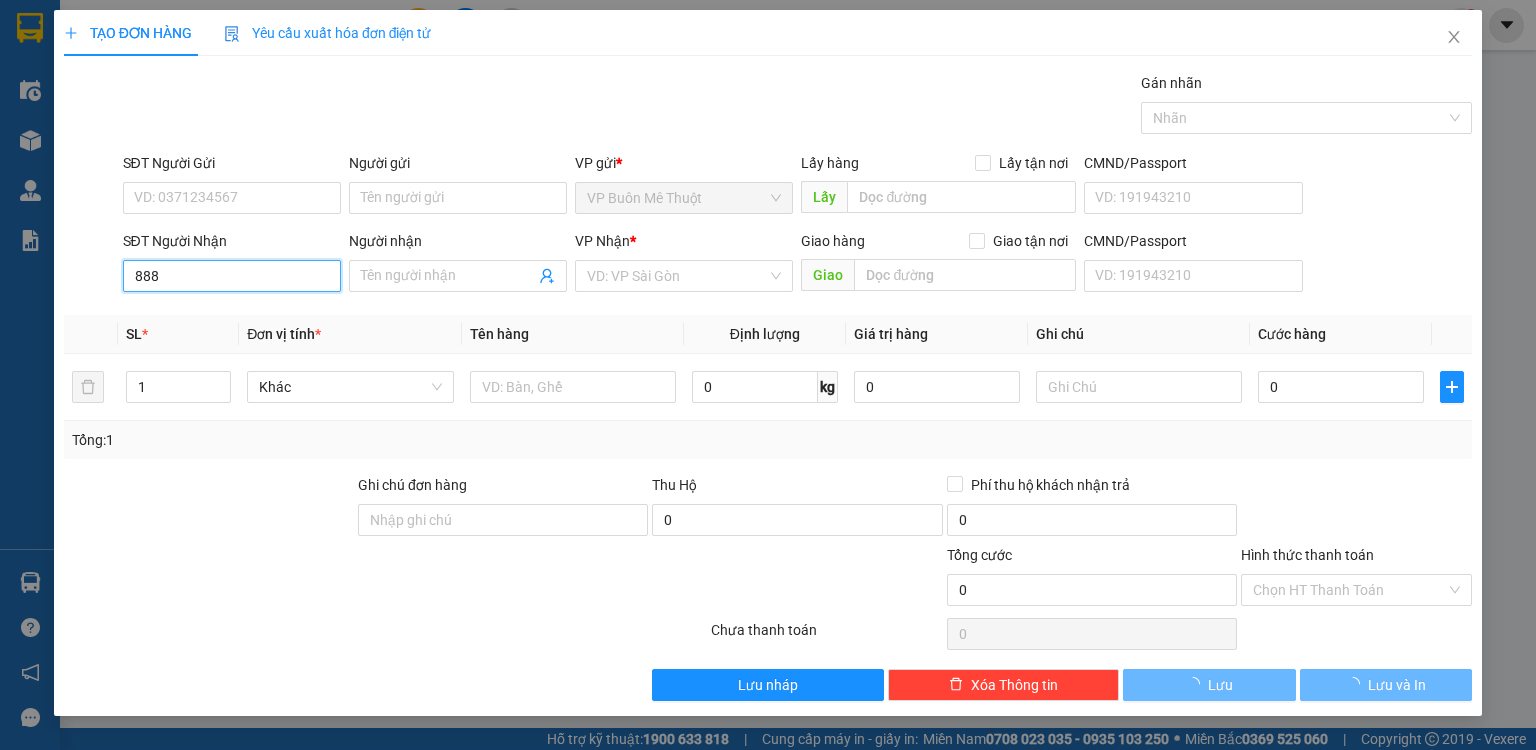 drag, startPoint x: 180, startPoint y: 279, endPoint x: 190, endPoint y: 299, distance: 22.36068 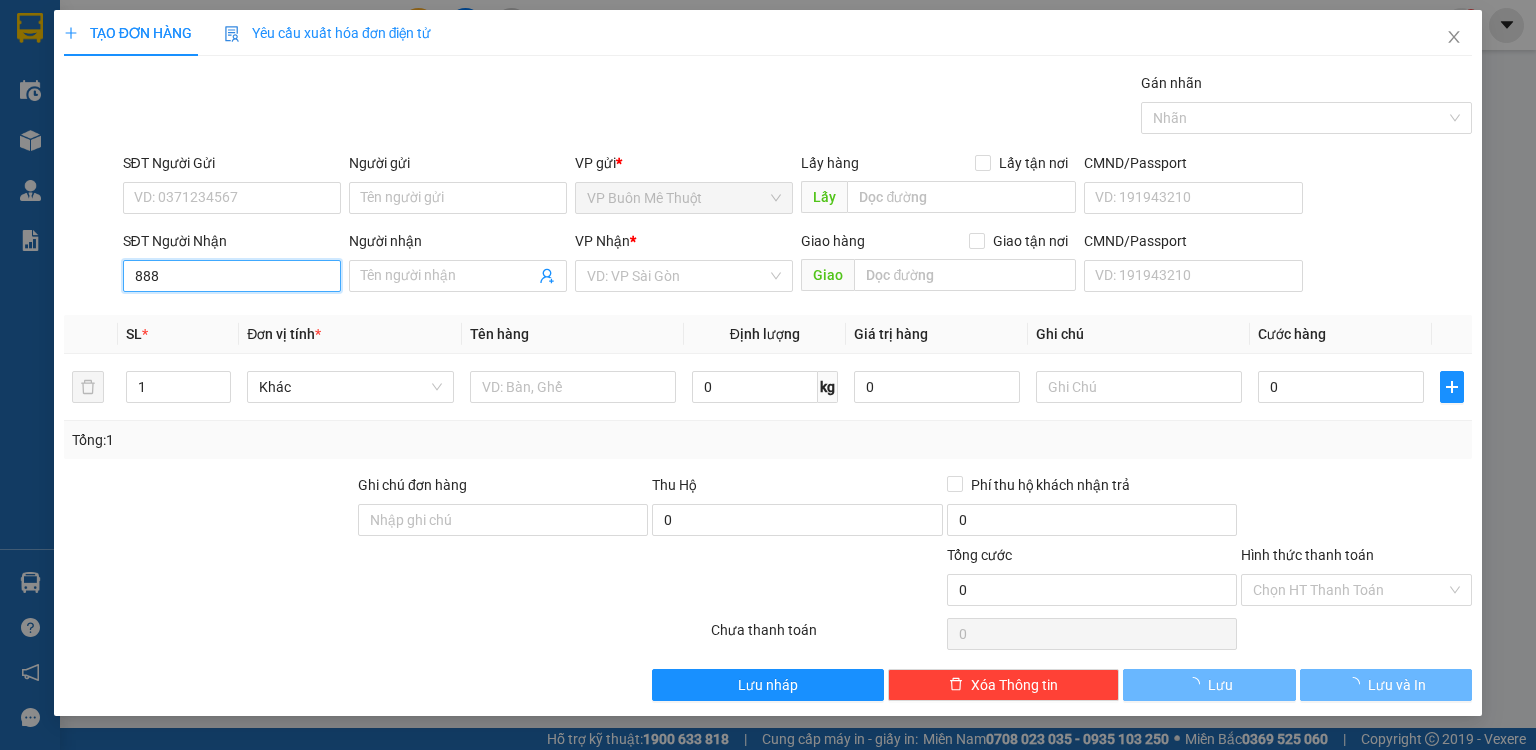 click on "888" at bounding box center [232, 276] 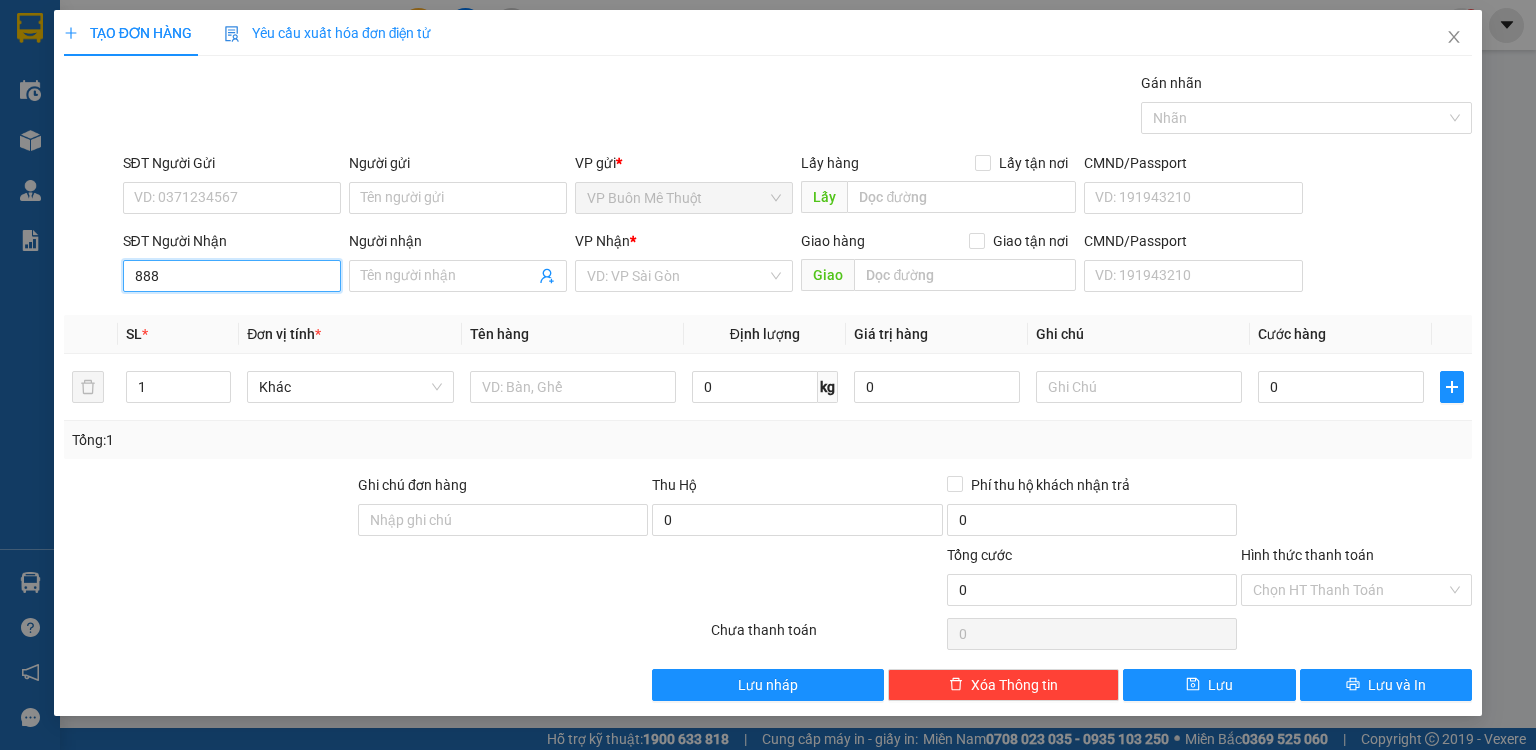 click on "888" at bounding box center [232, 276] 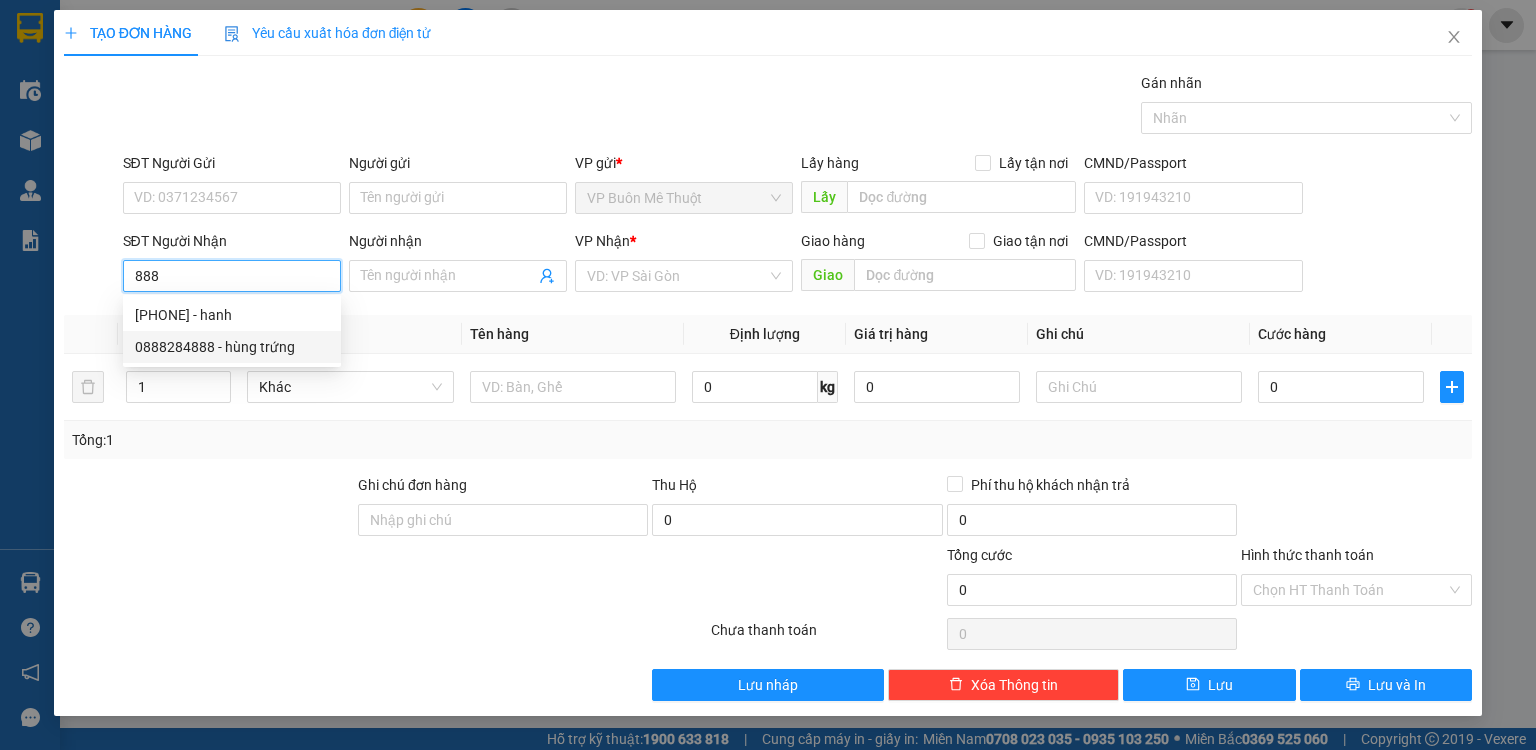 click on "0888284888 - hùng trứng" at bounding box center [232, 347] 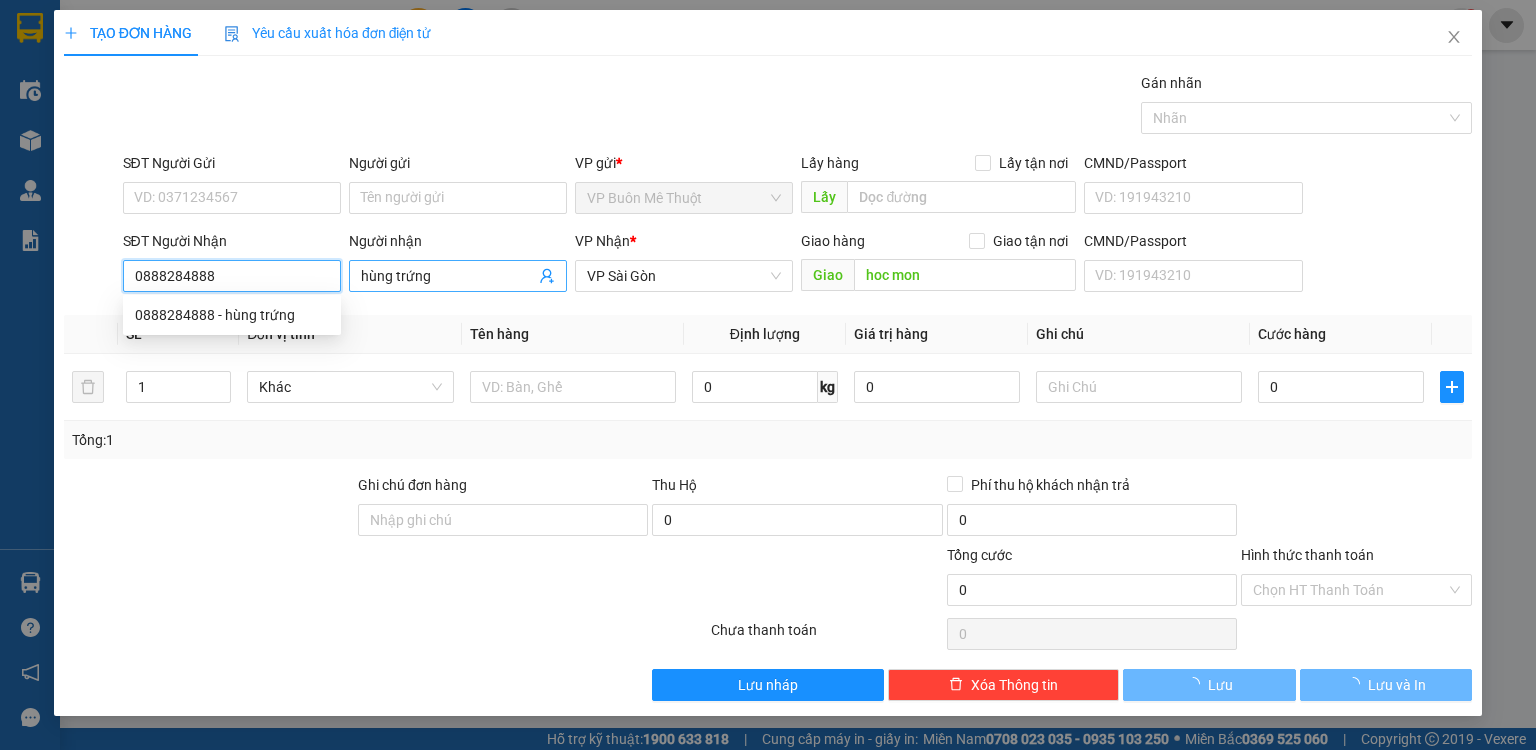 type on "10.000" 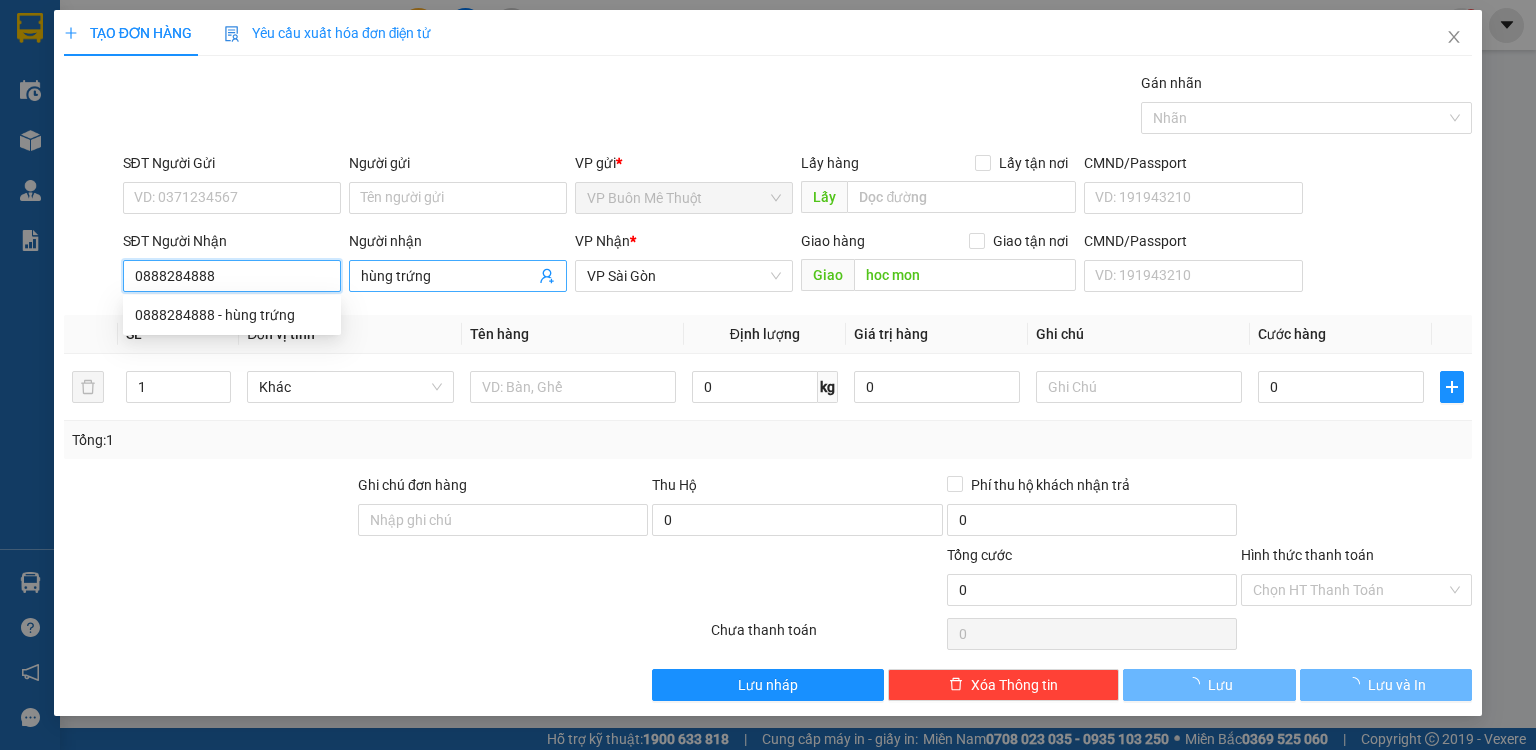 type on "10.000" 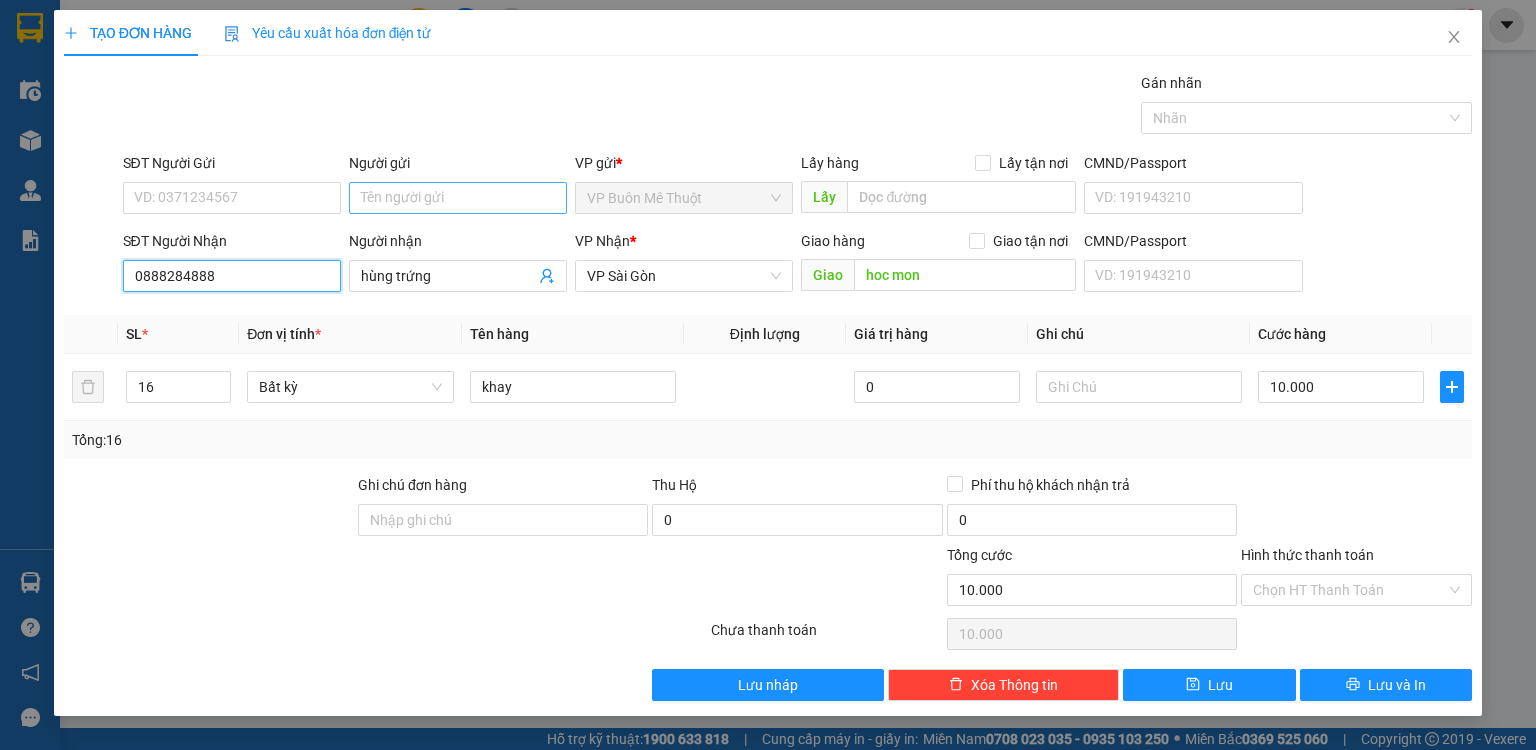 type on "0888284888" 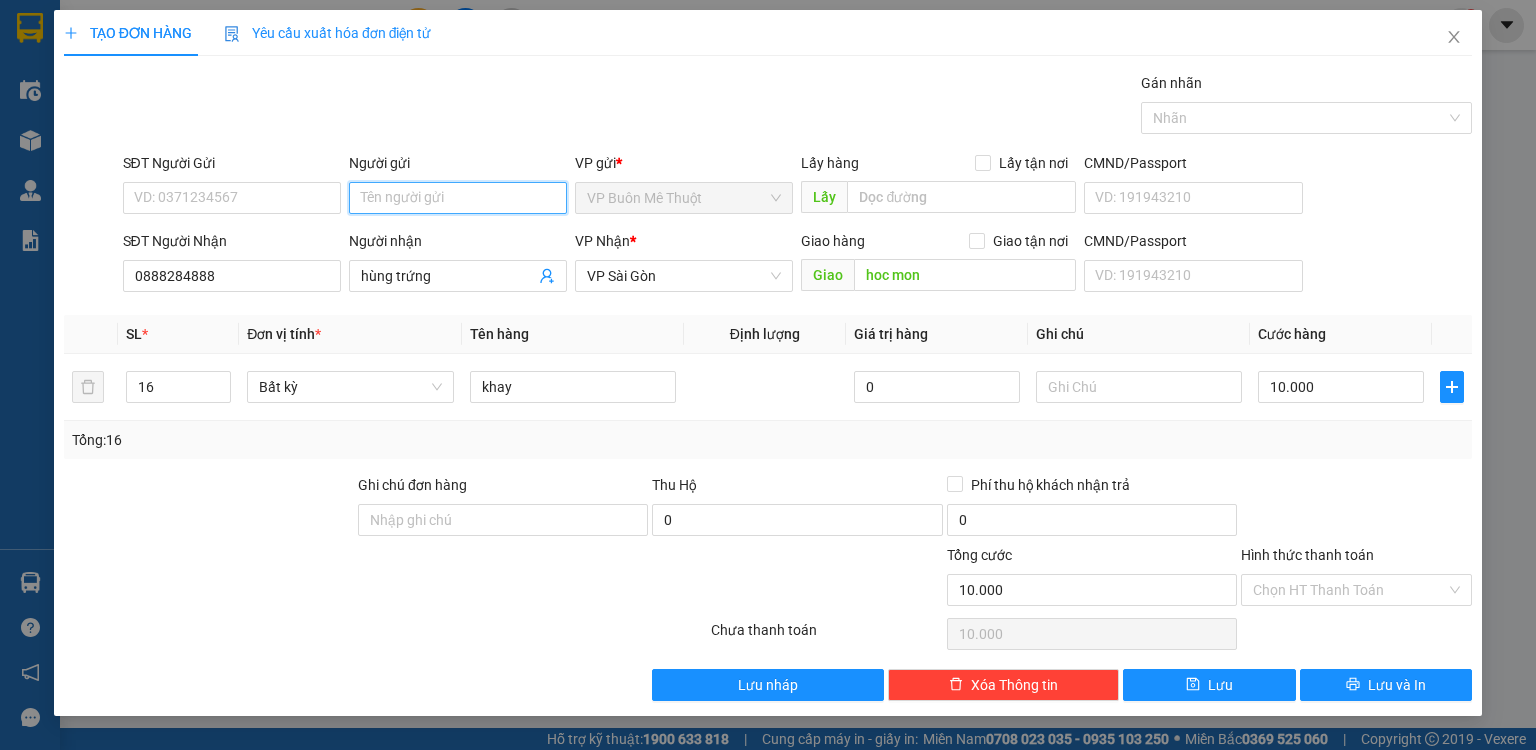 click on "Người gửi" at bounding box center (458, 198) 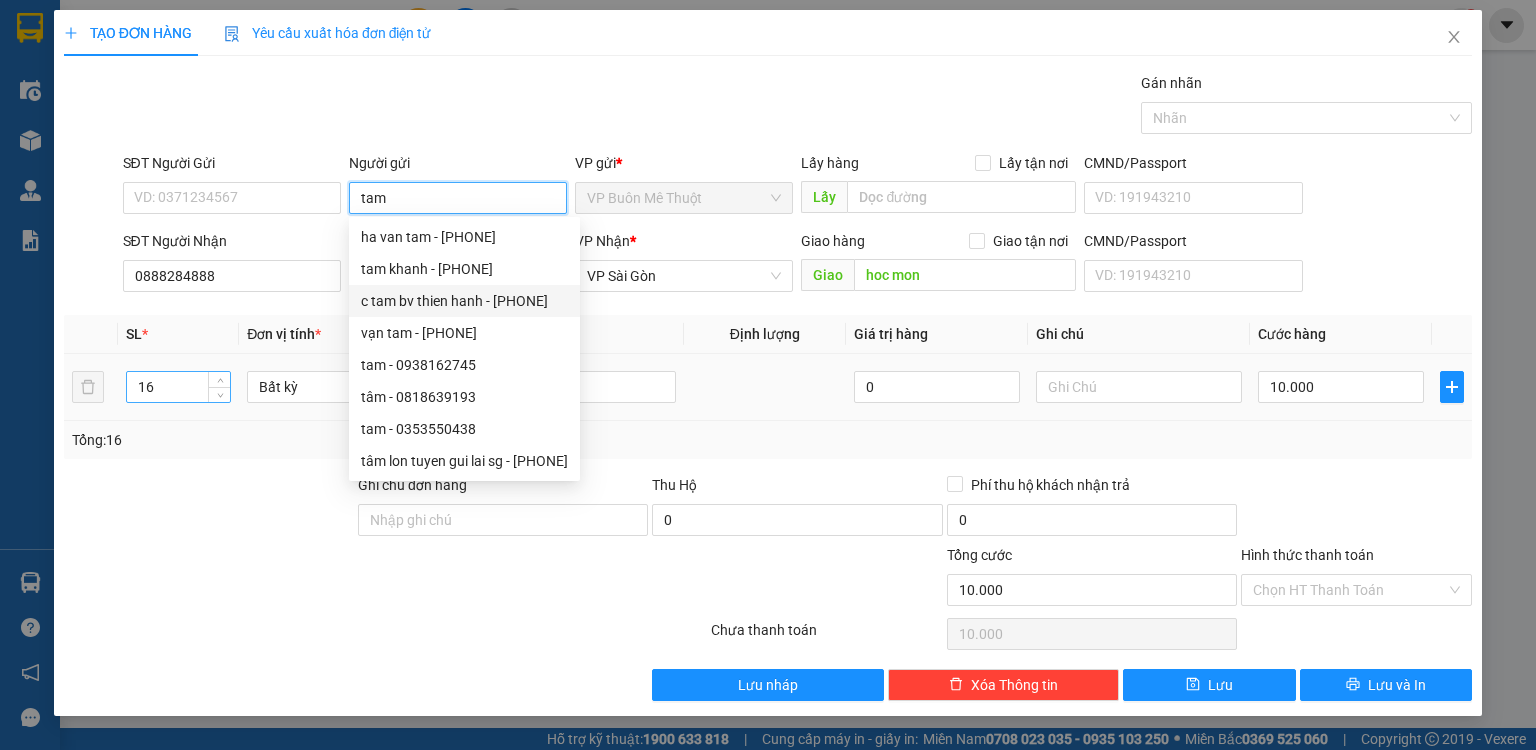 type on "tam" 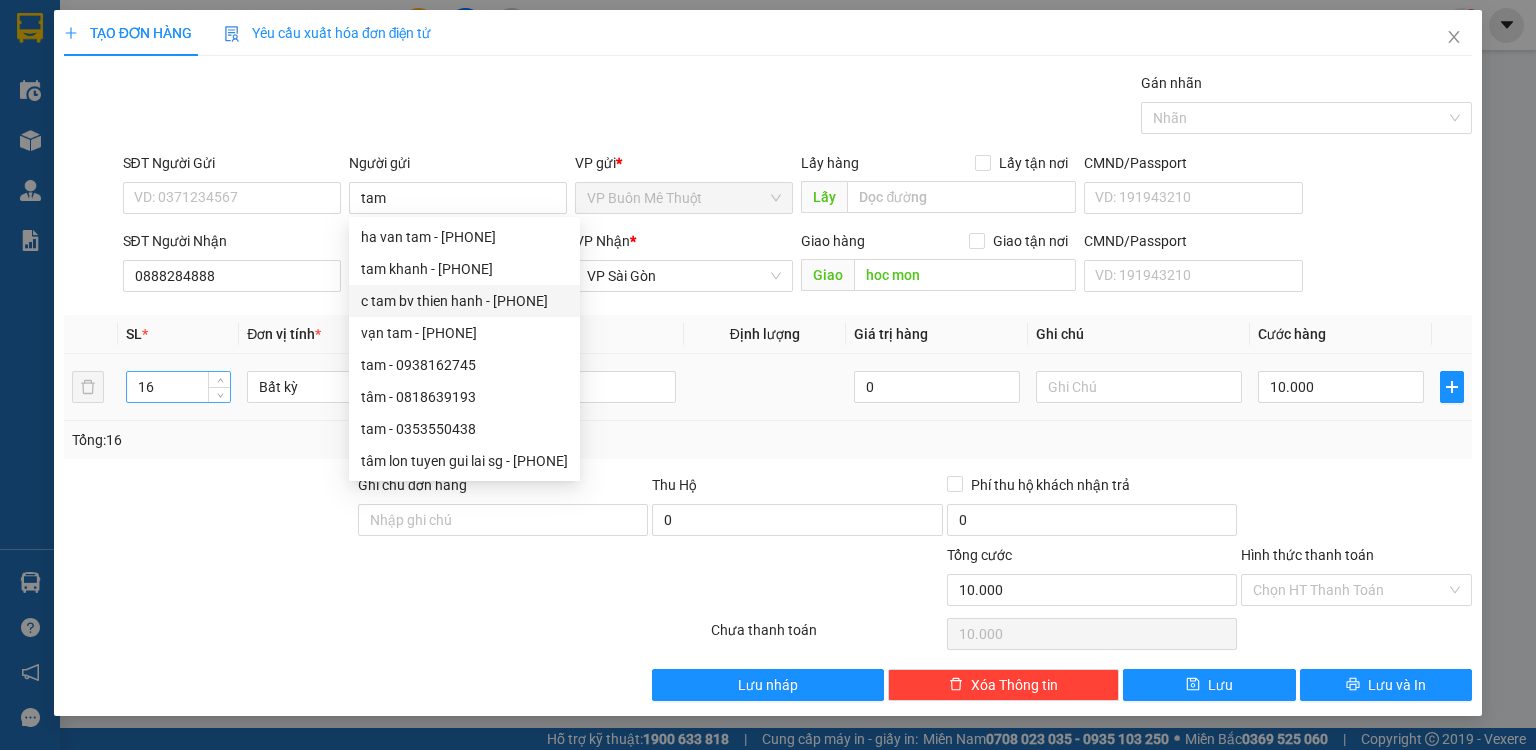 click on "16" at bounding box center [178, 387] 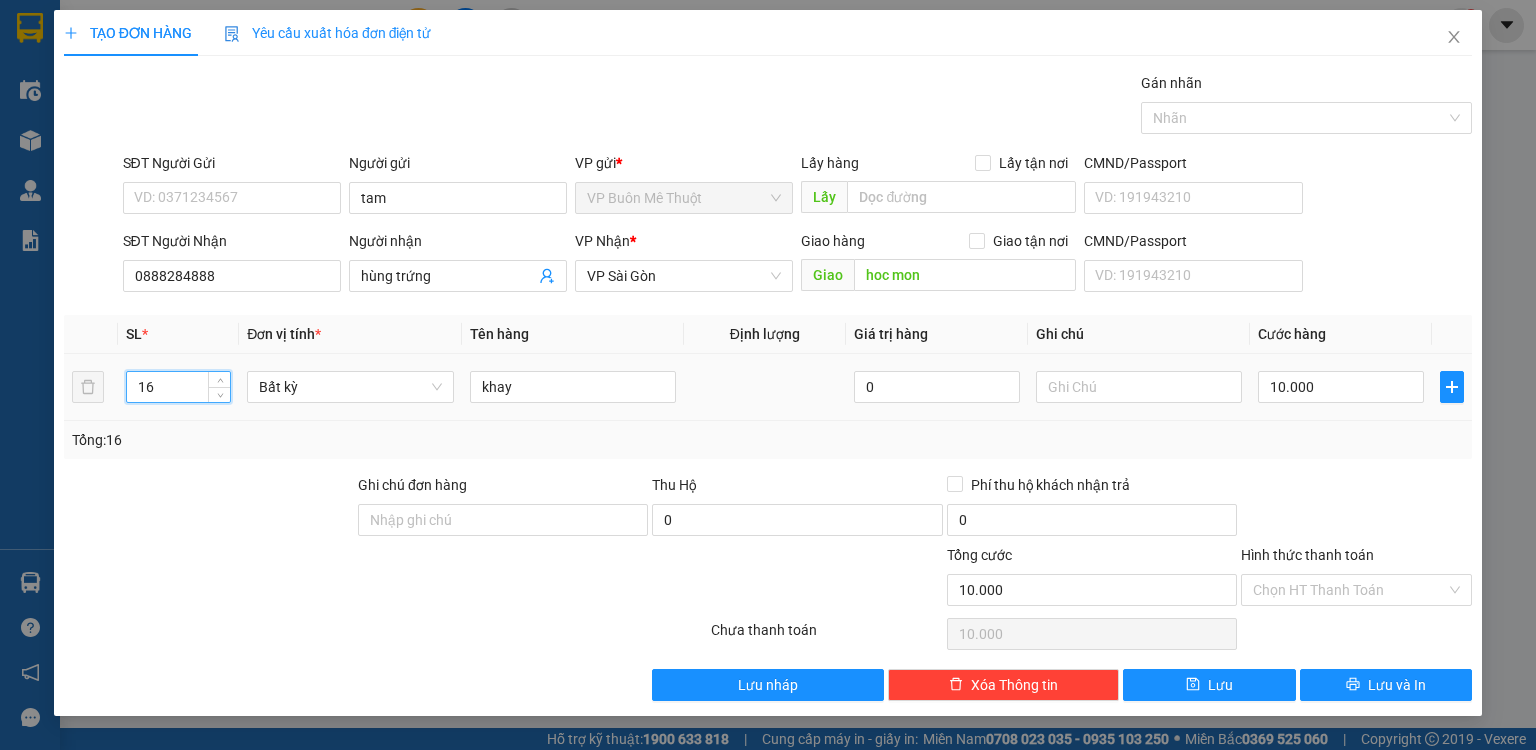 type on "1" 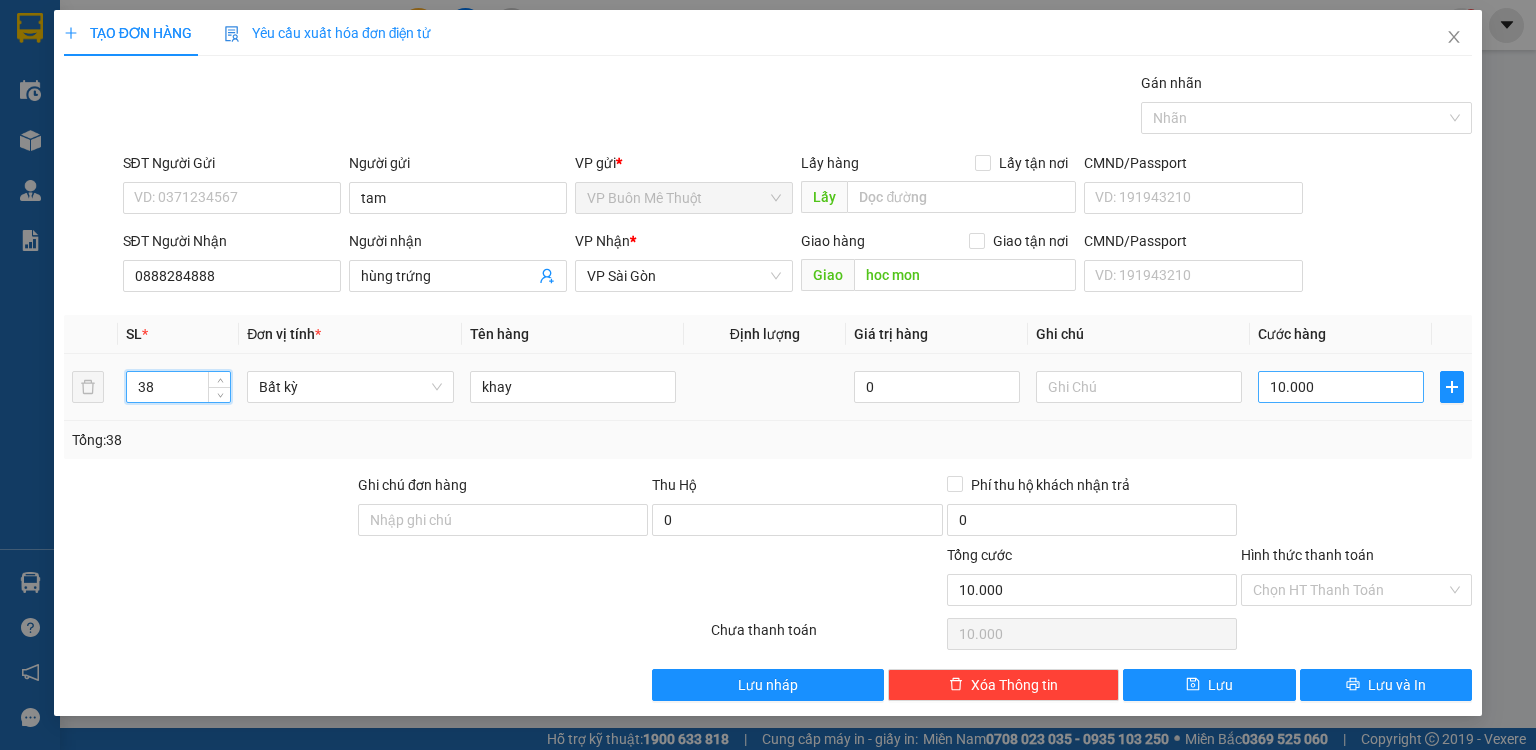 type on "38" 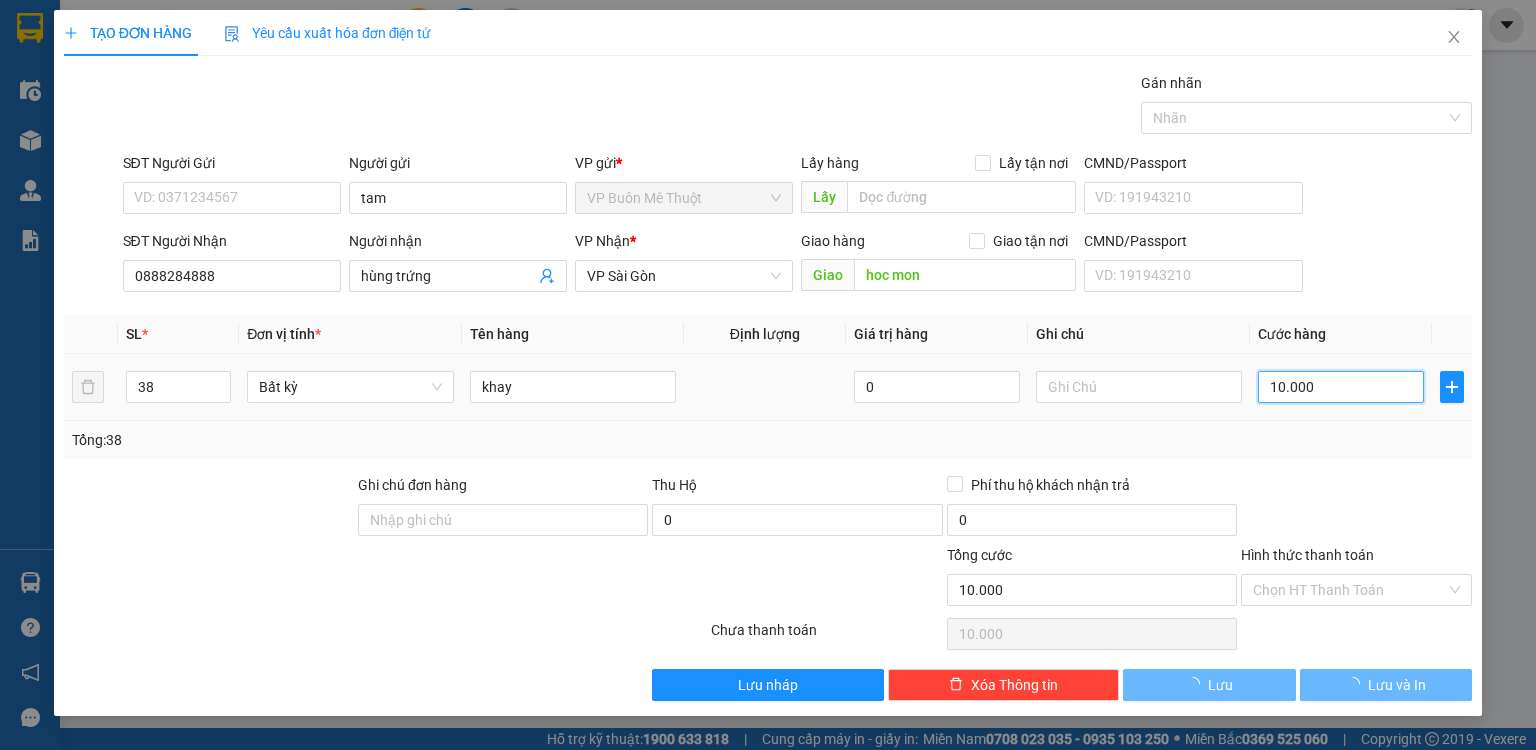 click on "10.000" at bounding box center [1341, 387] 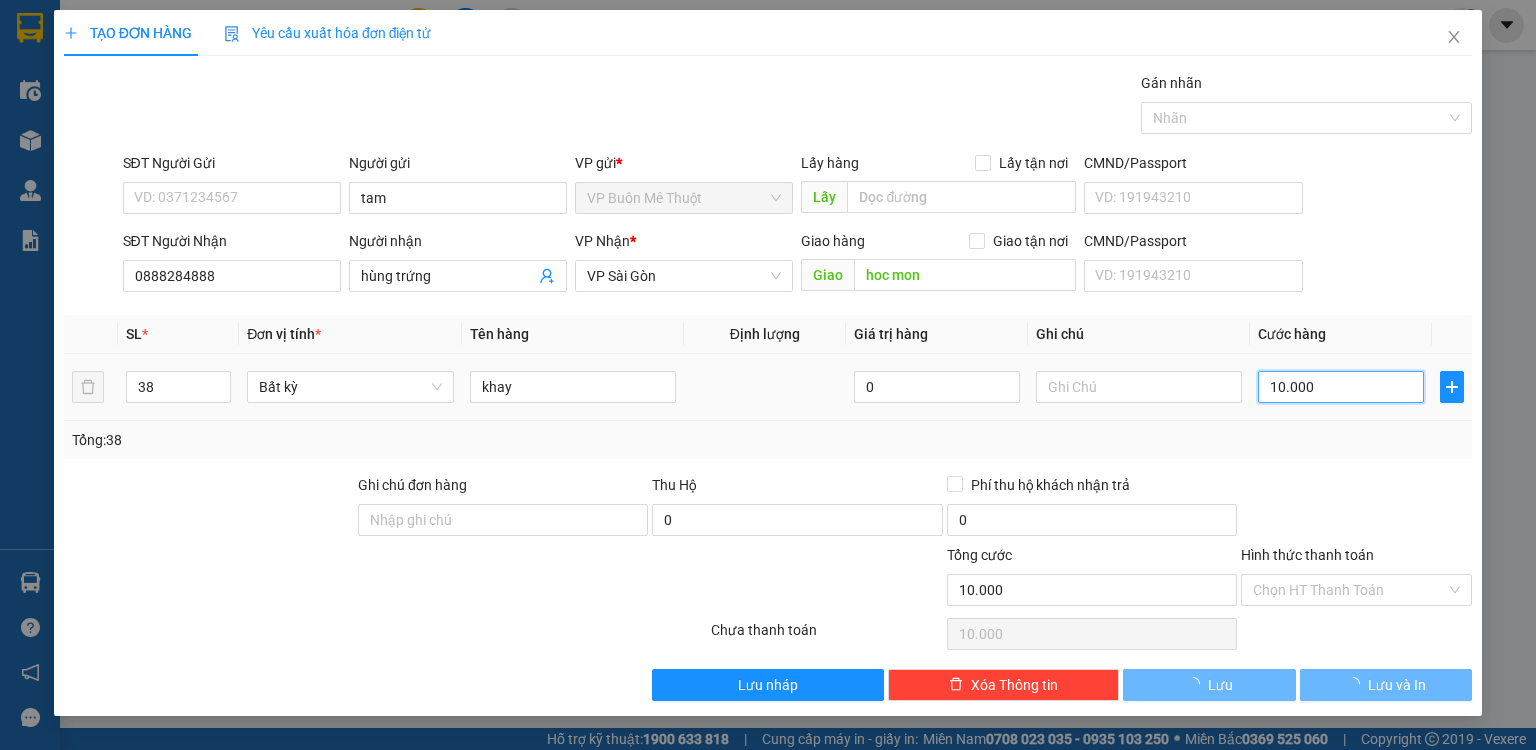 type on "0" 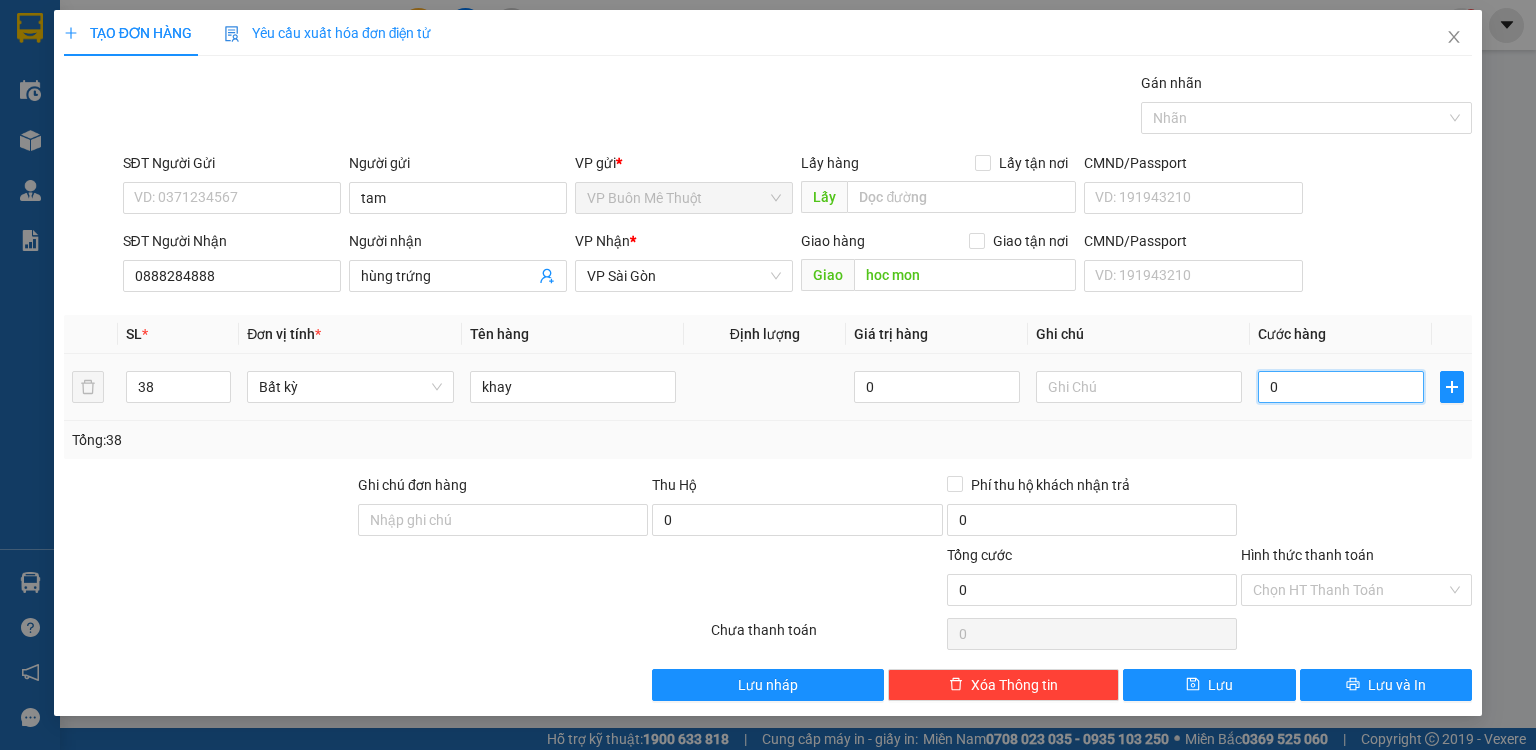 type on "02" 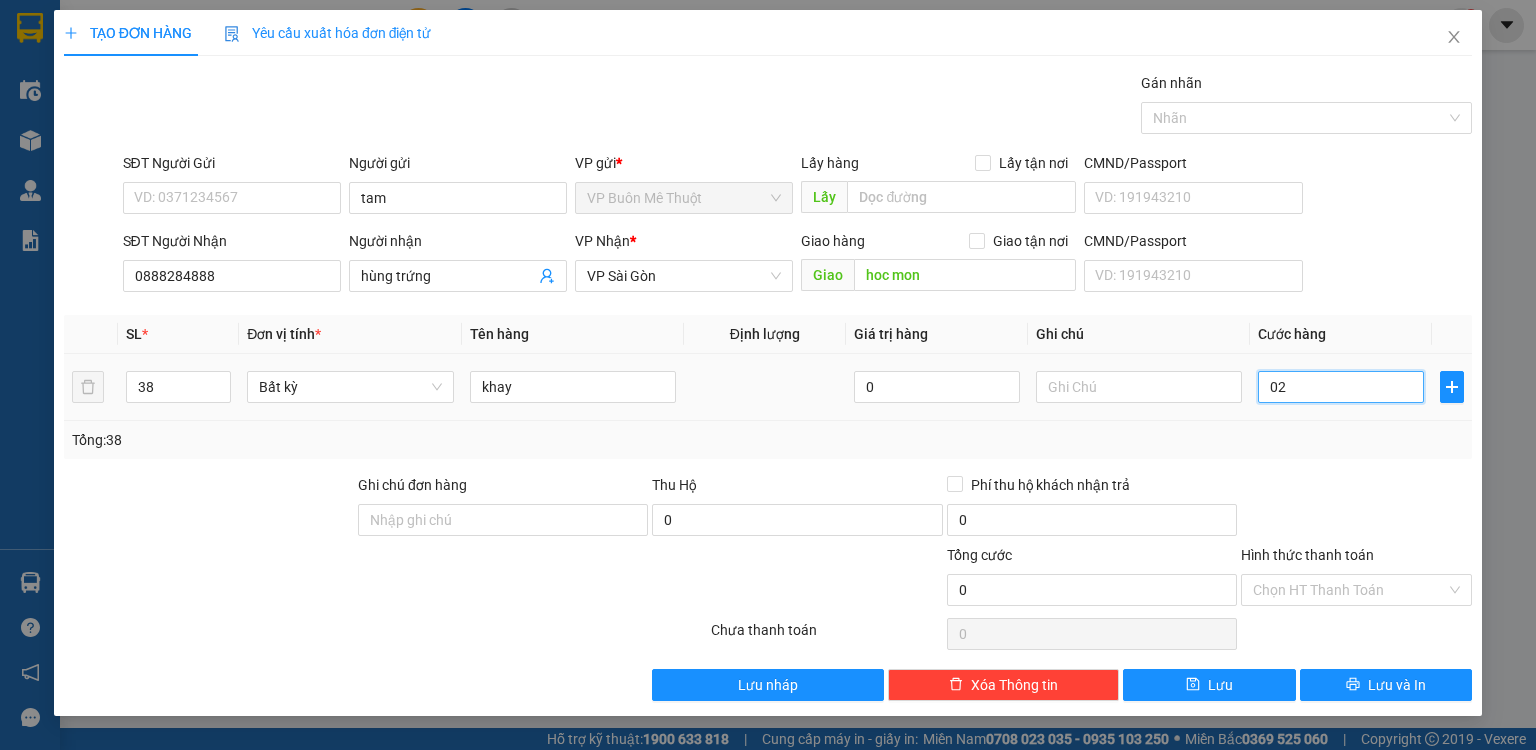 type on "2" 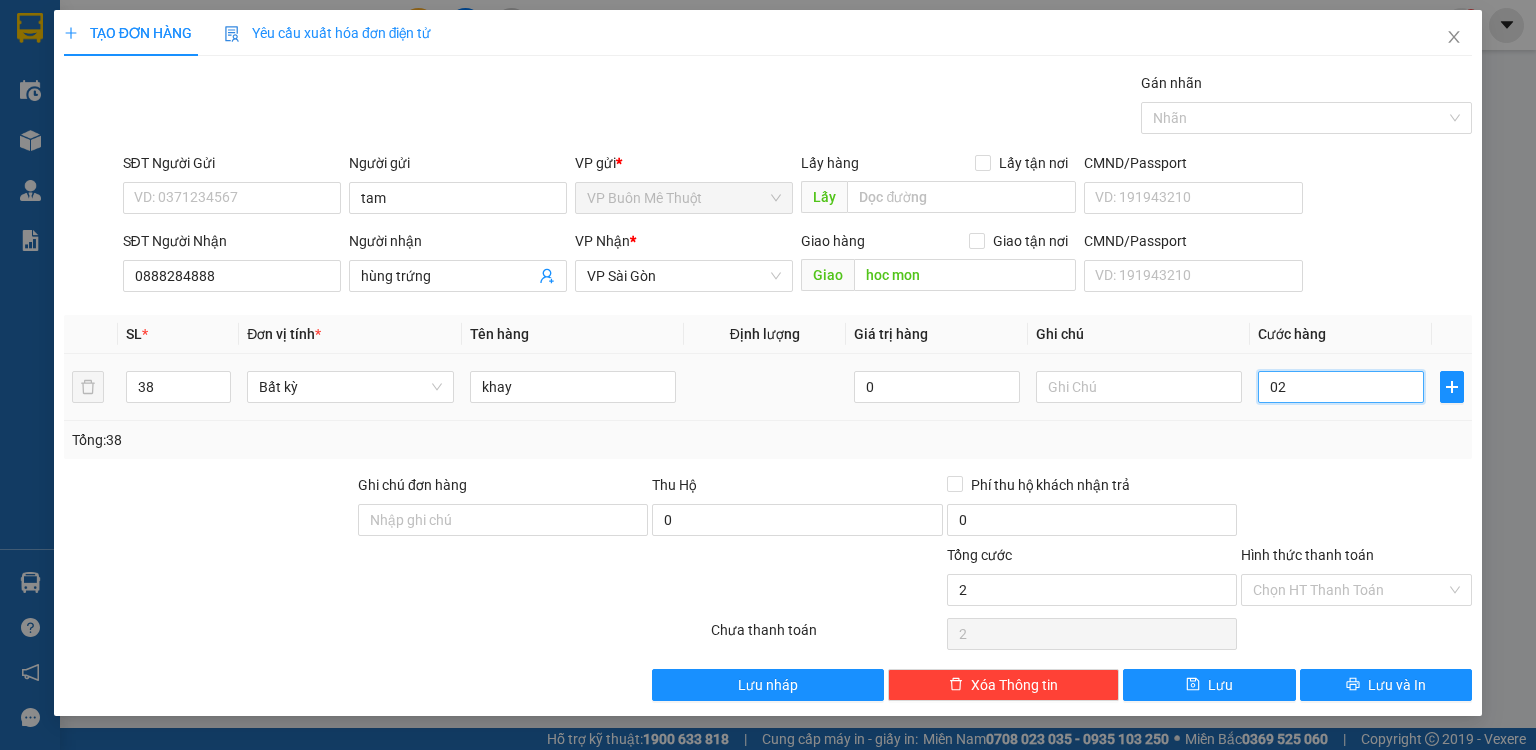 type on "21" 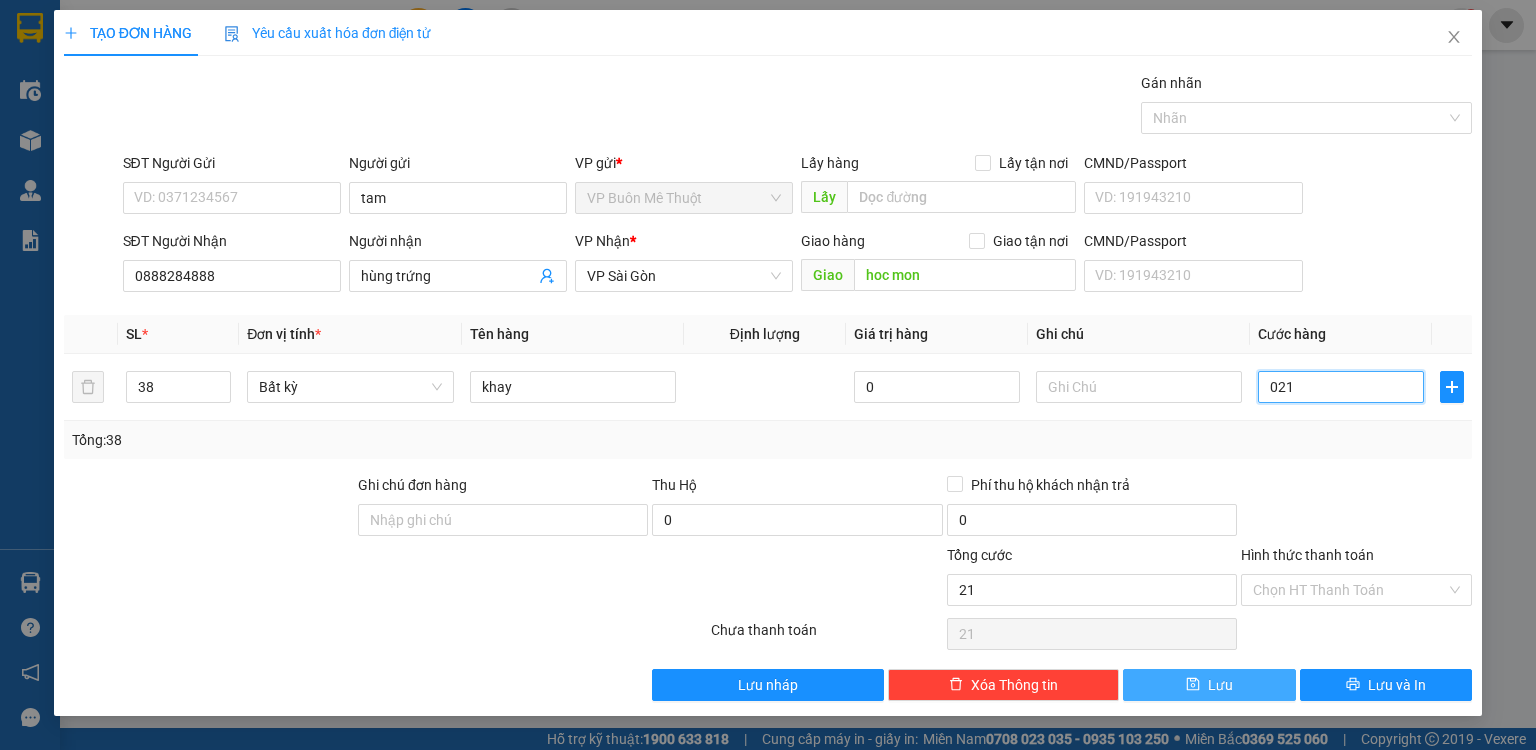 type on "021" 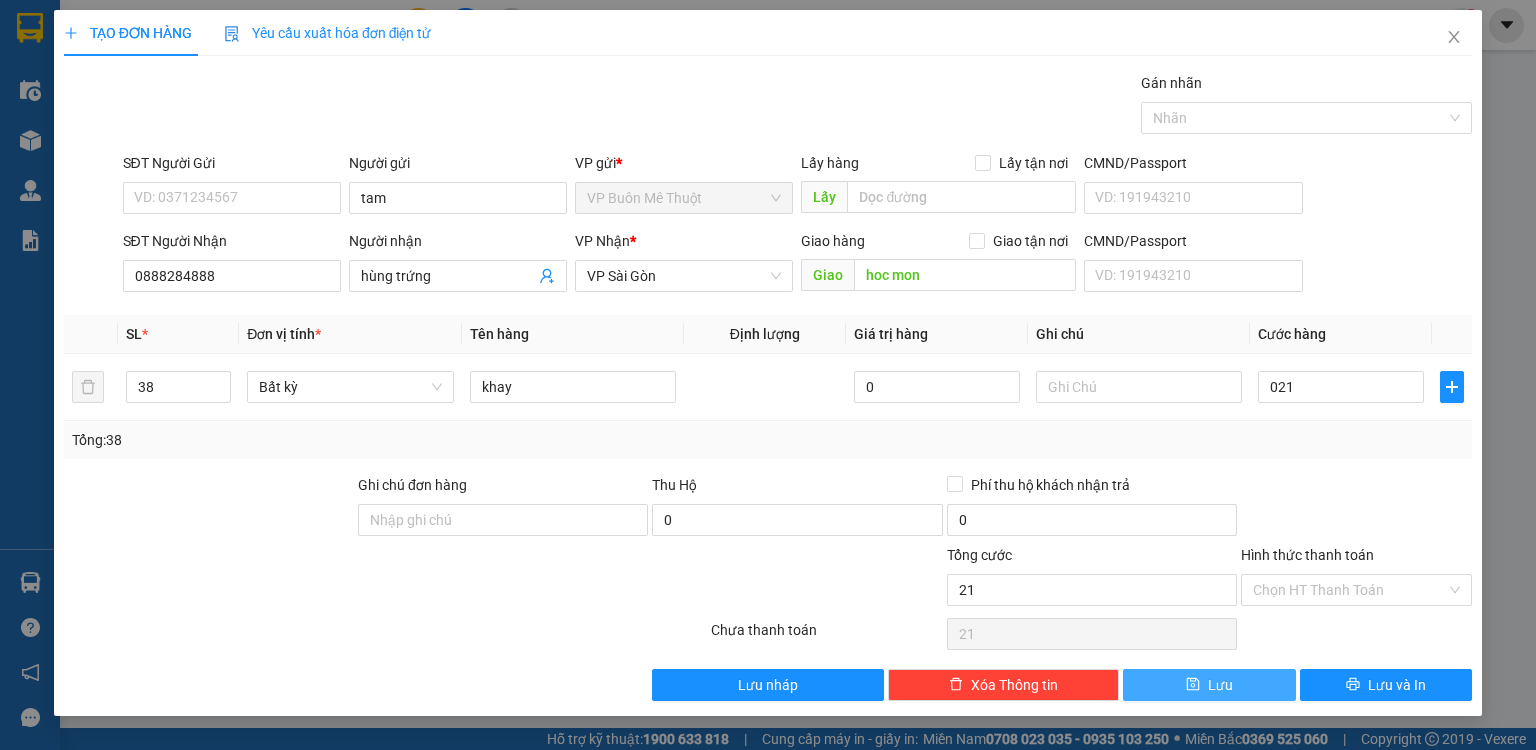 type on "21.000" 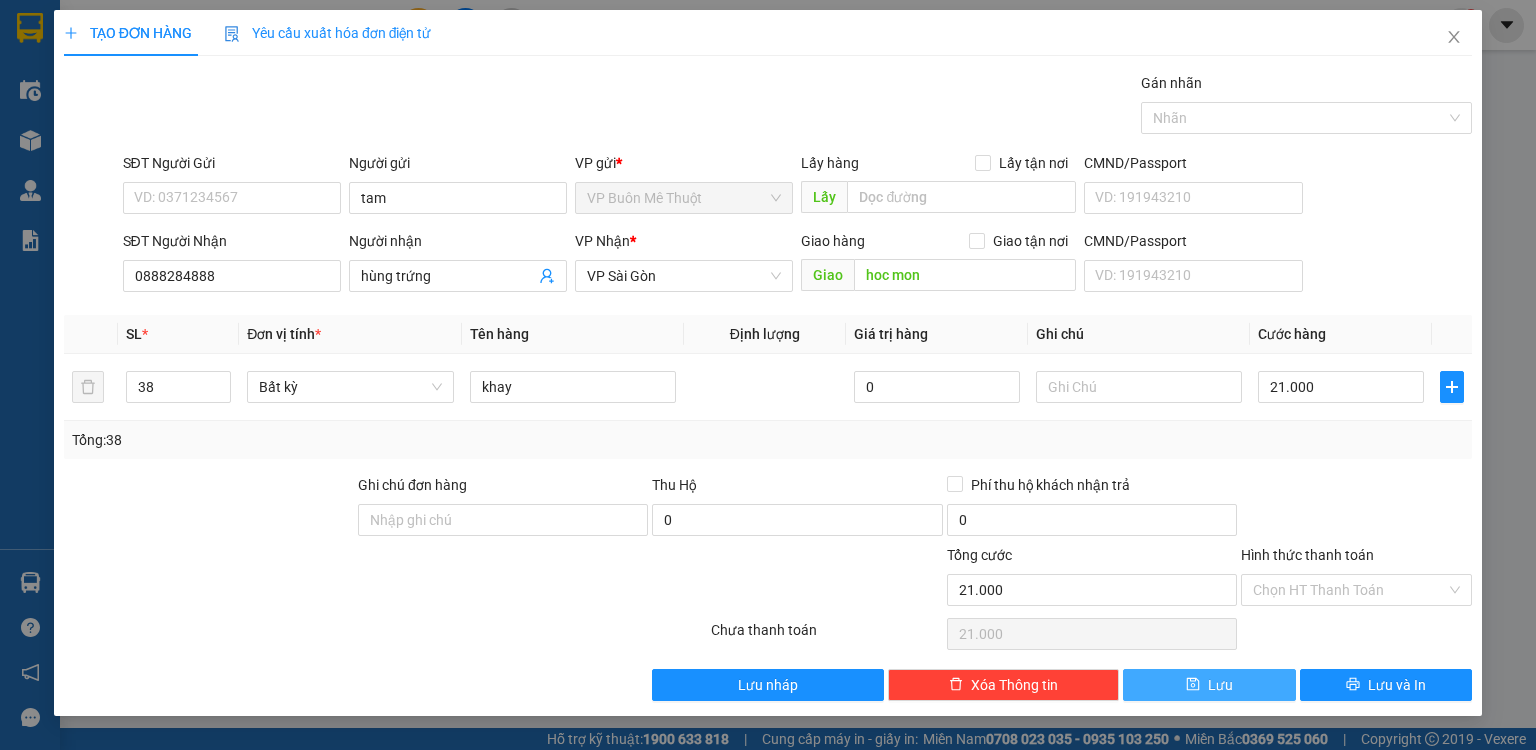 click on "Lưu" at bounding box center (1209, 685) 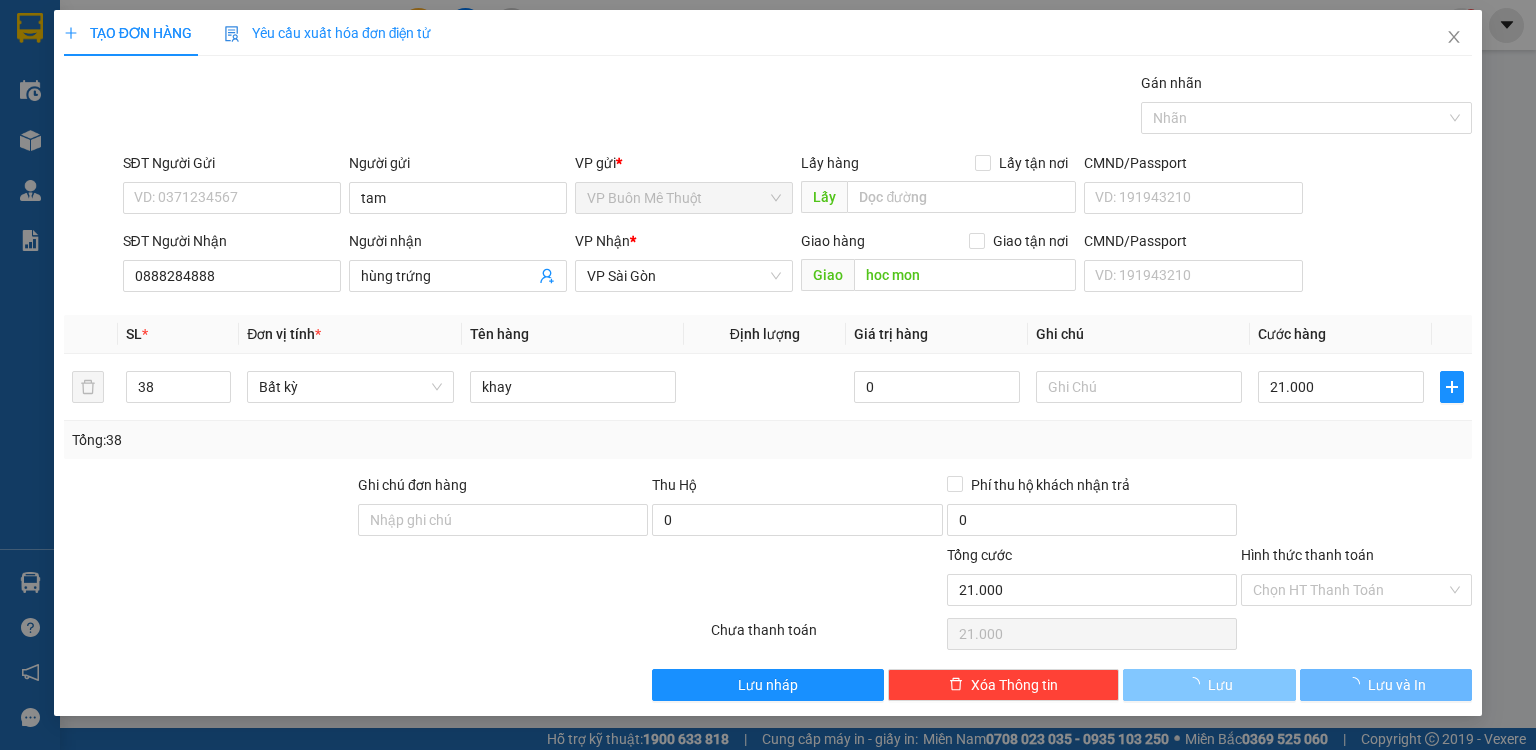 type 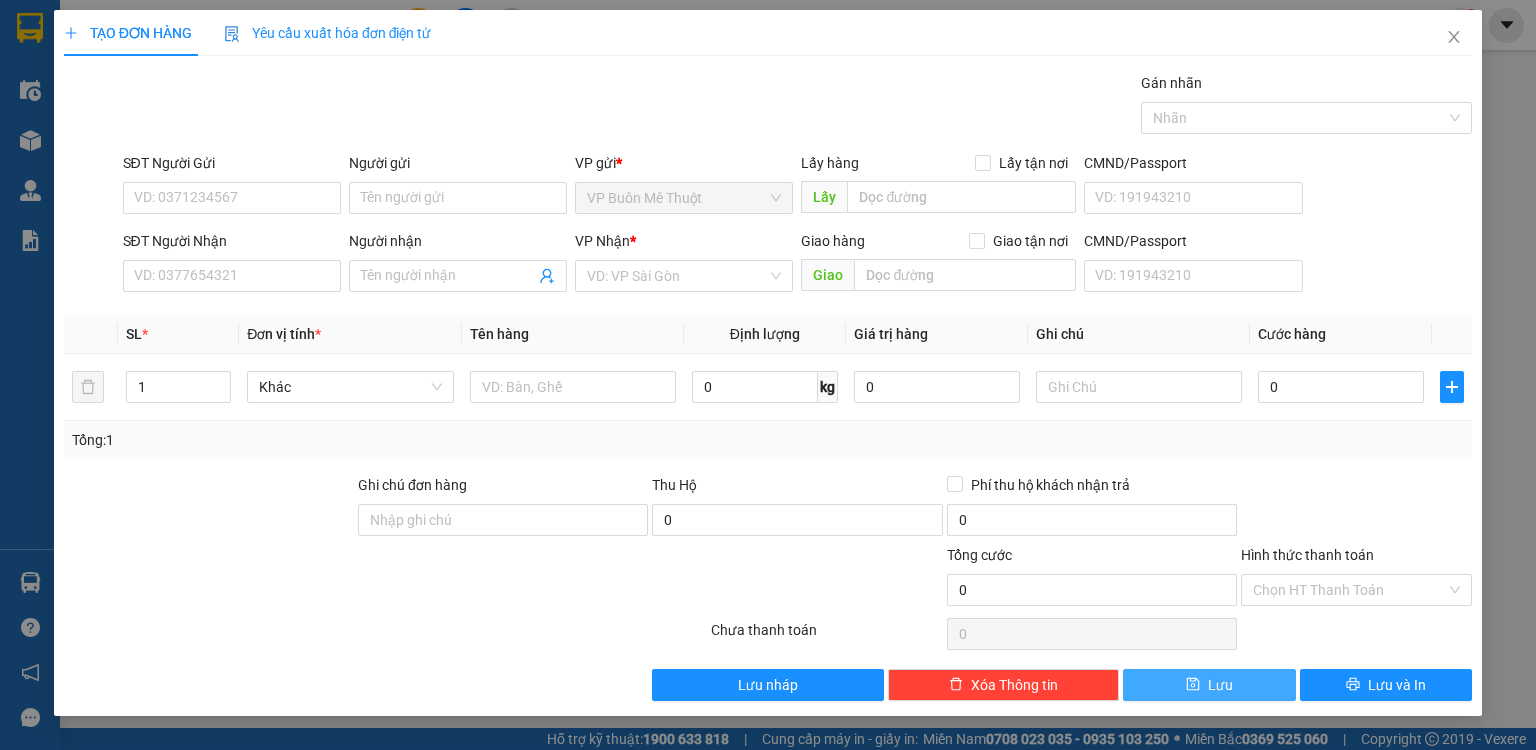 type 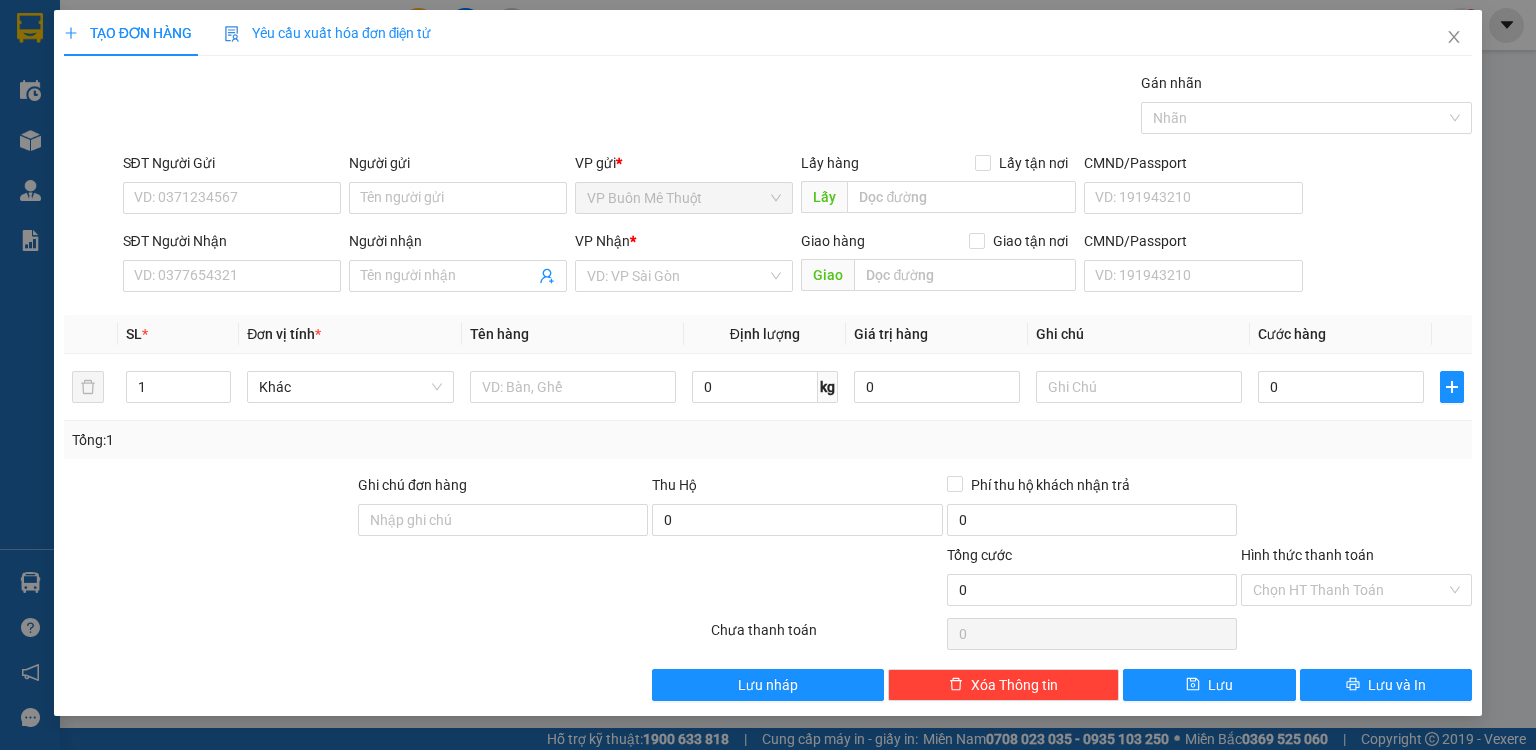drag, startPoint x: 1475, startPoint y: 307, endPoint x: 1496, endPoint y: 303, distance: 21.377558 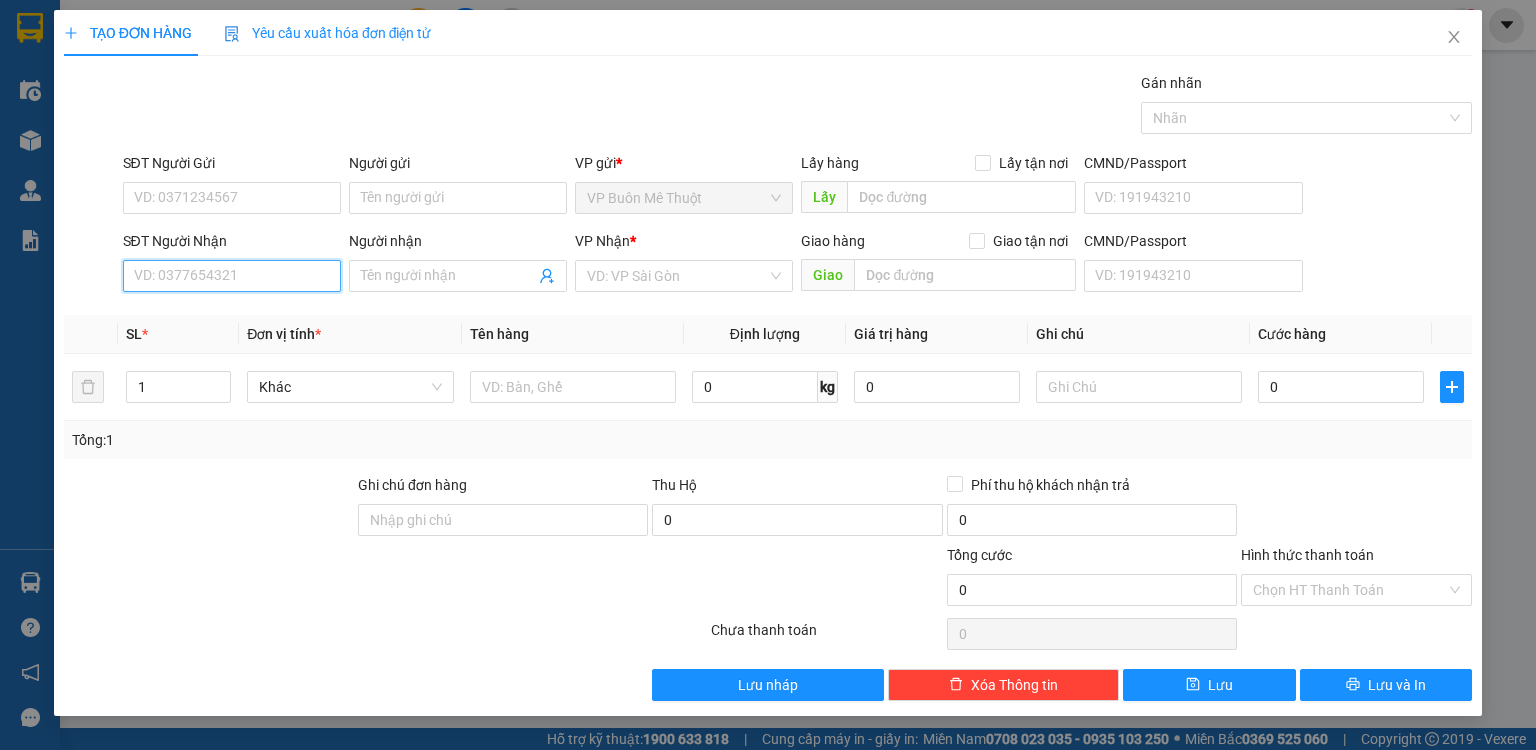 click on "SĐT Người Nhận" at bounding box center [232, 276] 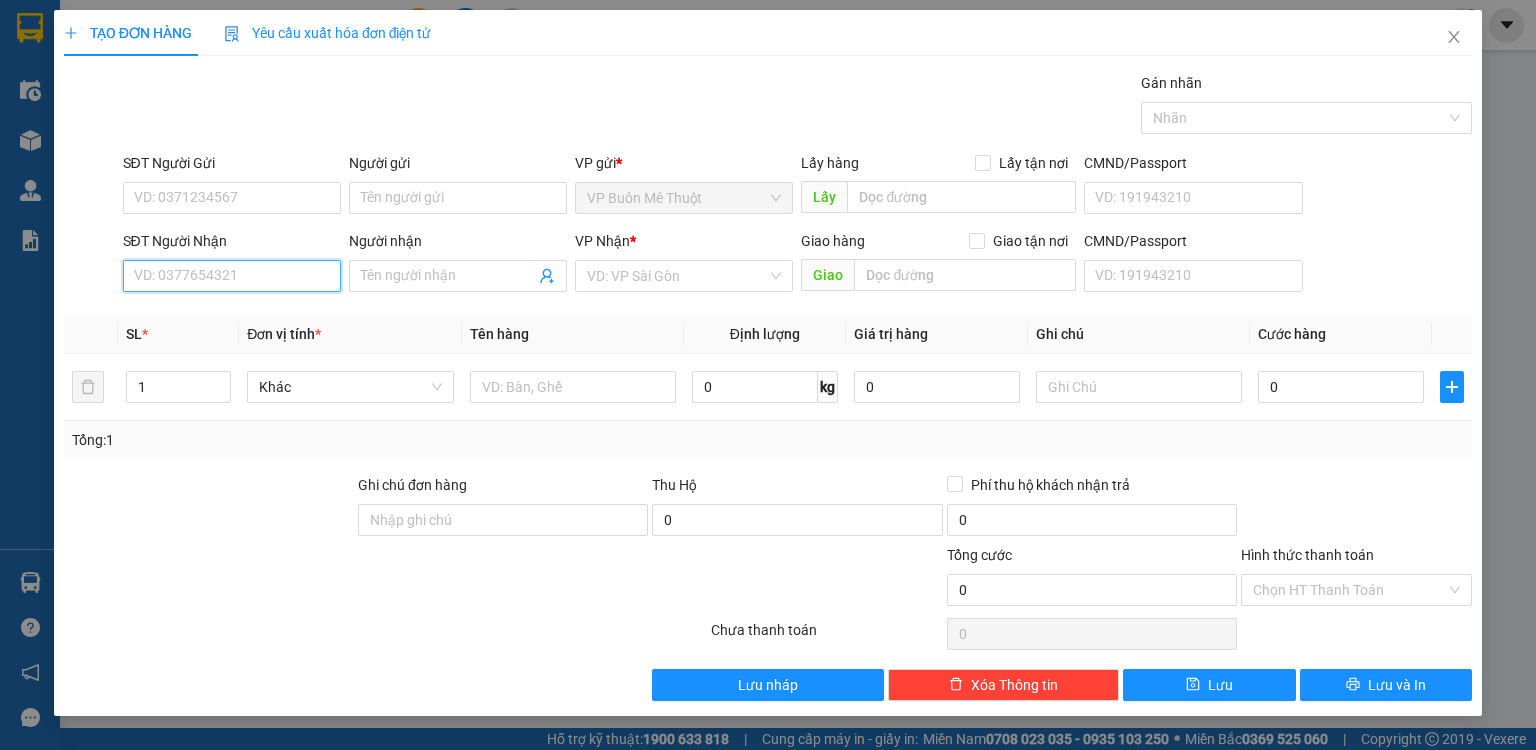 click on "SĐT Người Nhận" at bounding box center (232, 276) 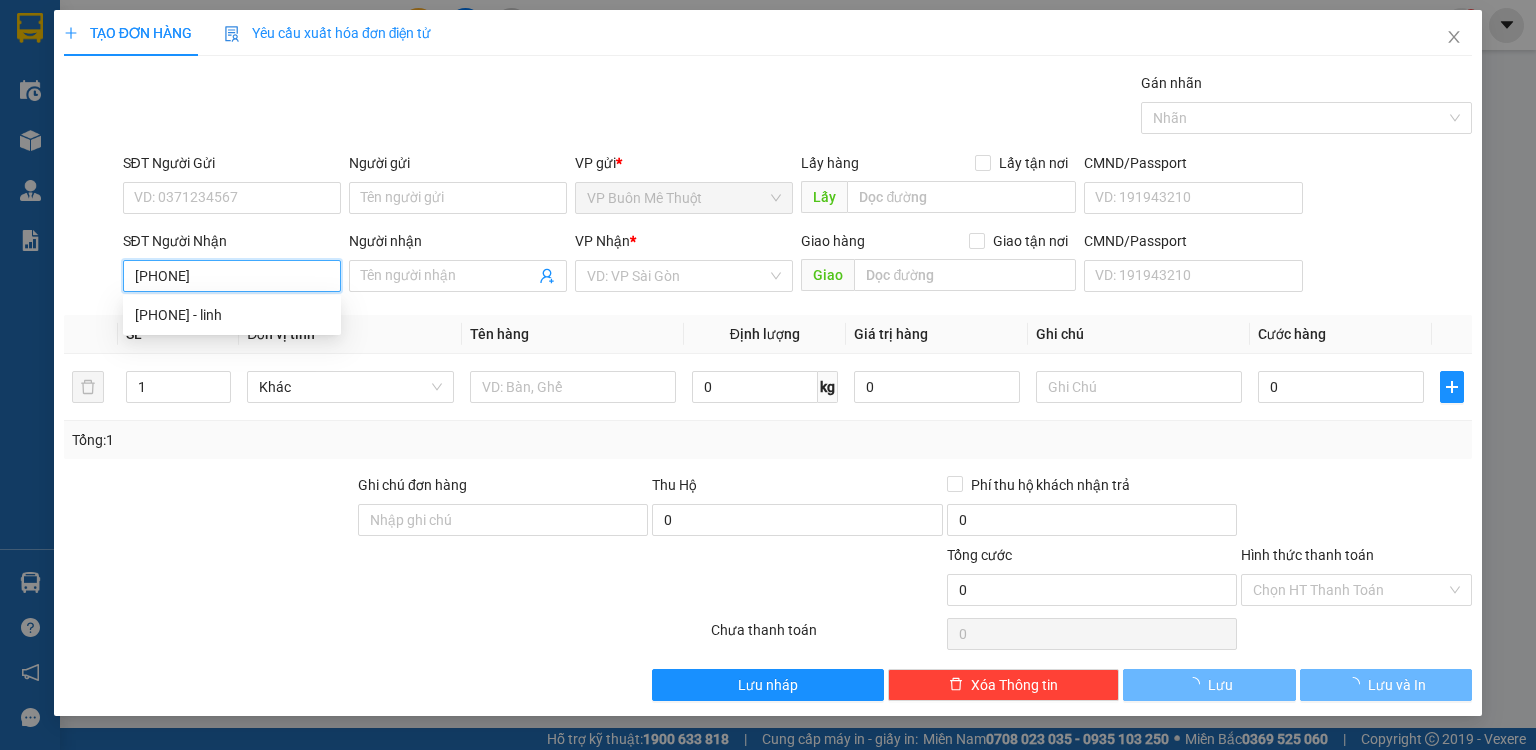 type on "[PHONE]" 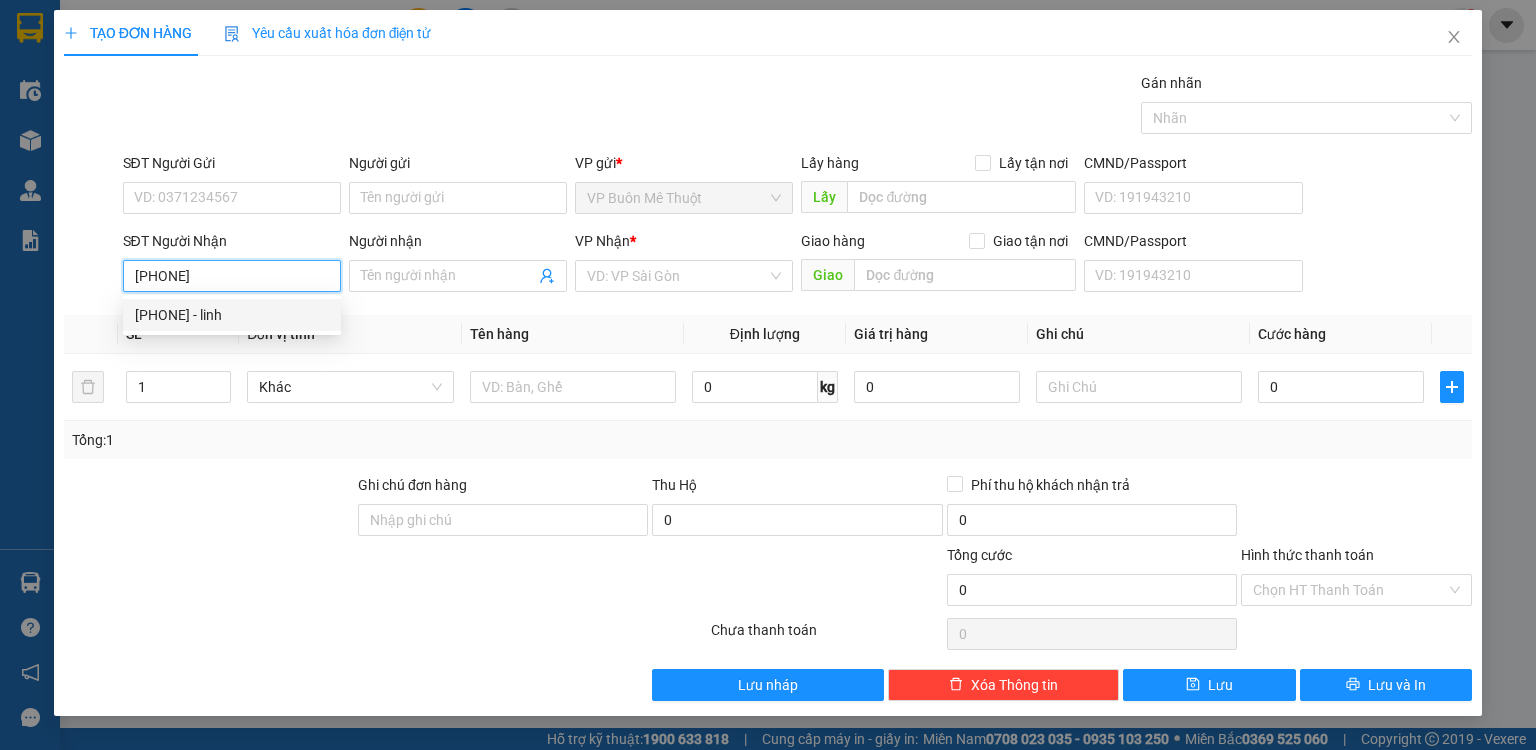 click on "[PHONE] - linh" at bounding box center [232, 315] 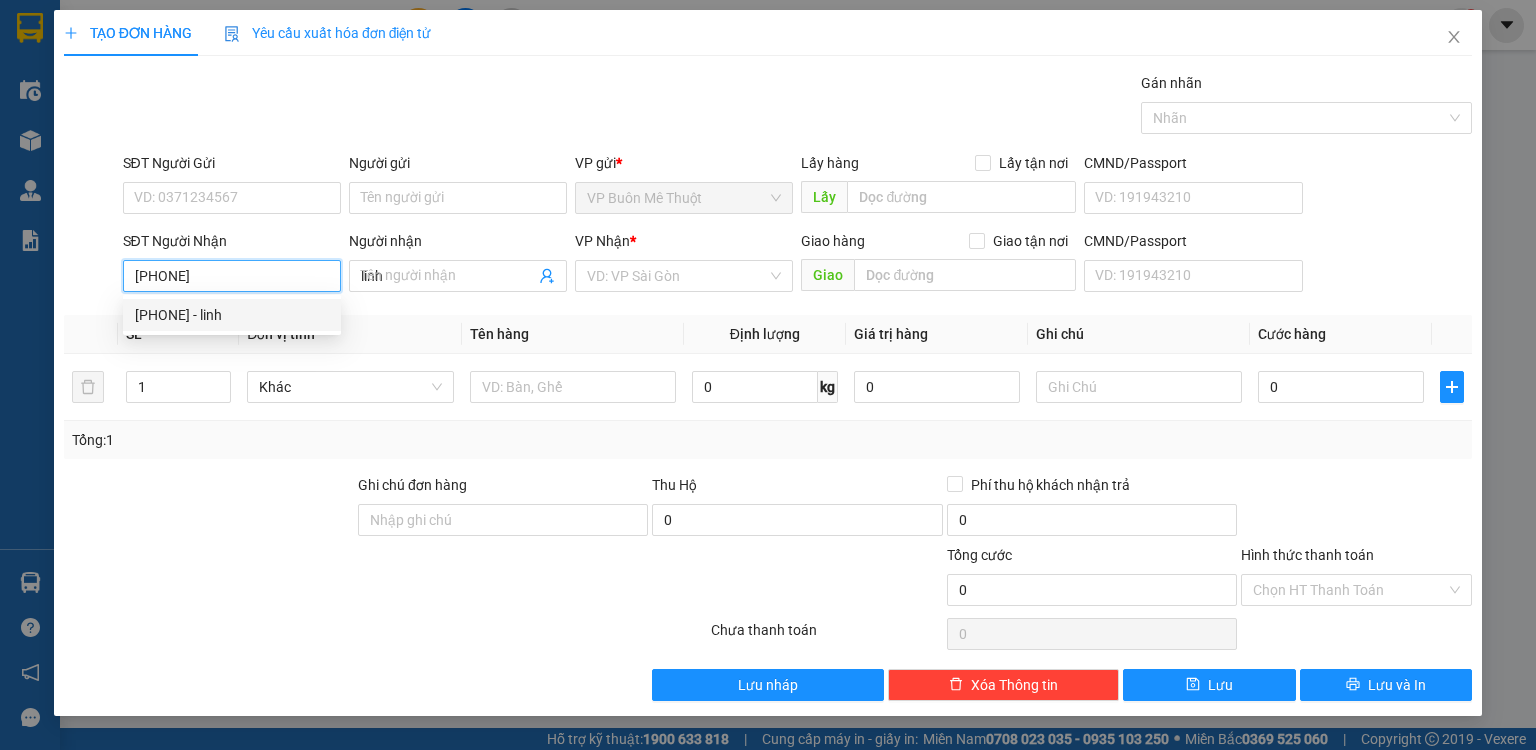 type on "30.000" 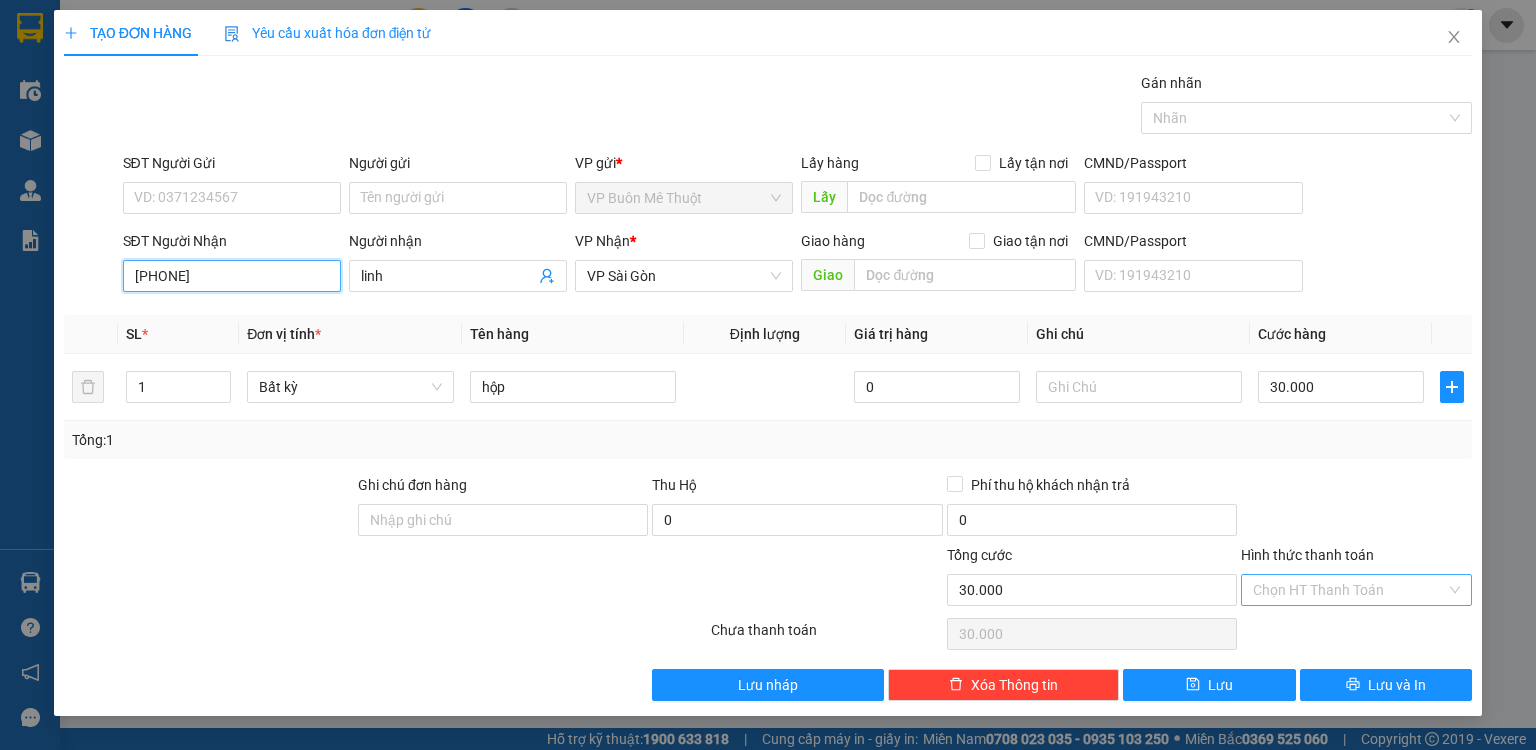 type on "[PHONE]" 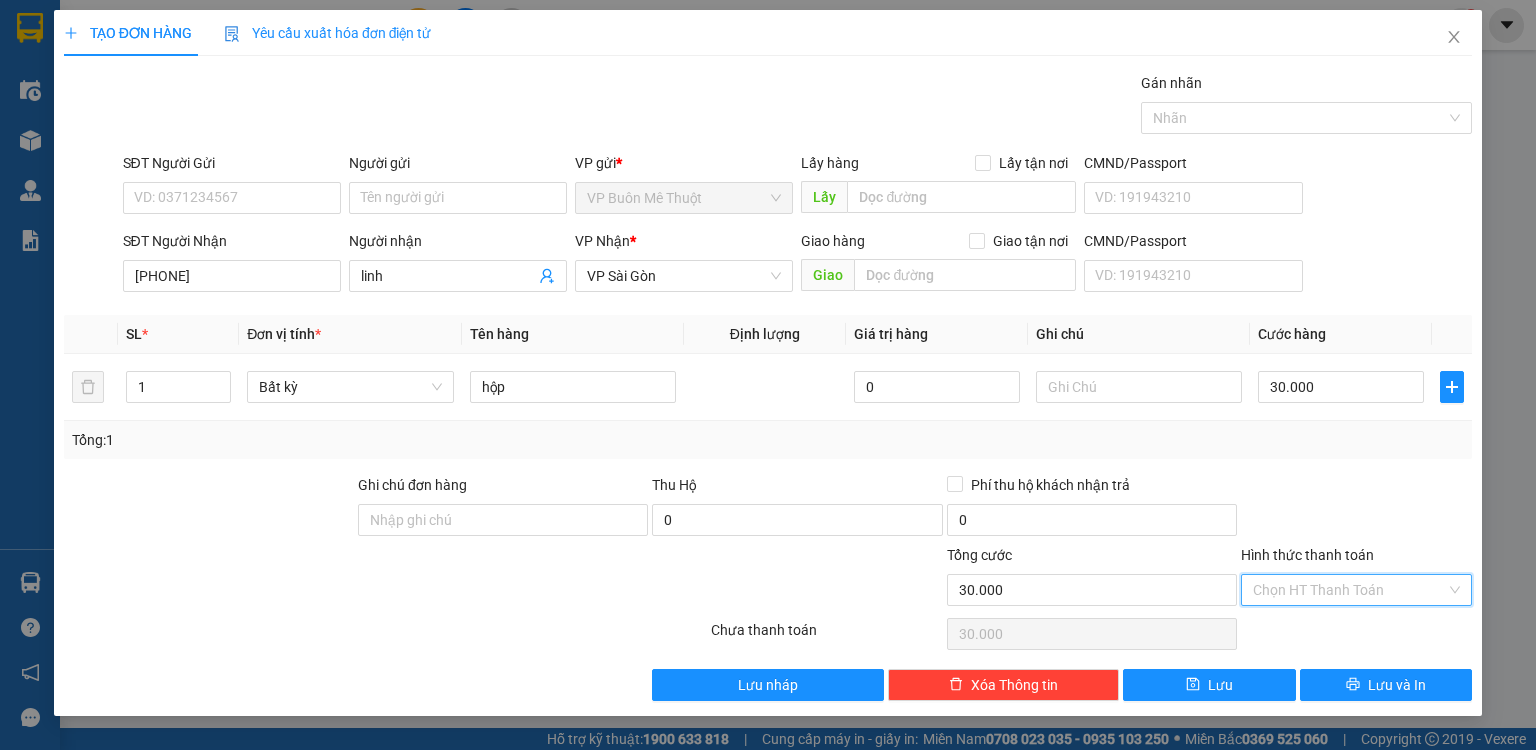 drag, startPoint x: 1301, startPoint y: 590, endPoint x: 1293, endPoint y: 615, distance: 26.24881 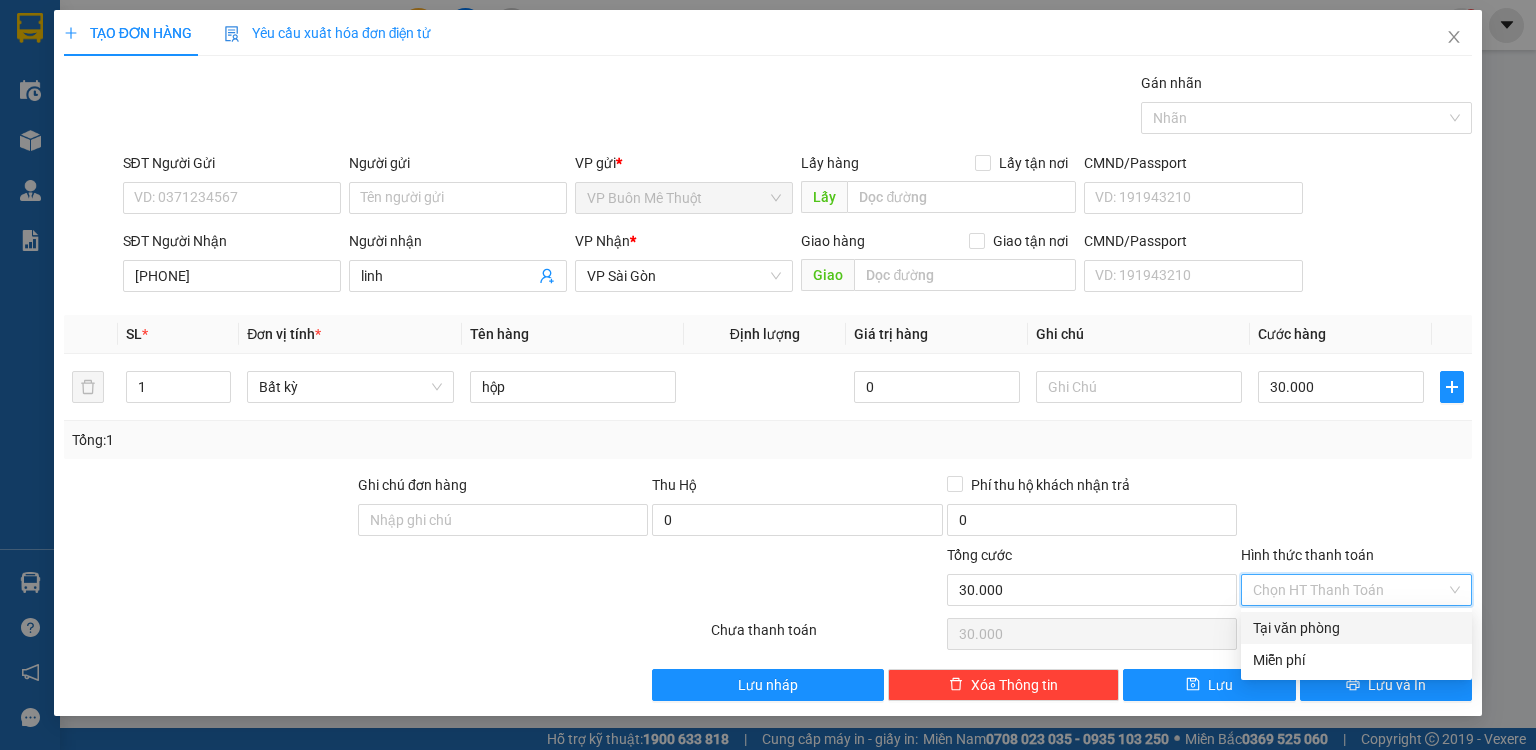 click on "Tại văn phòng" at bounding box center (1356, 628) 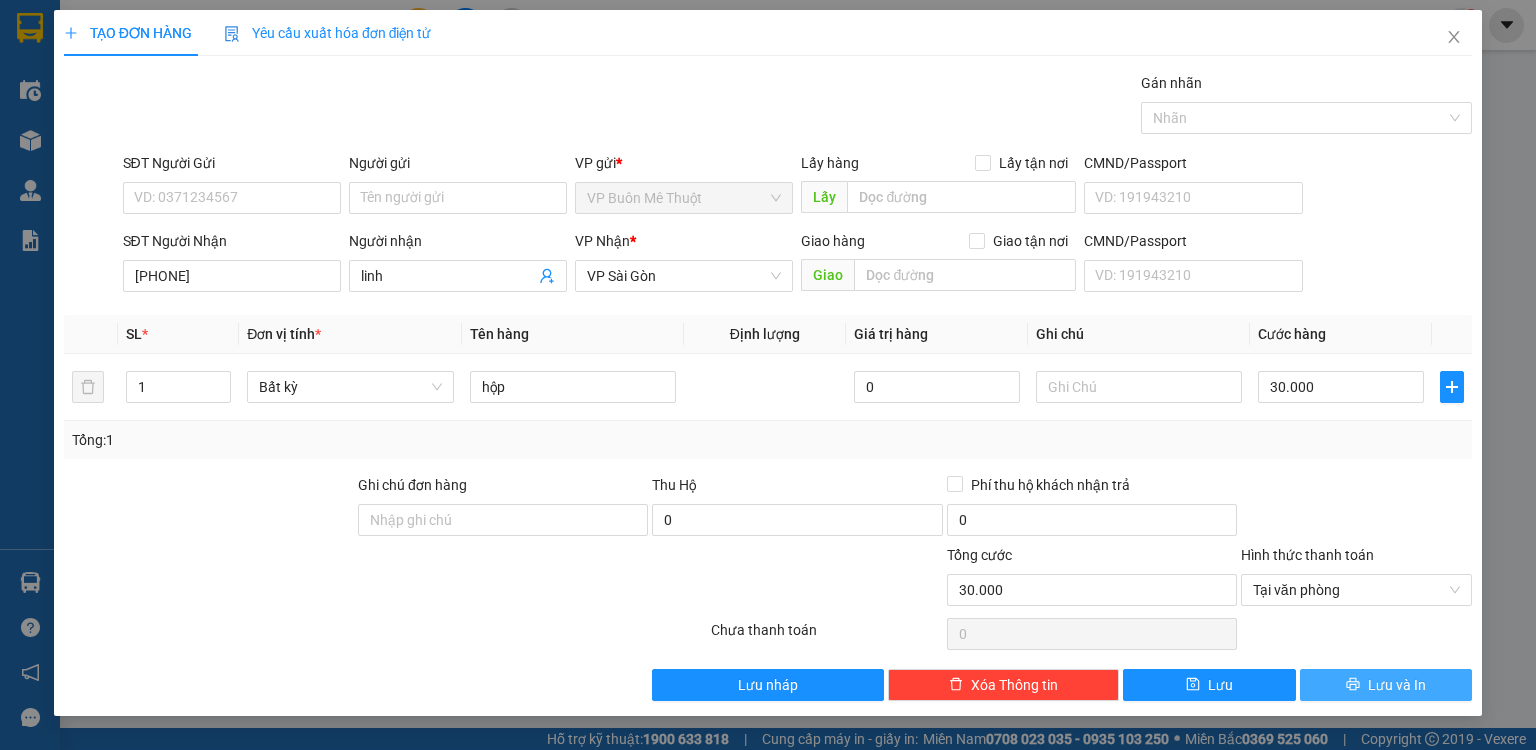 click on "Lưu và In" at bounding box center [1386, 685] 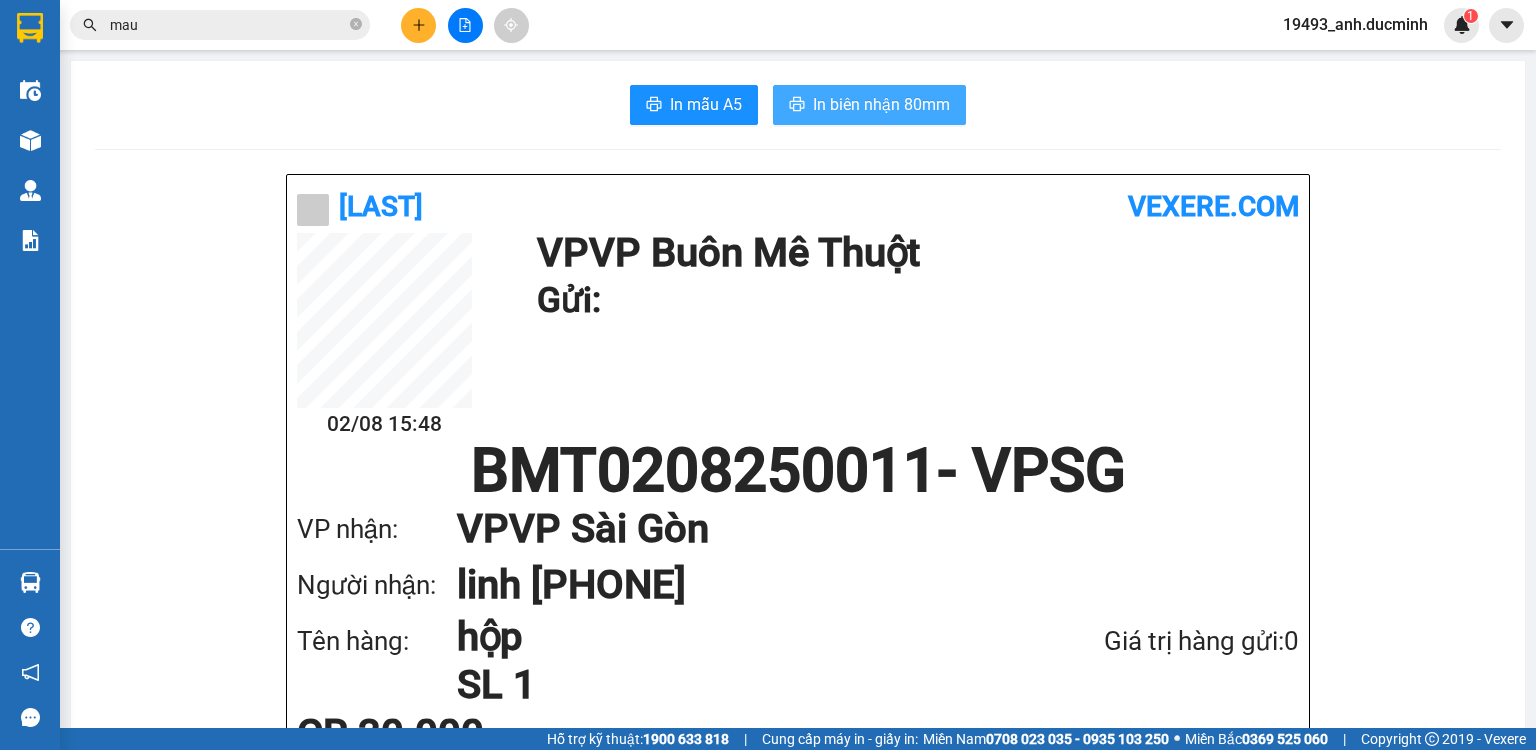 click on "In biên nhận 80mm" at bounding box center (881, 104) 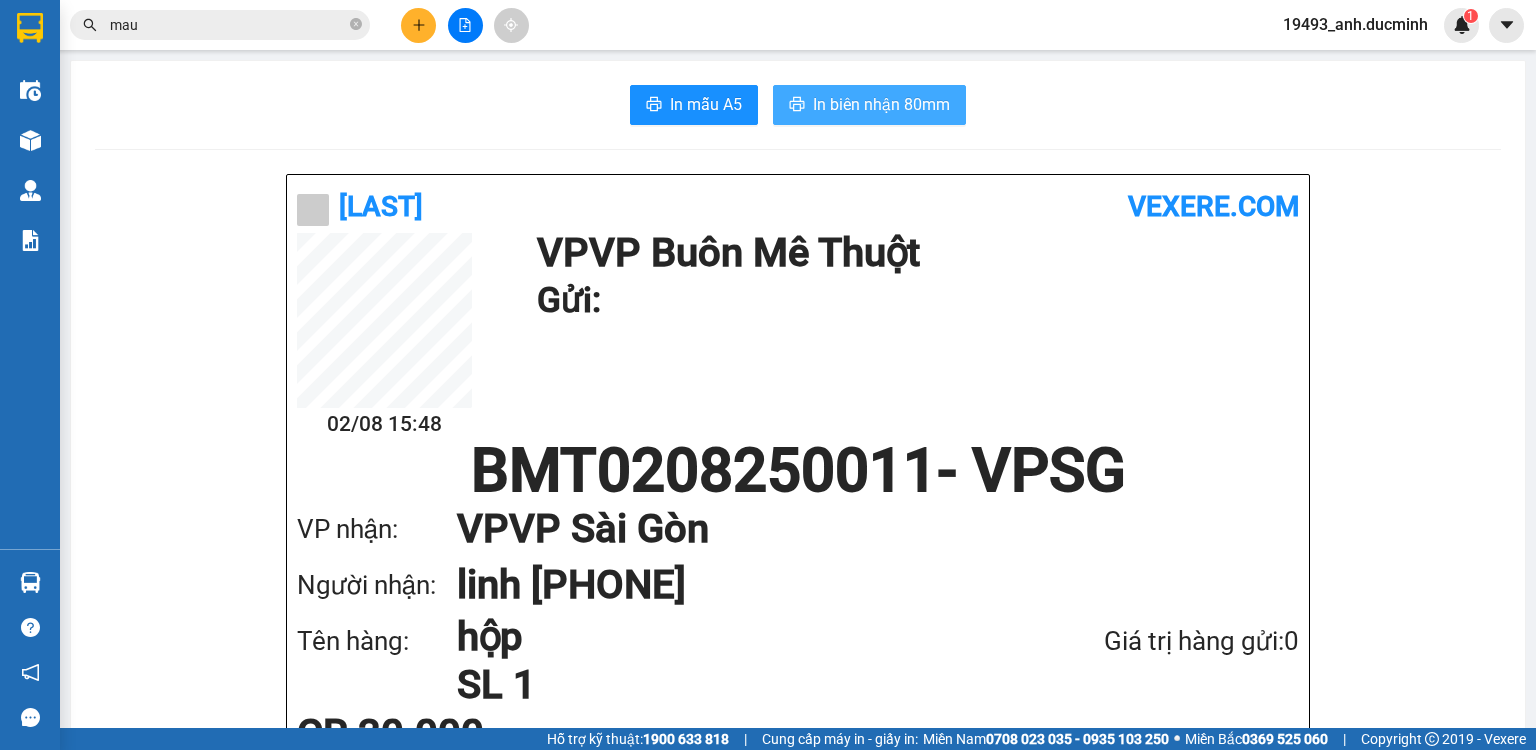 scroll, scrollTop: 0, scrollLeft: 0, axis: both 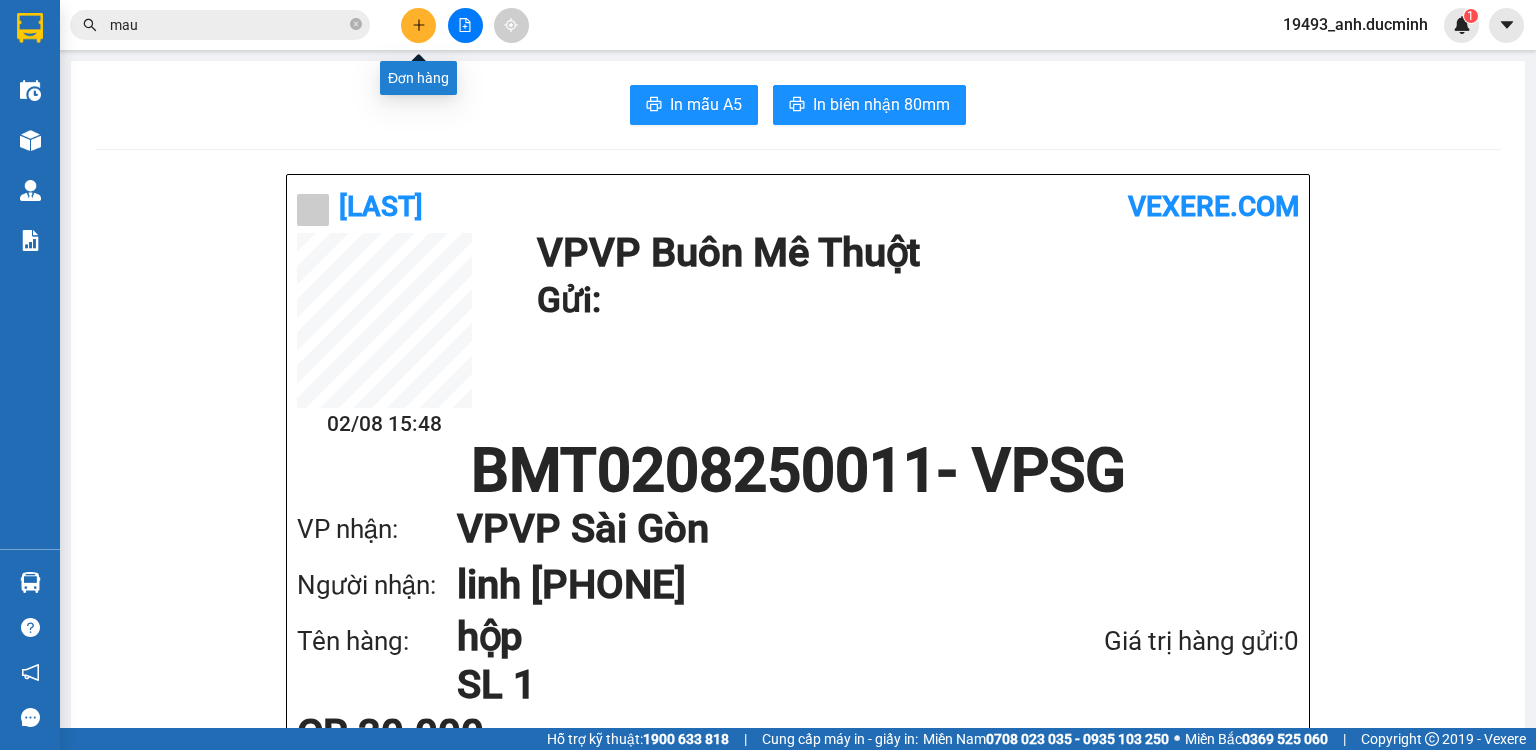 click 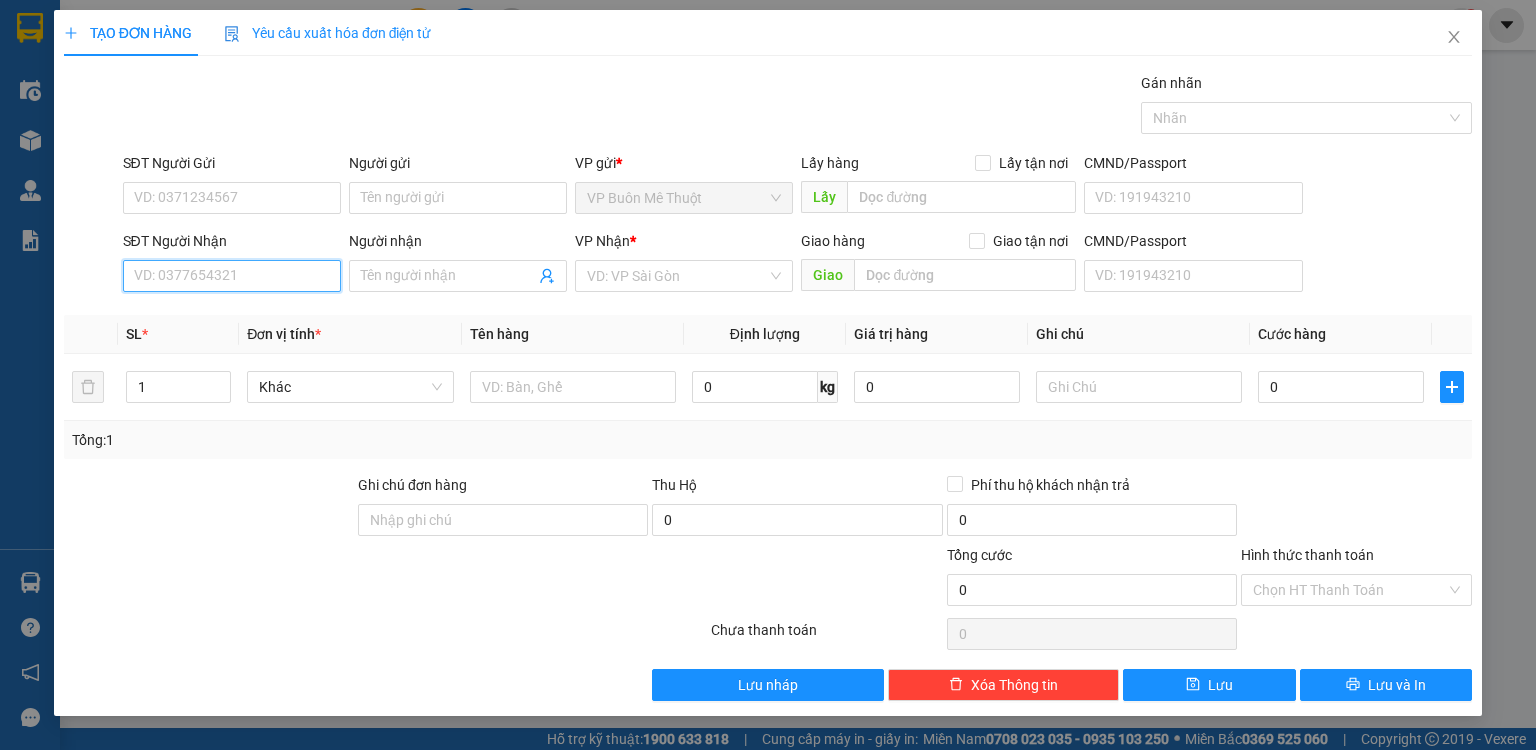 click on "SĐT Người Nhận" at bounding box center (232, 276) 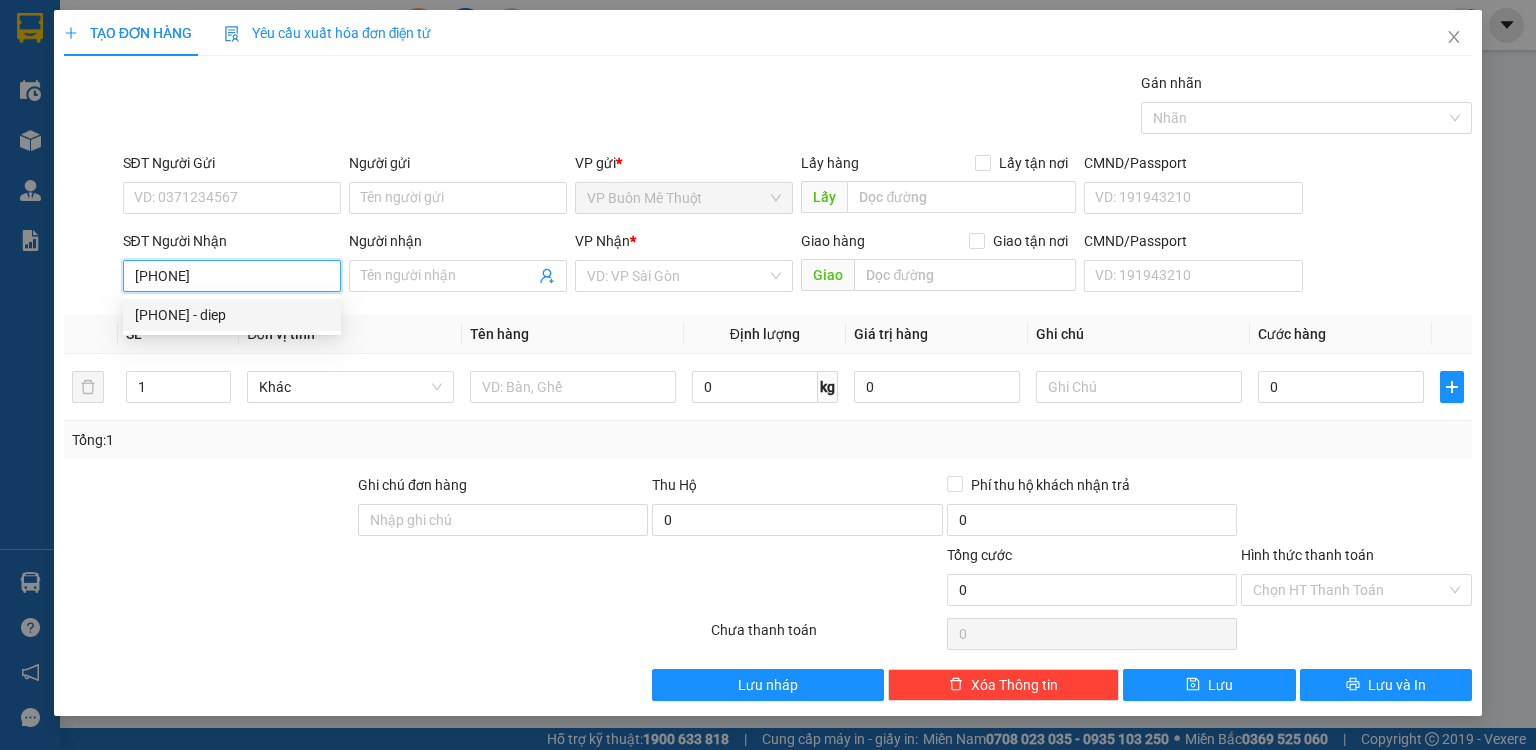 click on "[PHONE] - diep" at bounding box center (232, 315) 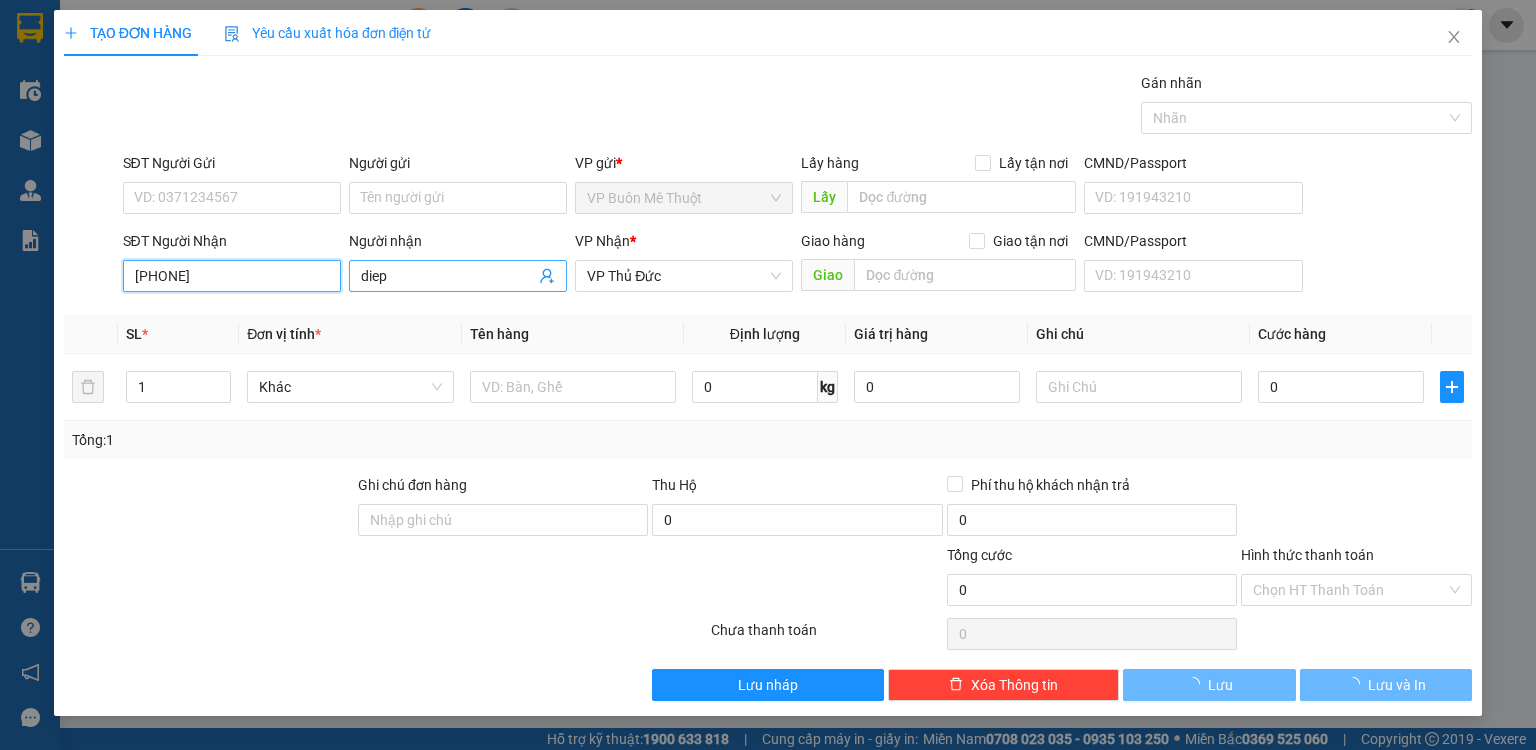 type on "160.000" 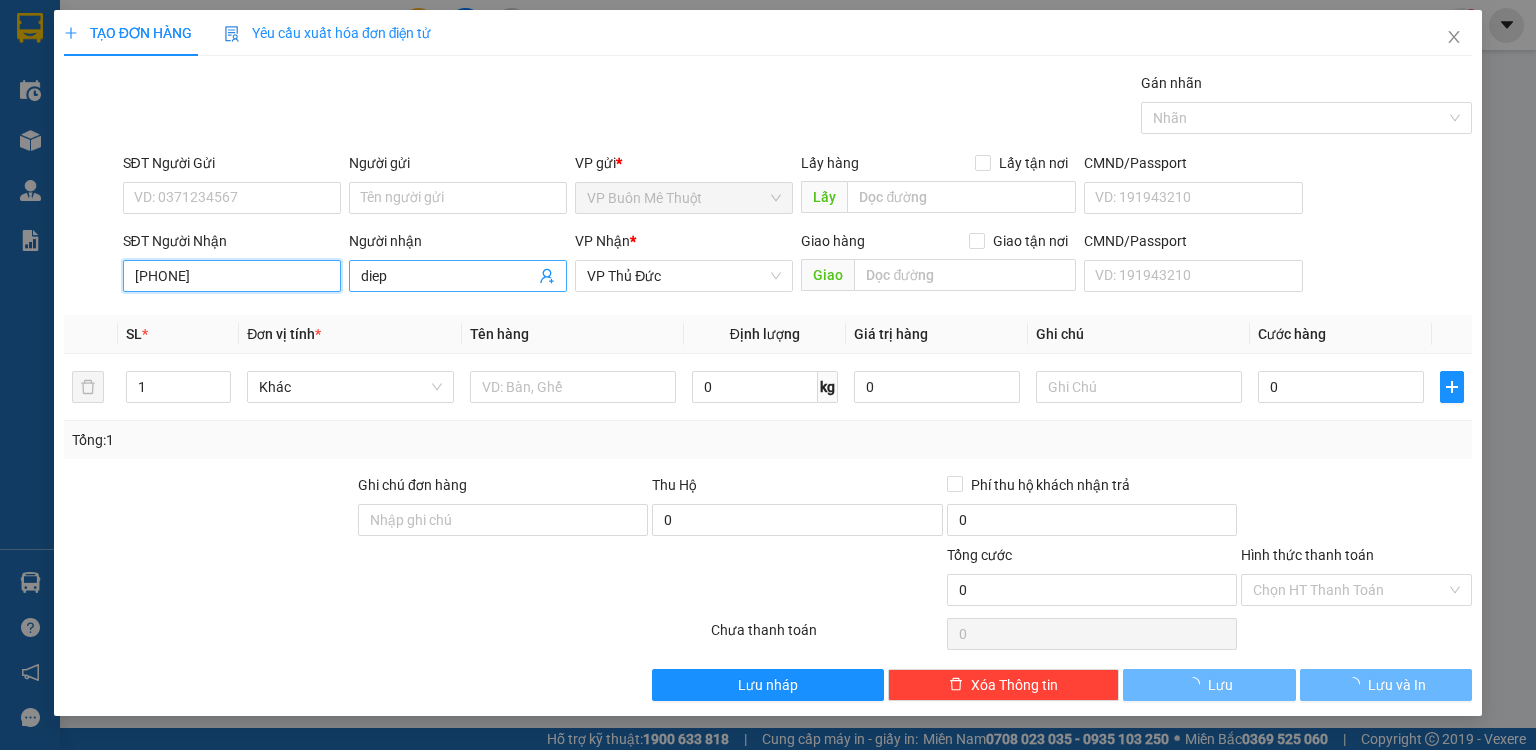 type on "160.000" 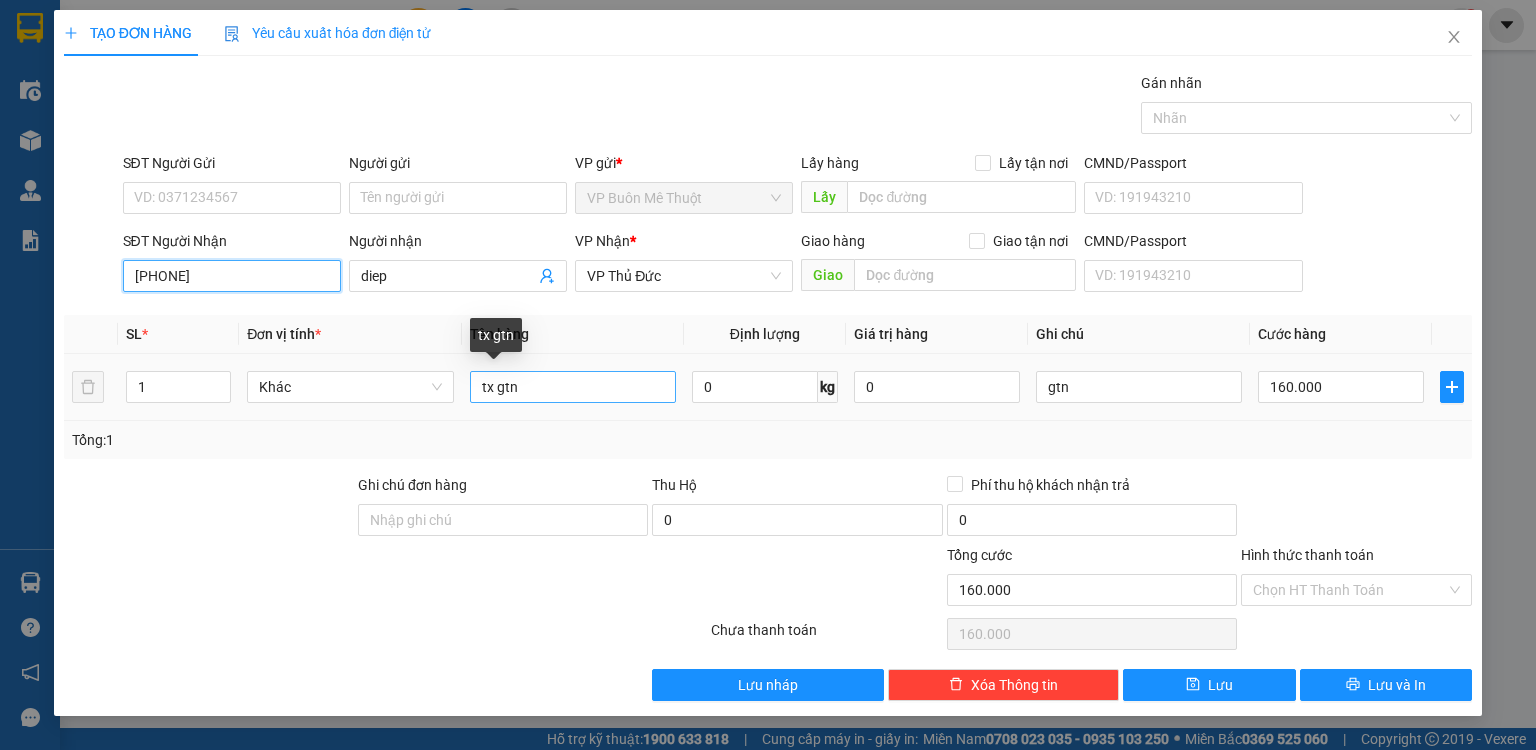 type on "[PHONE]" 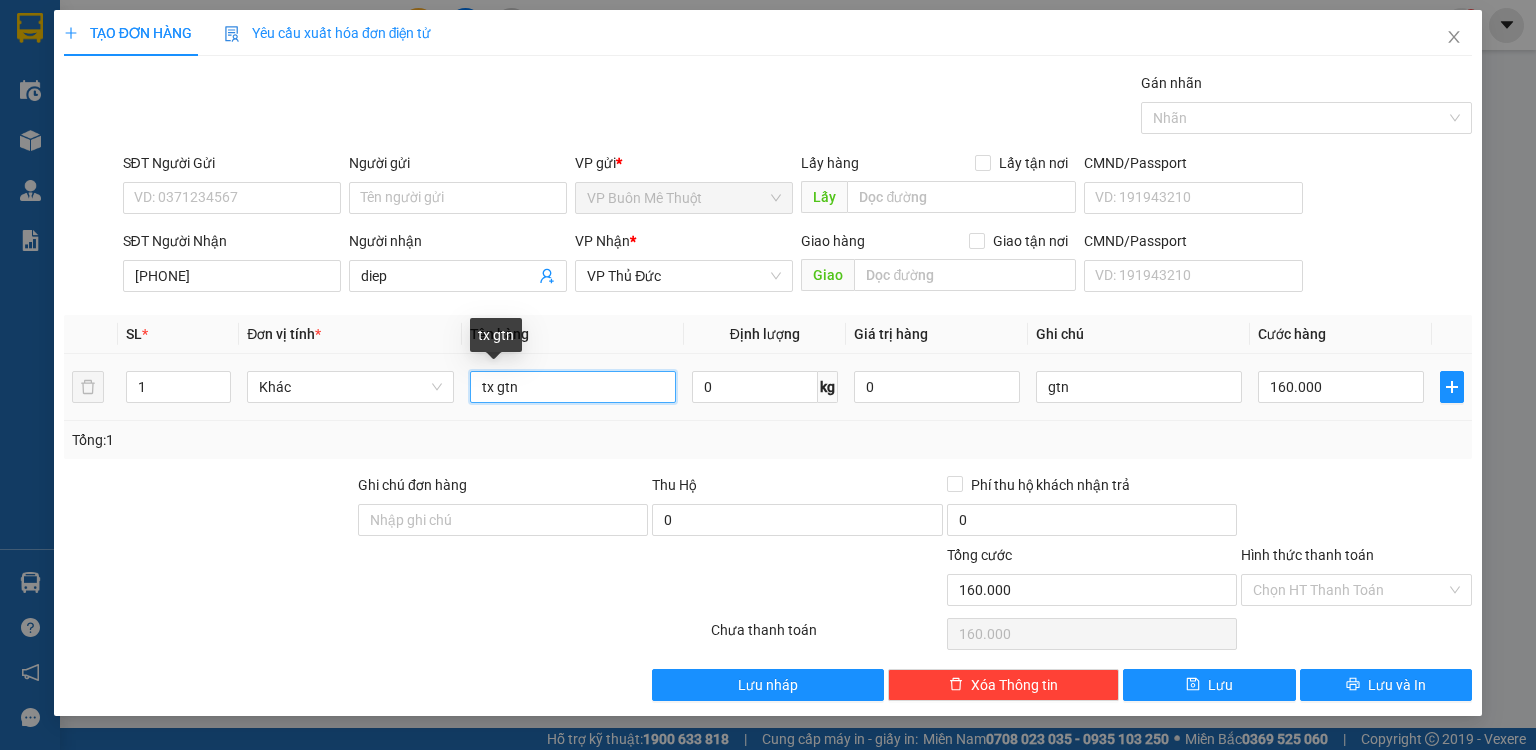 click on "tx gtn" at bounding box center (573, 387) 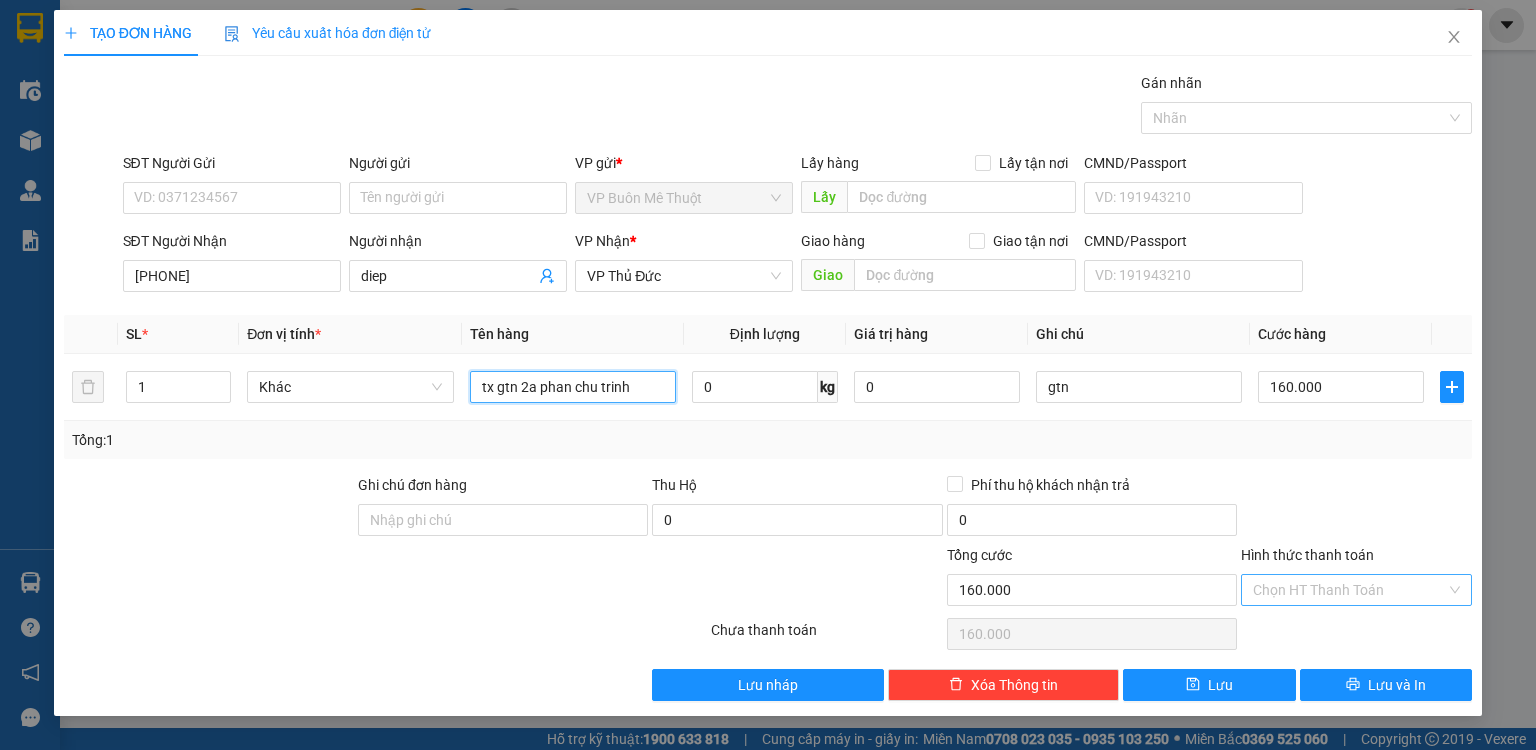 type on "tx gtn 2a phan chu trinh" 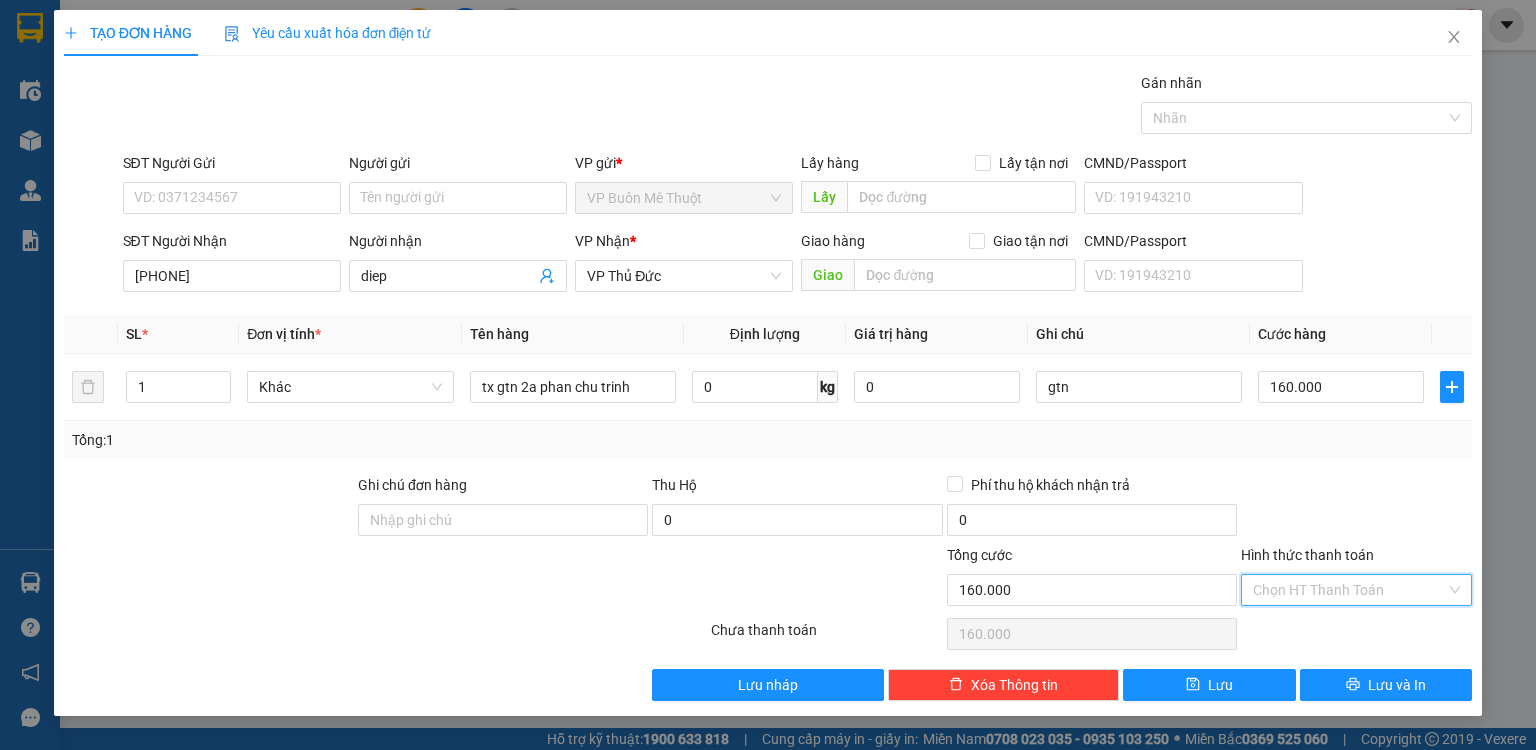 click on "Hình thức thanh toán" at bounding box center (1349, 590) 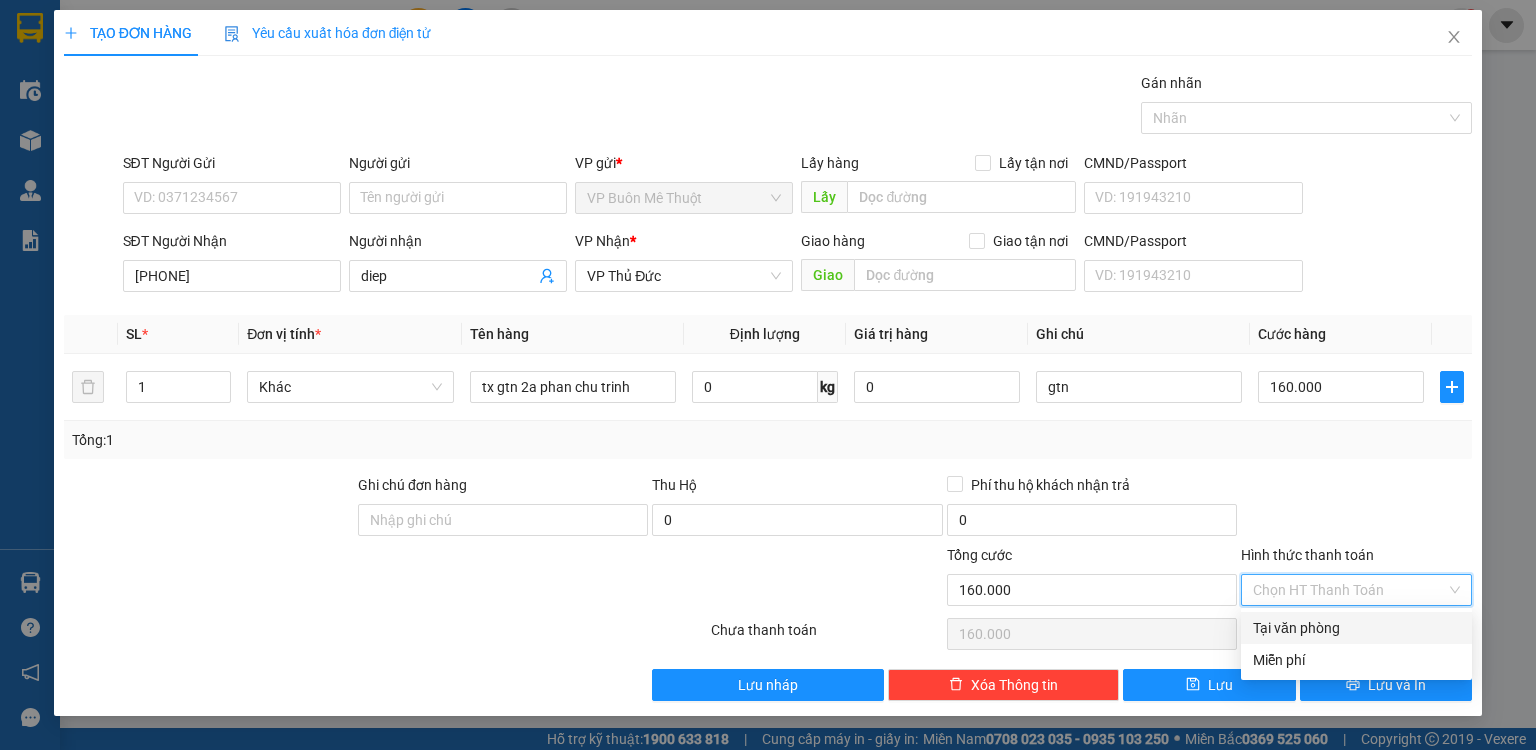 click on "Tại văn phòng" at bounding box center (1356, 628) 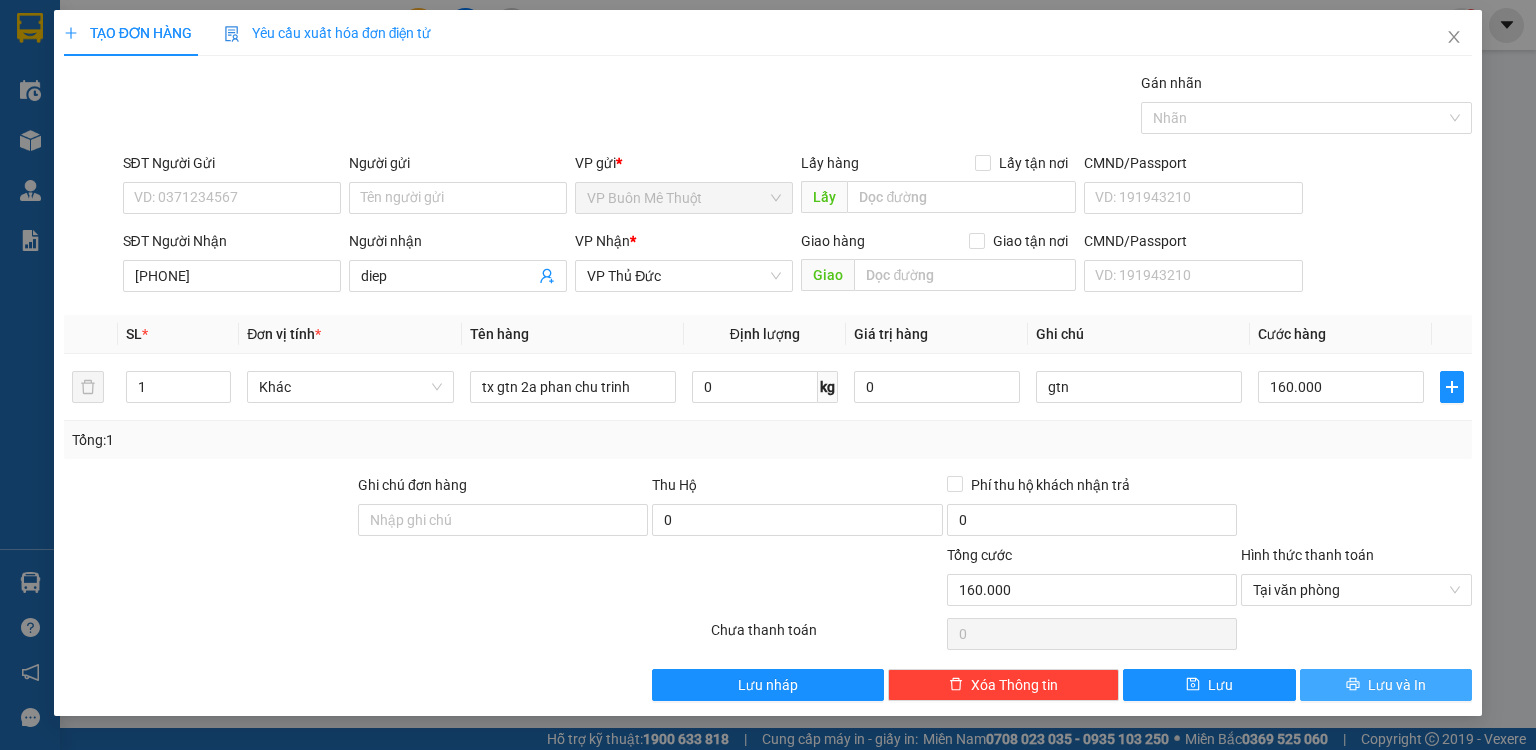 drag, startPoint x: 1357, startPoint y: 684, endPoint x: 1037, endPoint y: 224, distance: 560.35706 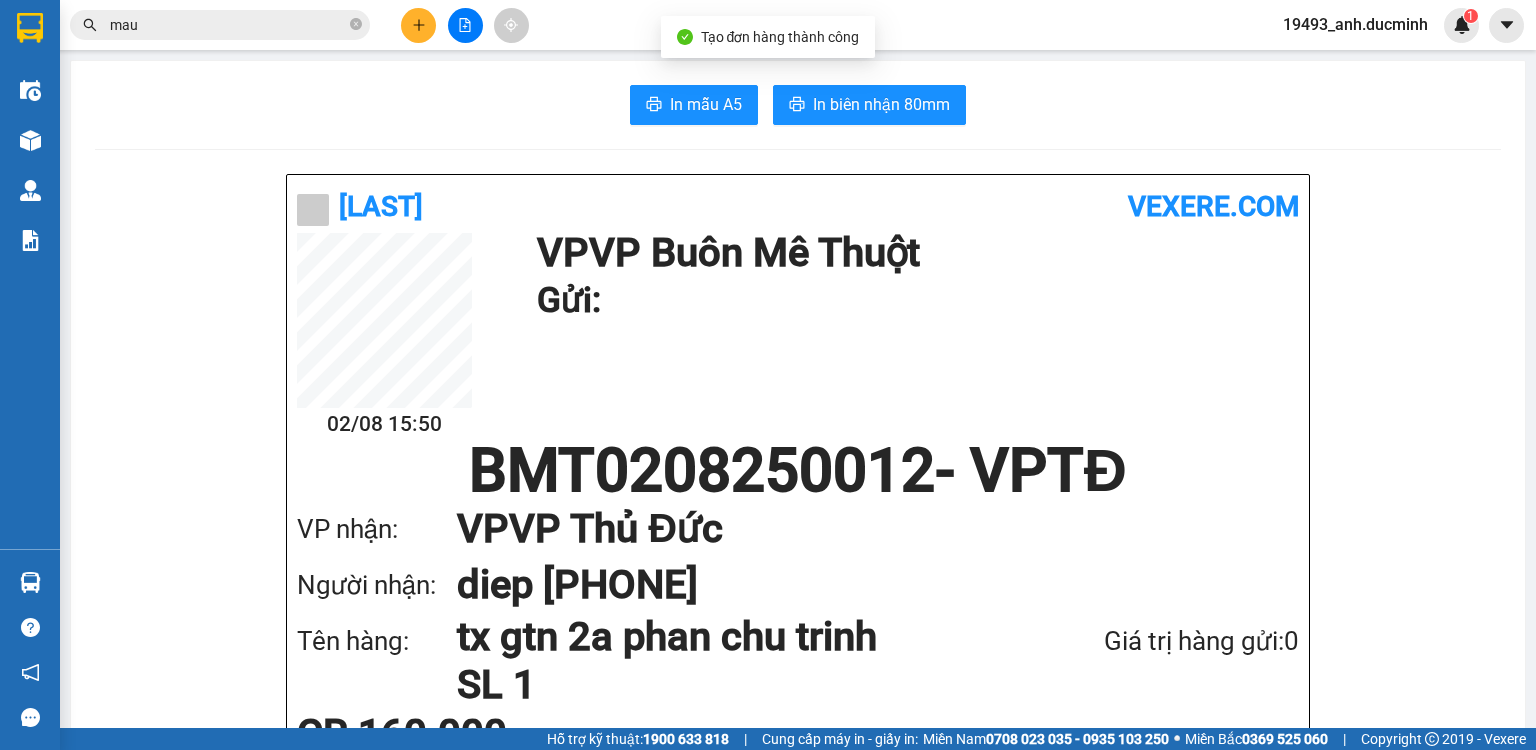 click on "In mẫu A5
In biên nhận 80mm Đức Minh vexere.com 02/08 15:50 VP  VP Buôn Mê Thuột Gửi:    BMT0208250012  -   VPTĐ VP nhận: VP  VP Thủ Đức Người nhận: diep    [PHONE] Tên hàng: tx gtn 2a phan chu trinh SL 1 Giá trị hàng gửi:  0 CR   160.000 Tổng phải thu:   0 gtn Đức Minh VP VP Buôn Mê Thuột   [NUMBER] [STREET]   [PHONE] VP VP Thủ Đức   51 [STREET], [WARD], [CITY], [PROVINCE] Gửi khách hàng Mã đơn:   BMT0208250012 In ngày:  02/08/2025   15:50 Gửi :      VP VP Buôn Mê Thuột Nhận :   diep  - [PHONE] VP VP Thủ Đức Ghi chú:  gtn   Tên (giá trị hàng) SL Cước món hàng Khác - tx gtn 2a phan chu trinh   (0) 1 160.000 Tổng cộng 1 160.000 Loading... Cước rồi : 160.000 VND Tổng phải thu : 0 VND Người gửi hàng xác nhận NV nhận hàng (Kí và ghi rõ họ tên) Anh NV nhận hàng (Kí và ghi rõ họ tên) Quy định nhận/gửi hàng :   Vexere.com Copyright   2019 - Vexere" at bounding box center [798, 987] 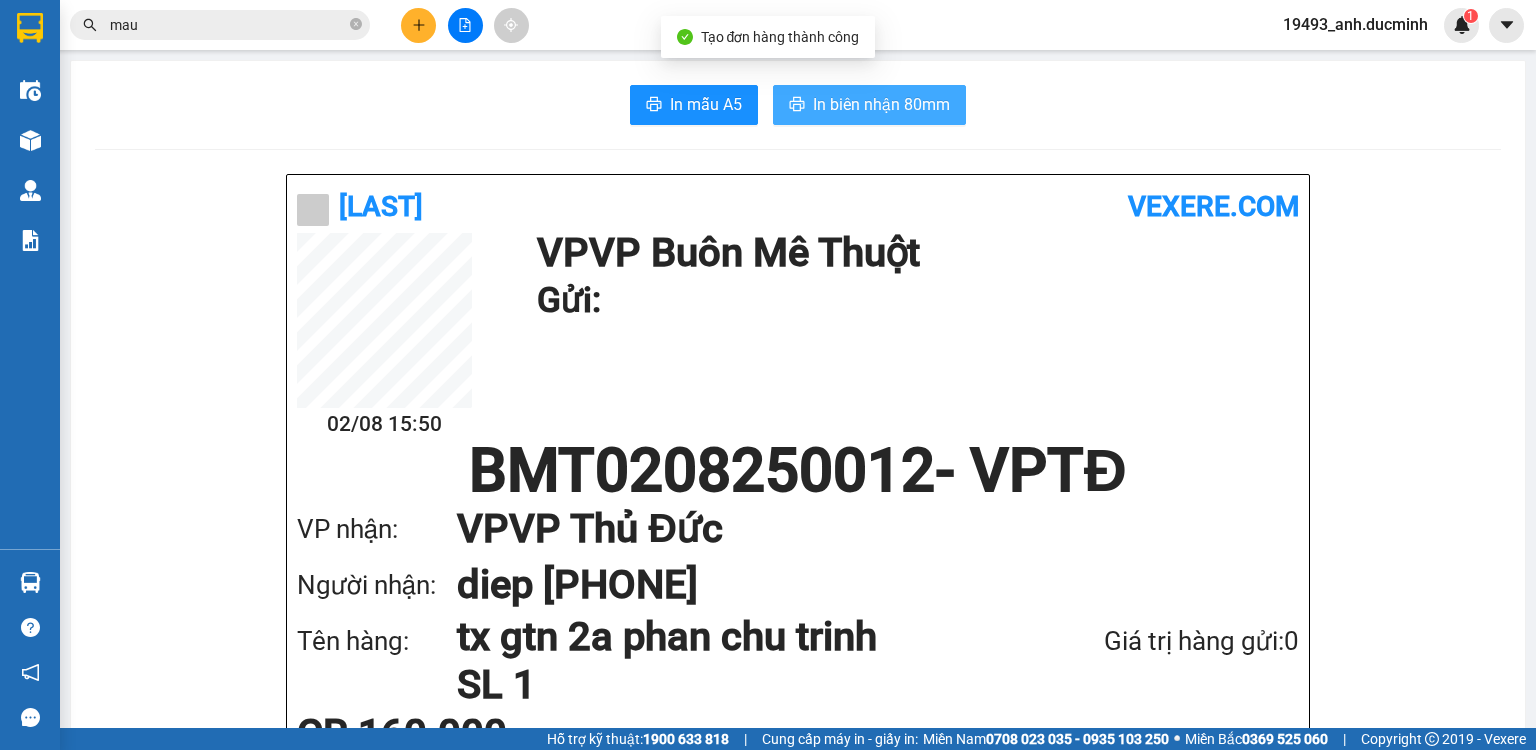 click on "In biên nhận 80mm" at bounding box center (881, 104) 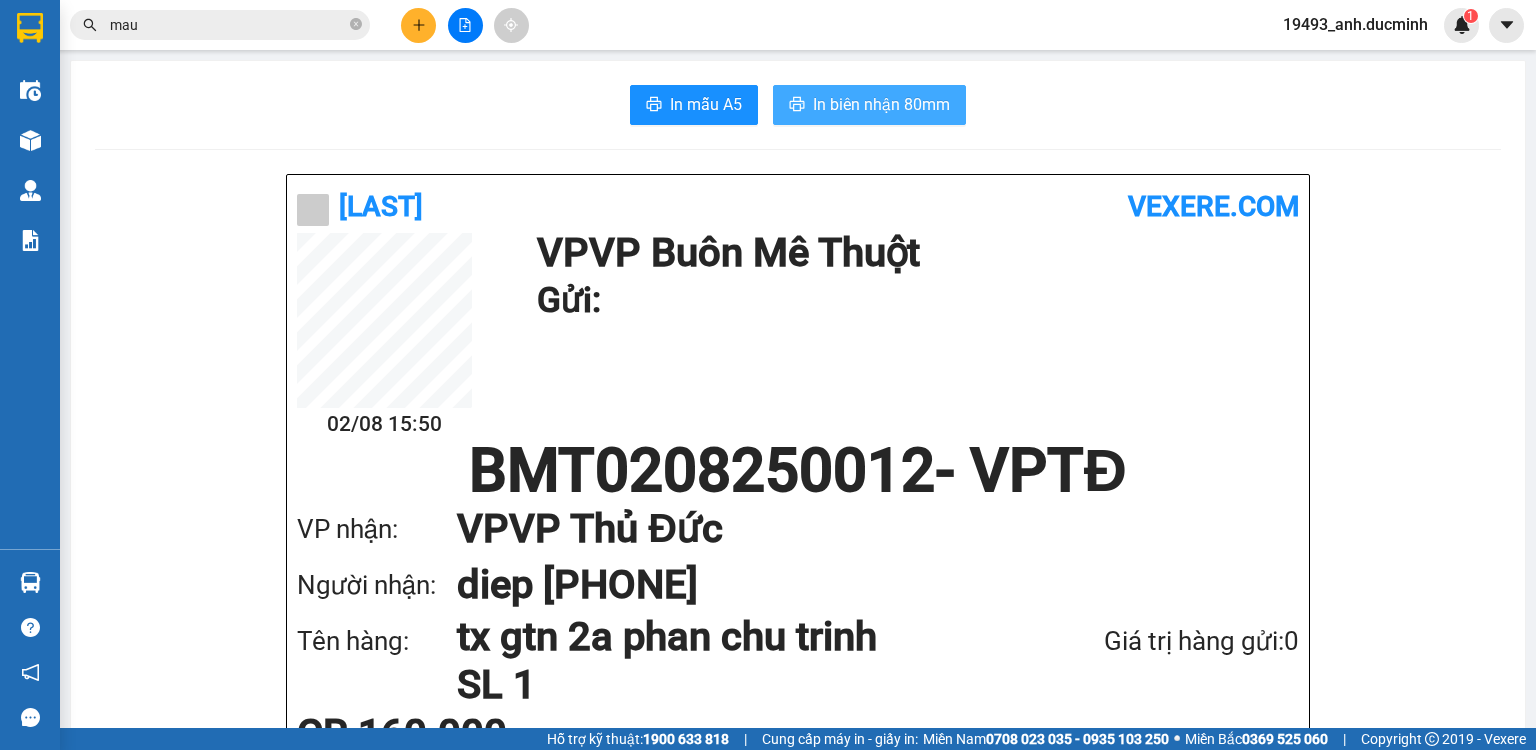 scroll, scrollTop: 0, scrollLeft: 0, axis: both 